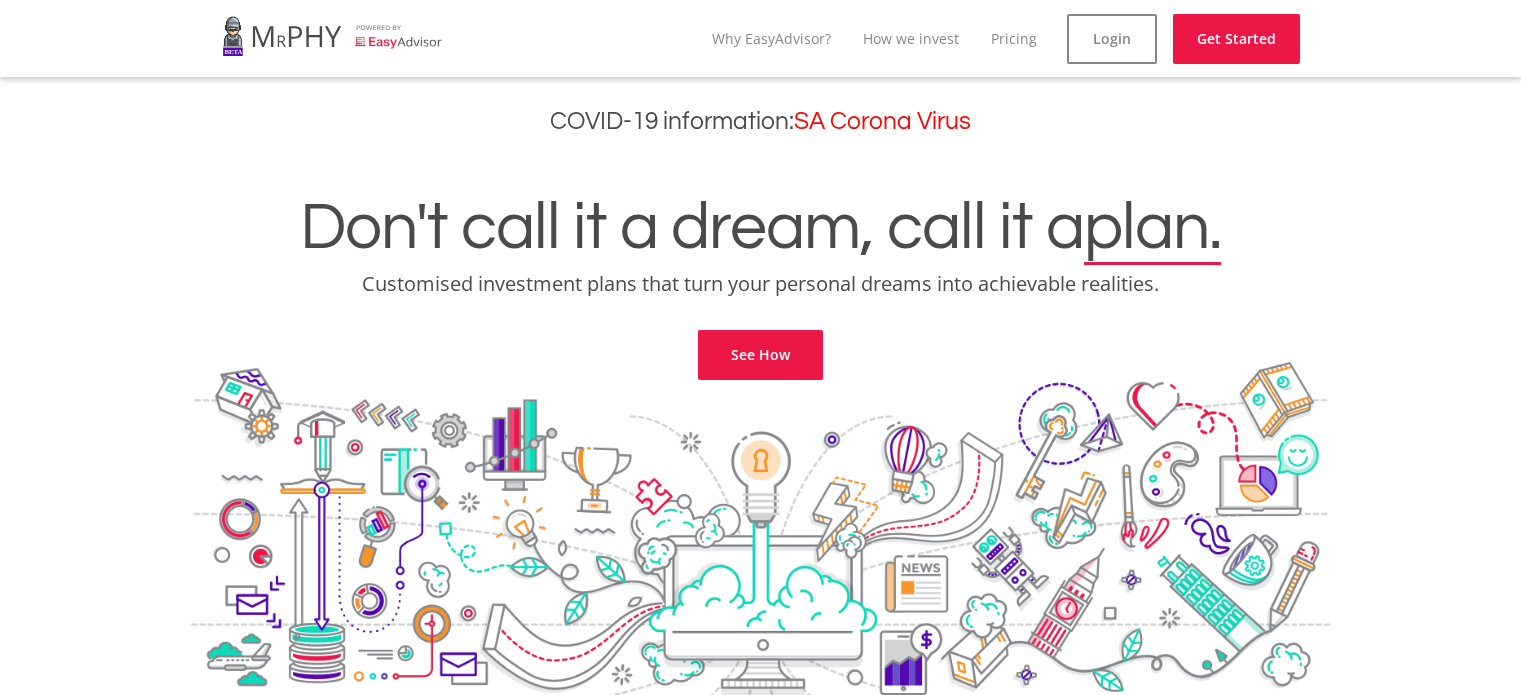 scroll, scrollTop: 0, scrollLeft: 0, axis: both 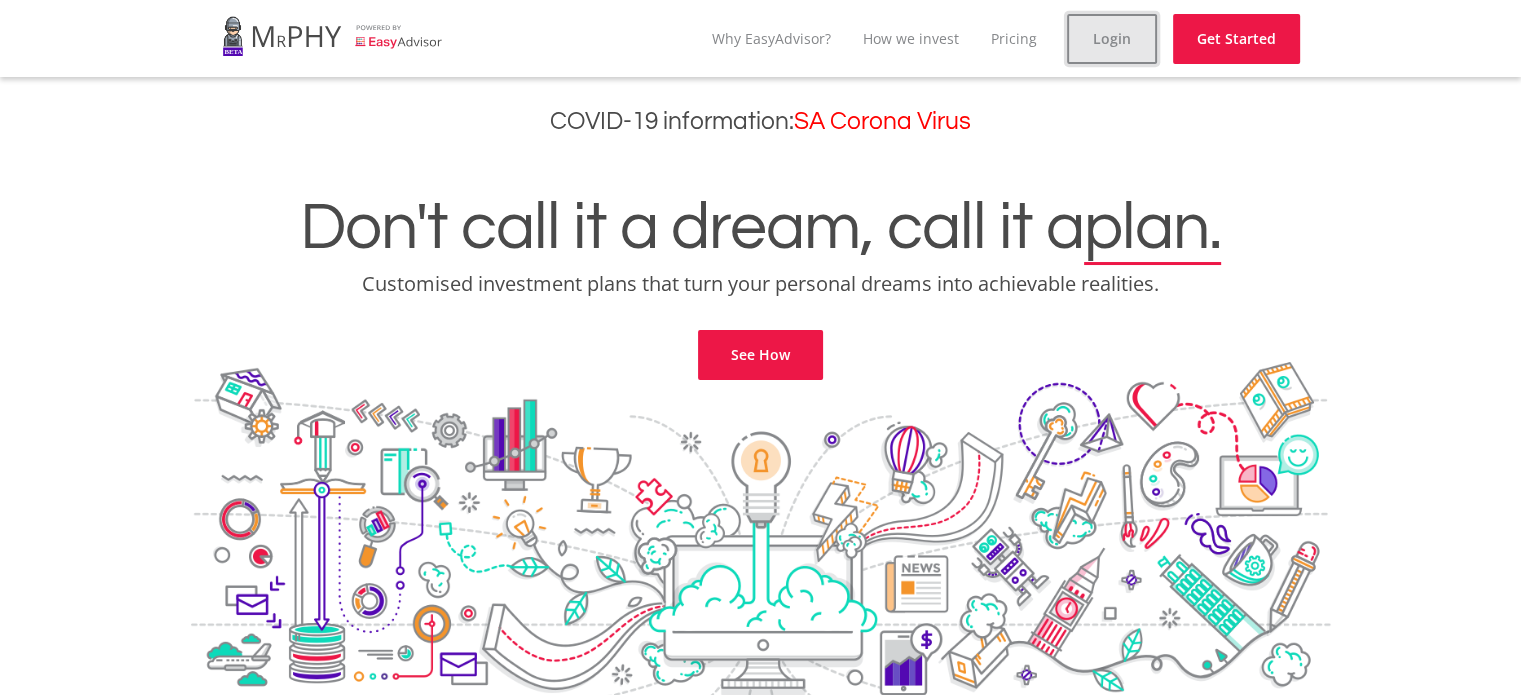 click on "Login" at bounding box center [1112, 39] 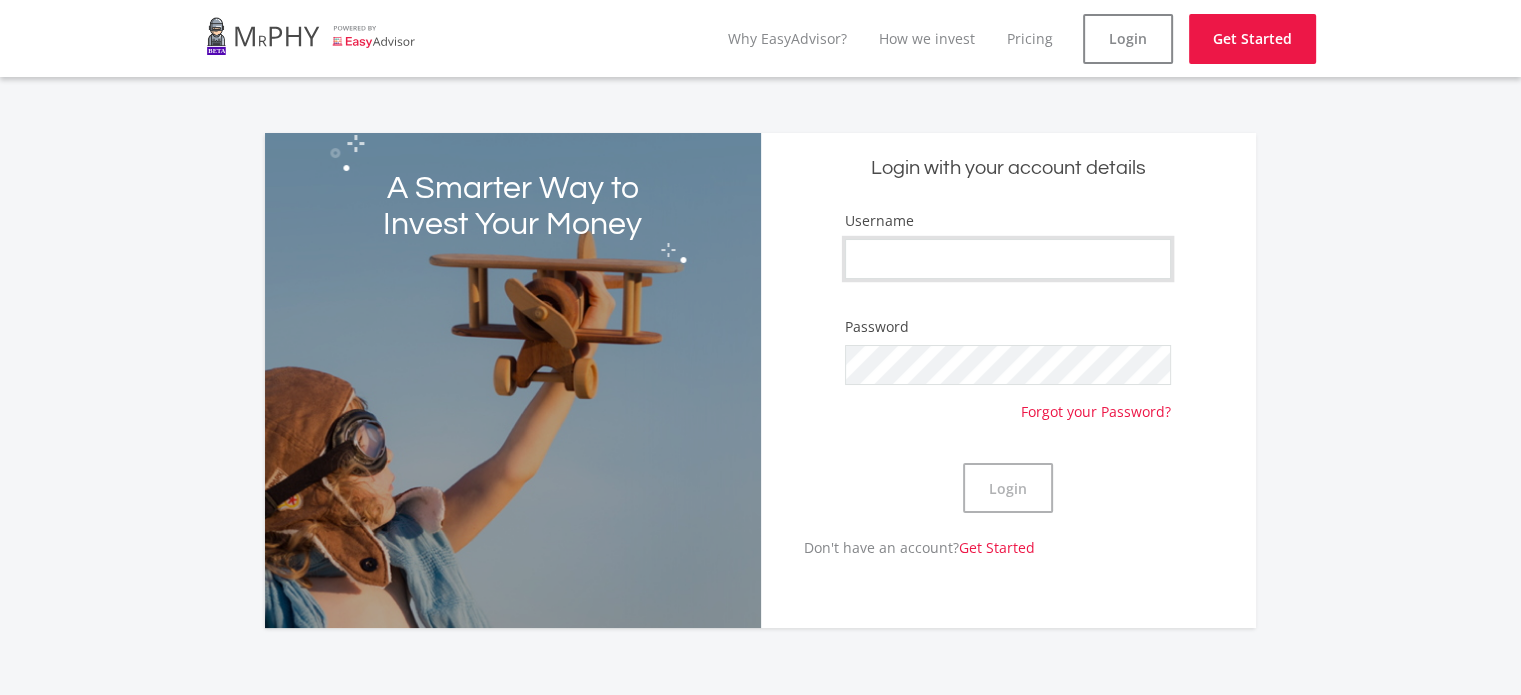 click on "Username" at bounding box center [1008, 259] 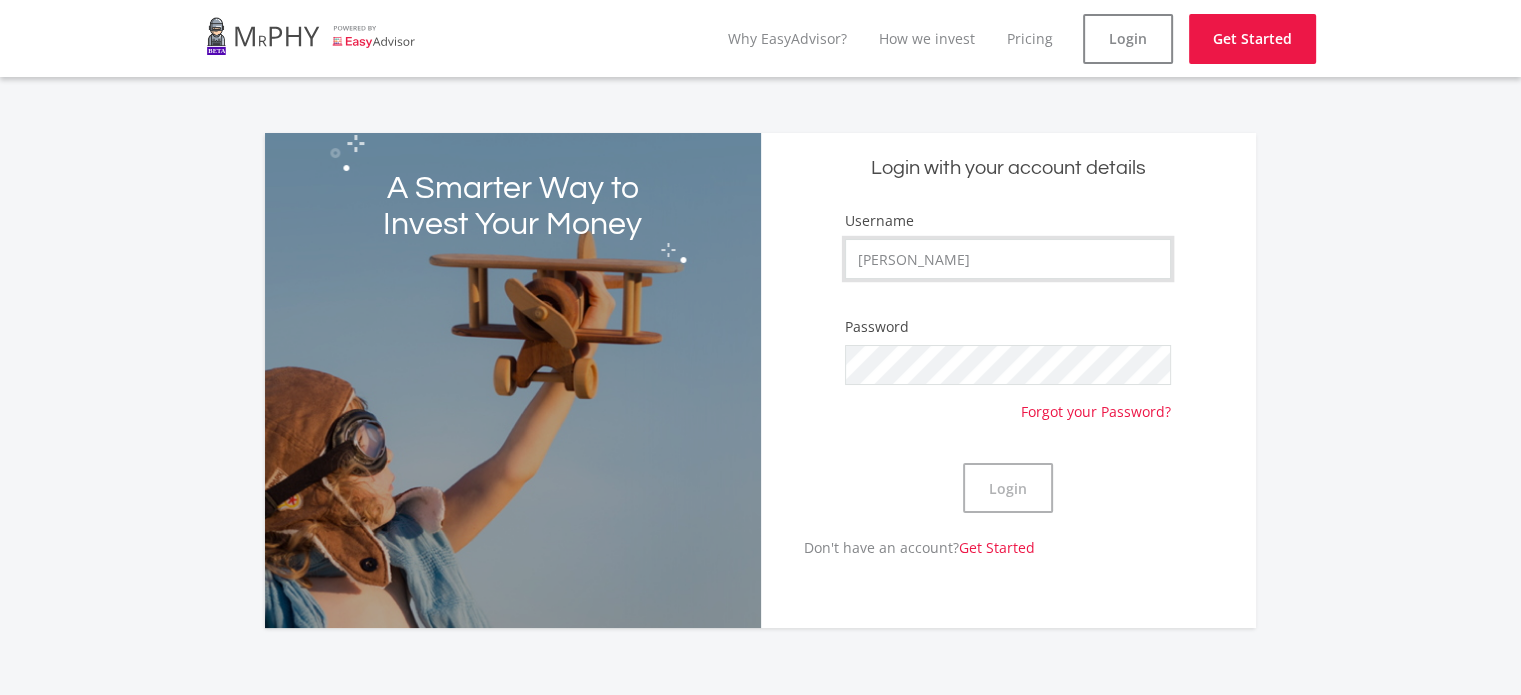 type on "[PERSON_NAME]" 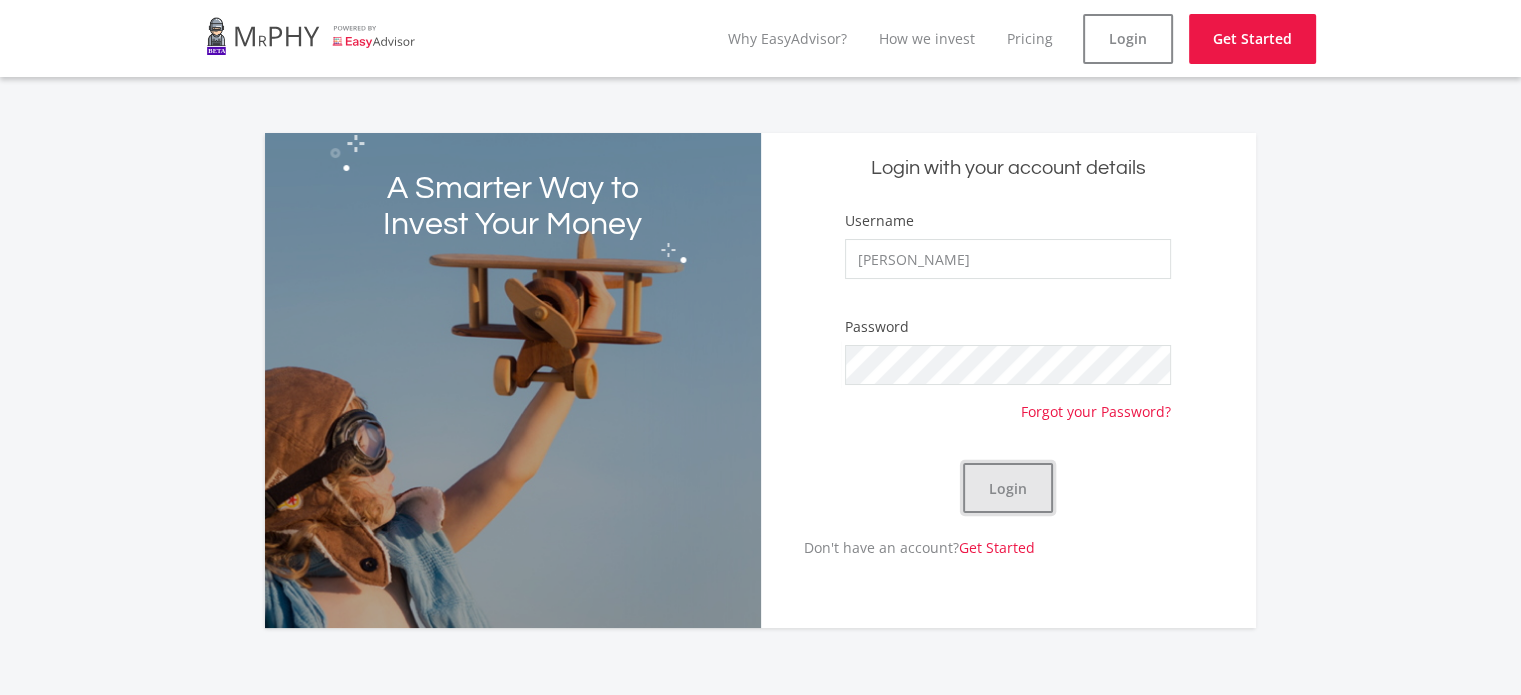 click on "Login" 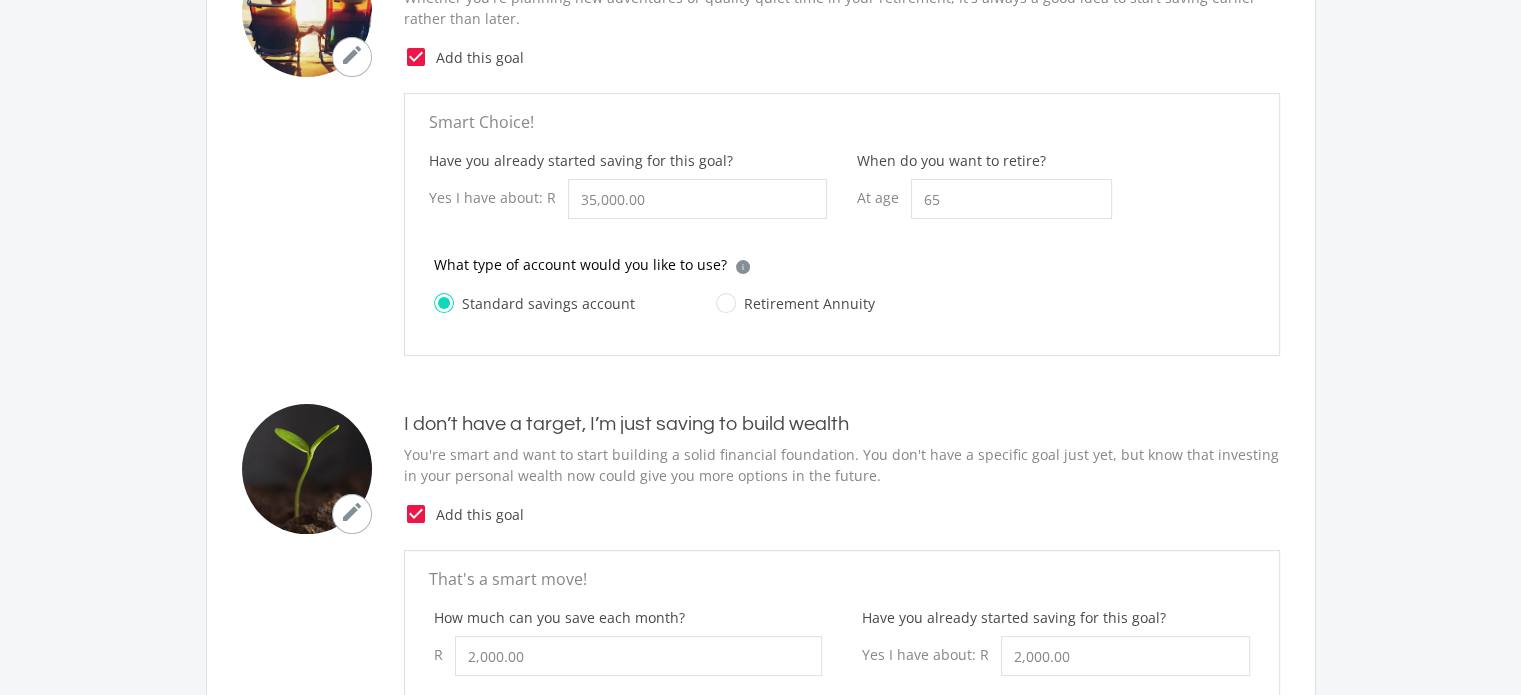 scroll, scrollTop: 397, scrollLeft: 0, axis: vertical 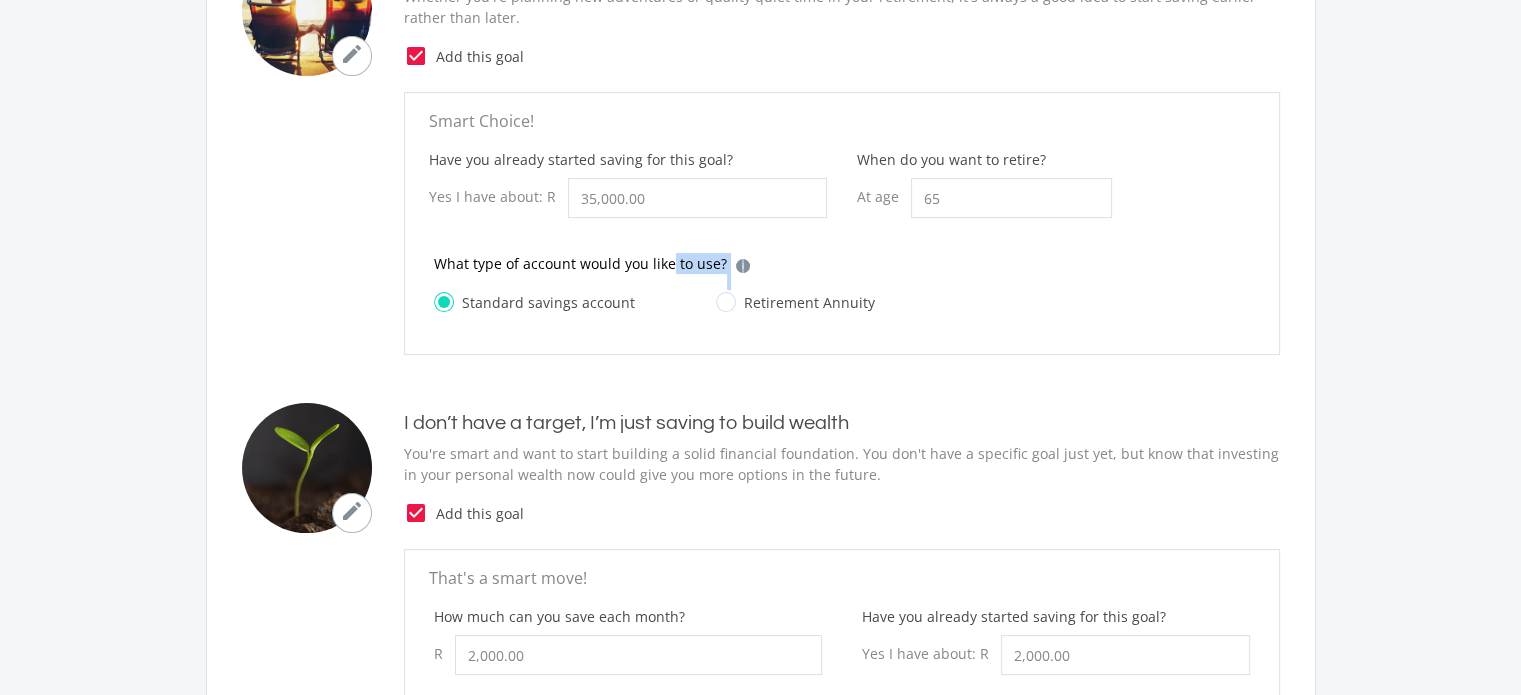 drag, startPoint x: 684, startPoint y: 263, endPoint x: 736, endPoint y: 266, distance: 52.086468 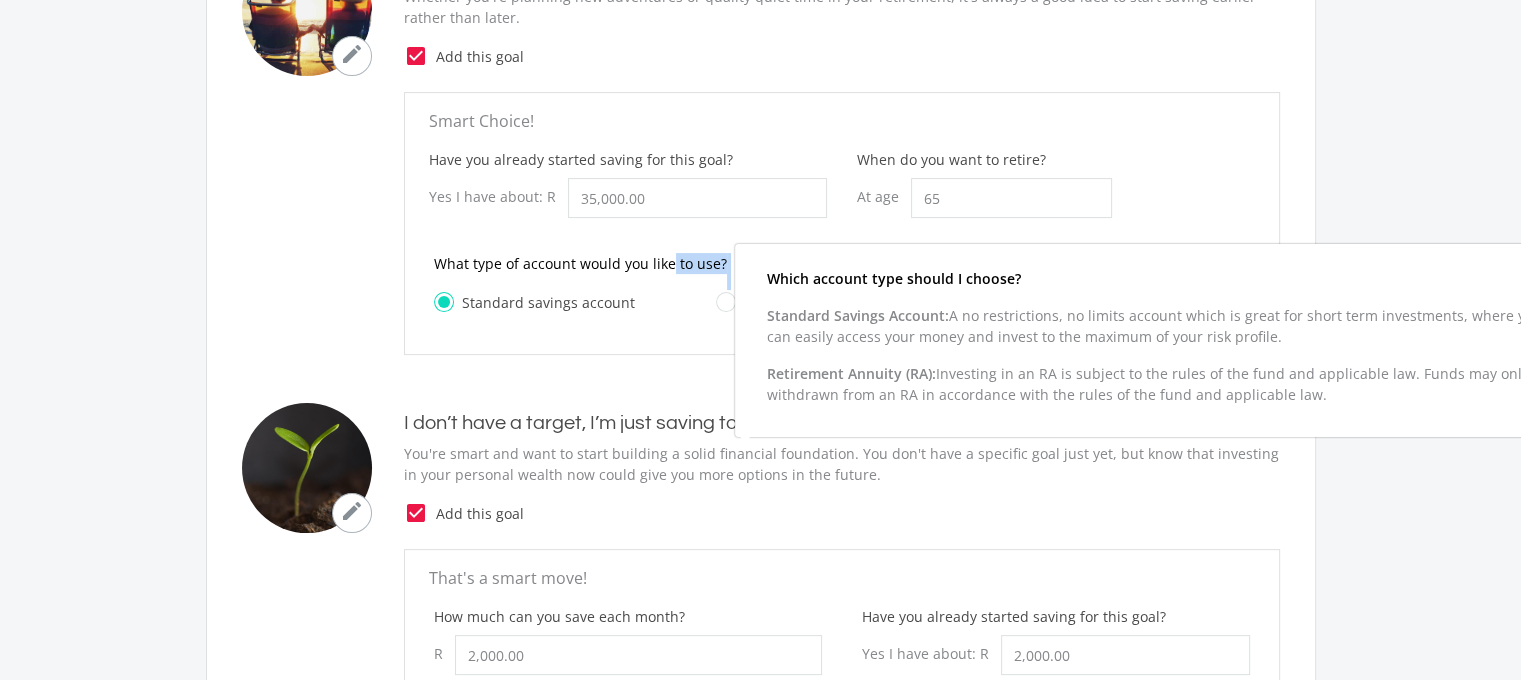 drag, startPoint x: 1142, startPoint y: 383, endPoint x: 1336, endPoint y: 415, distance: 196.62146 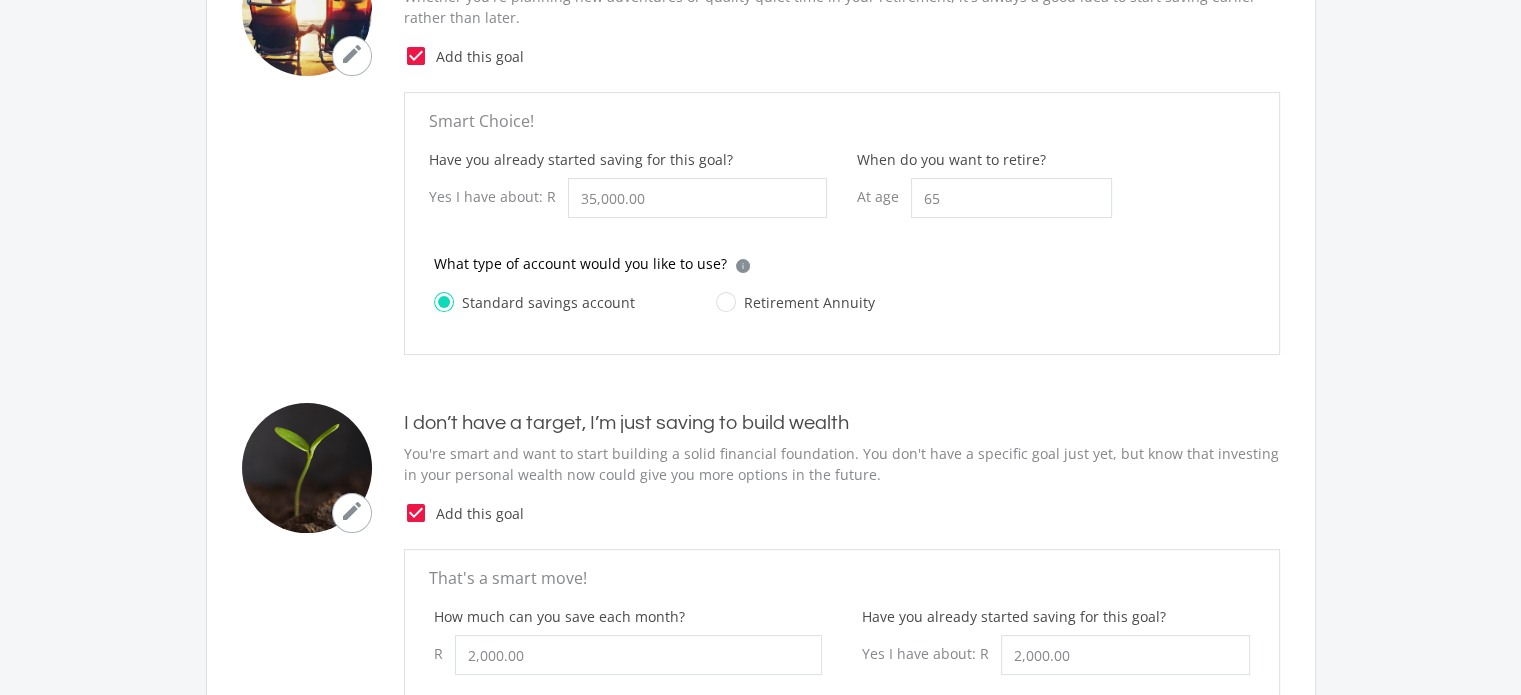 click on "chevron_left
Dashboard
What are you dreaming about?
Pick the goals you'd like to start saving for to turn your dreams into a
reality.
mode_edit
Retirement
Whether you're planning new adventures or quality quiet time in your retirement, it's always a good idea to start saving earlier rather than later.
check_box_outline_blank
check_box
Add this goal
Smart Choice!
Have you already started saving for this goal?
Yes I have about: R
35,000.00
When do you want to retire?
At age [DEMOGRAPHIC_DATA]" 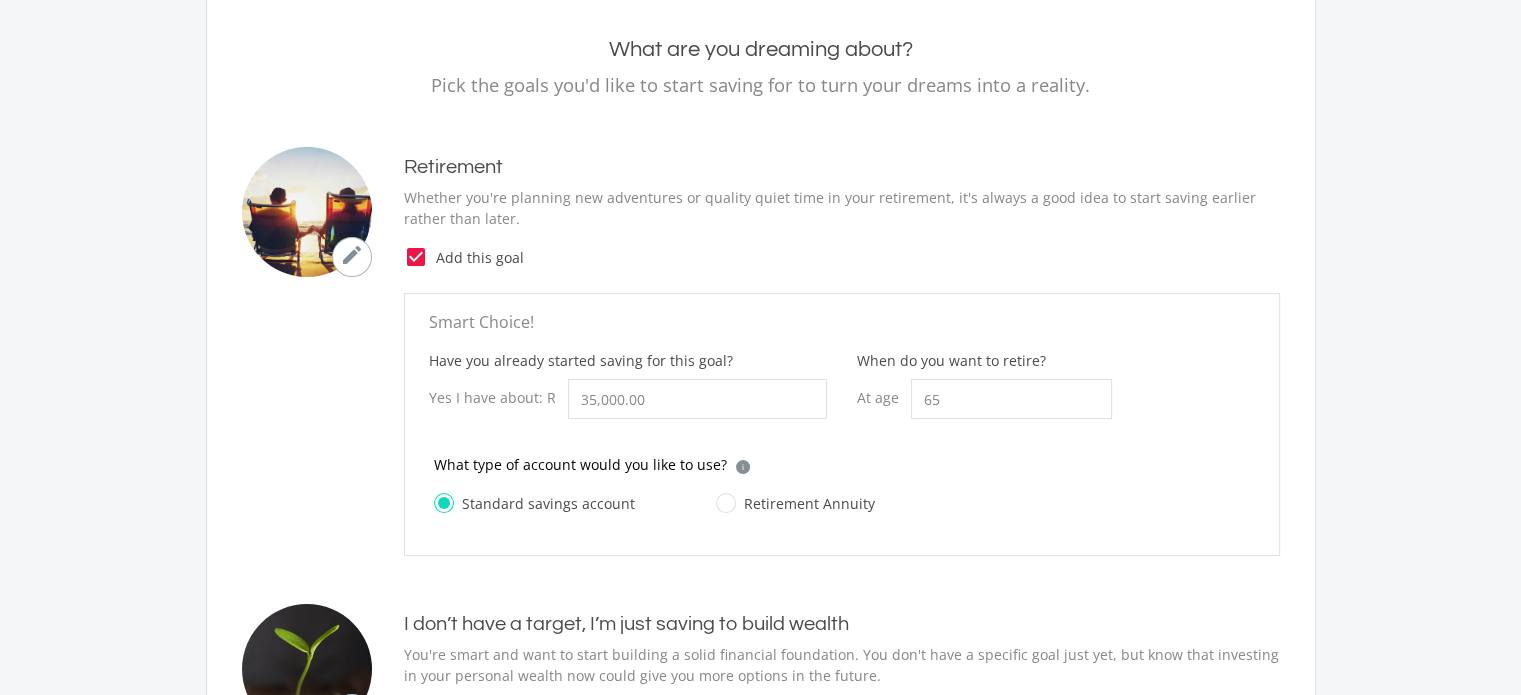 scroll, scrollTop: 196, scrollLeft: 0, axis: vertical 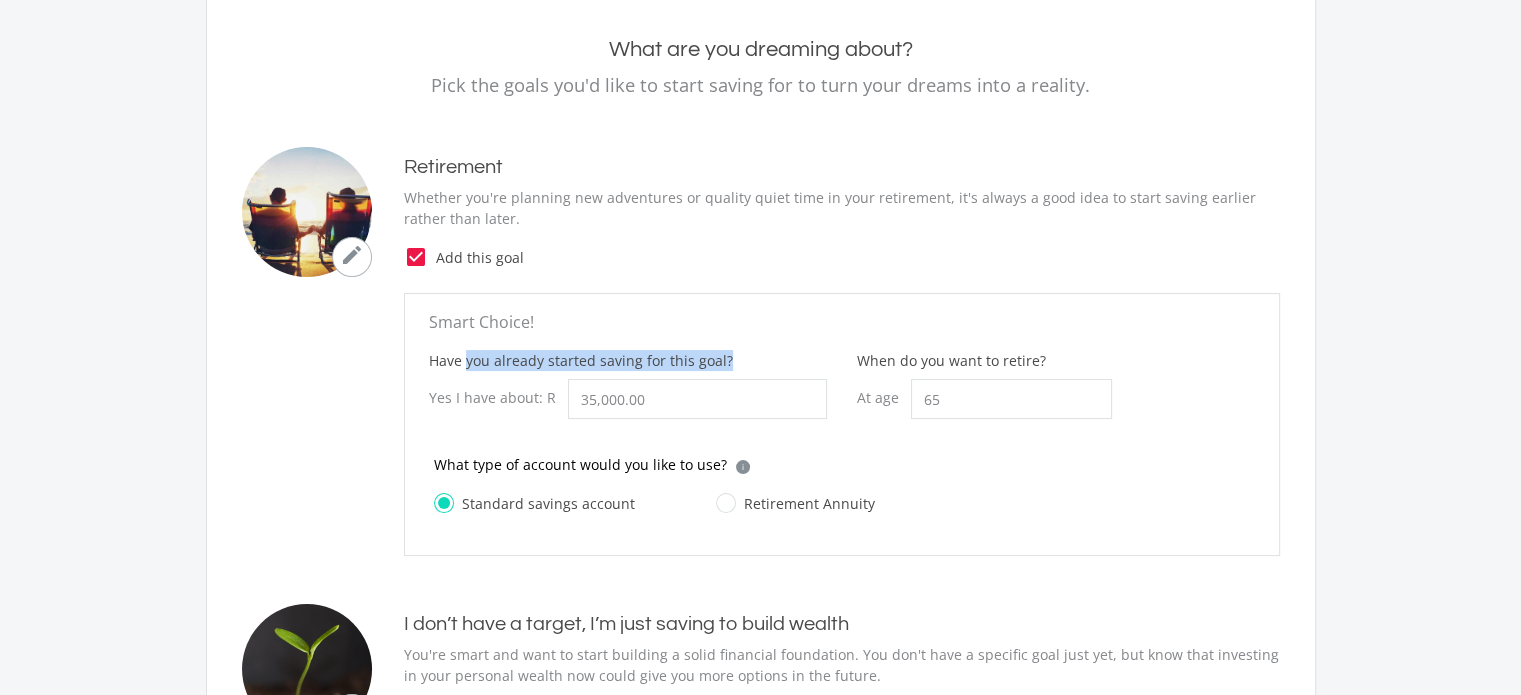 drag, startPoint x: 728, startPoint y: 359, endPoint x: 497, endPoint y: 355, distance: 231.03462 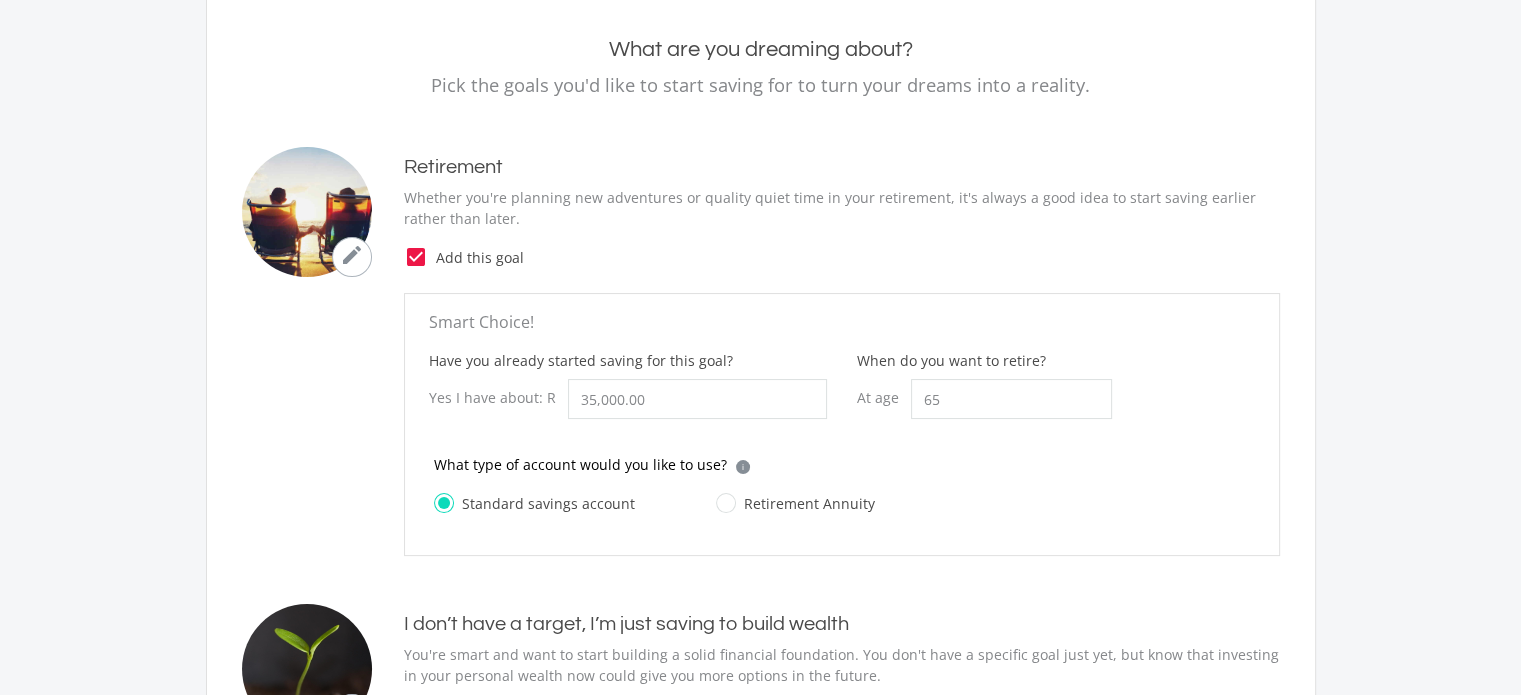 click on "Smart Choice!" 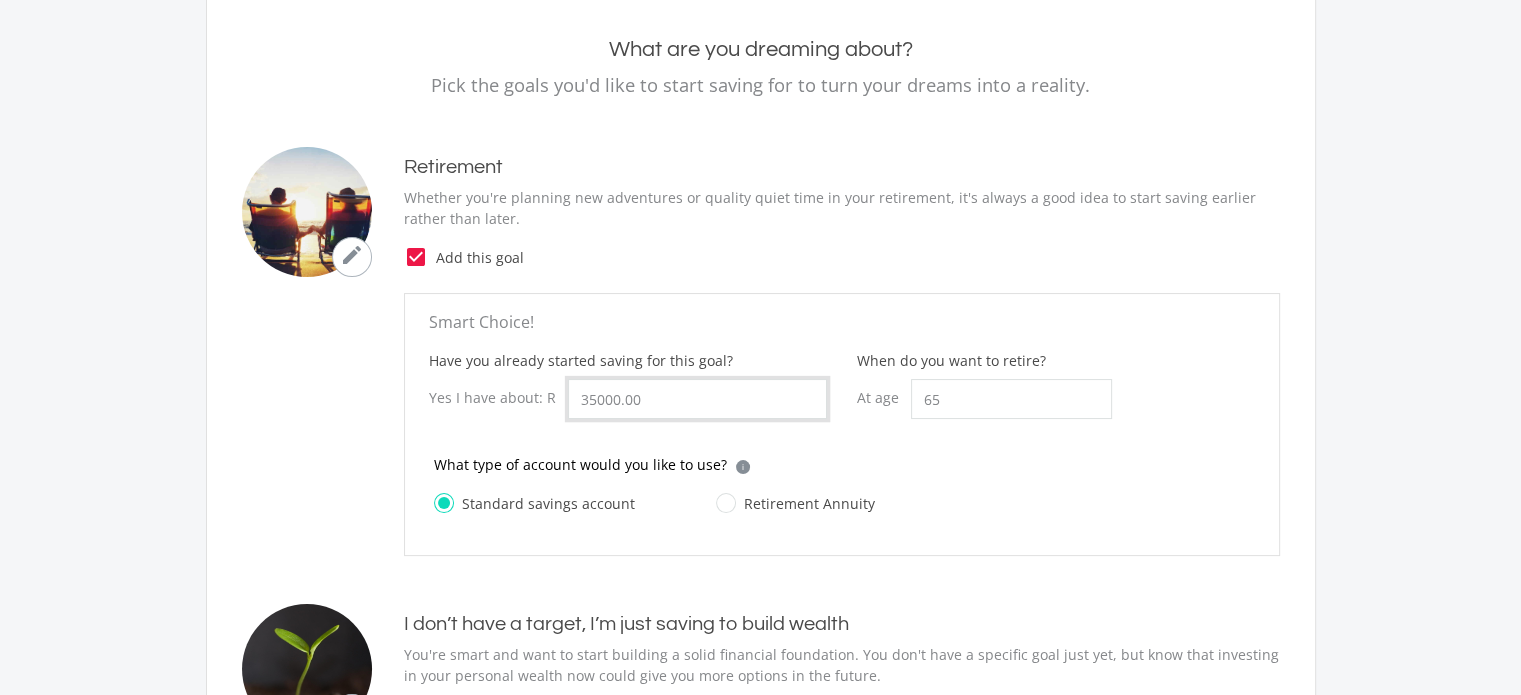 drag, startPoint x: 706, startPoint y: 383, endPoint x: 479, endPoint y: 380, distance: 227.01982 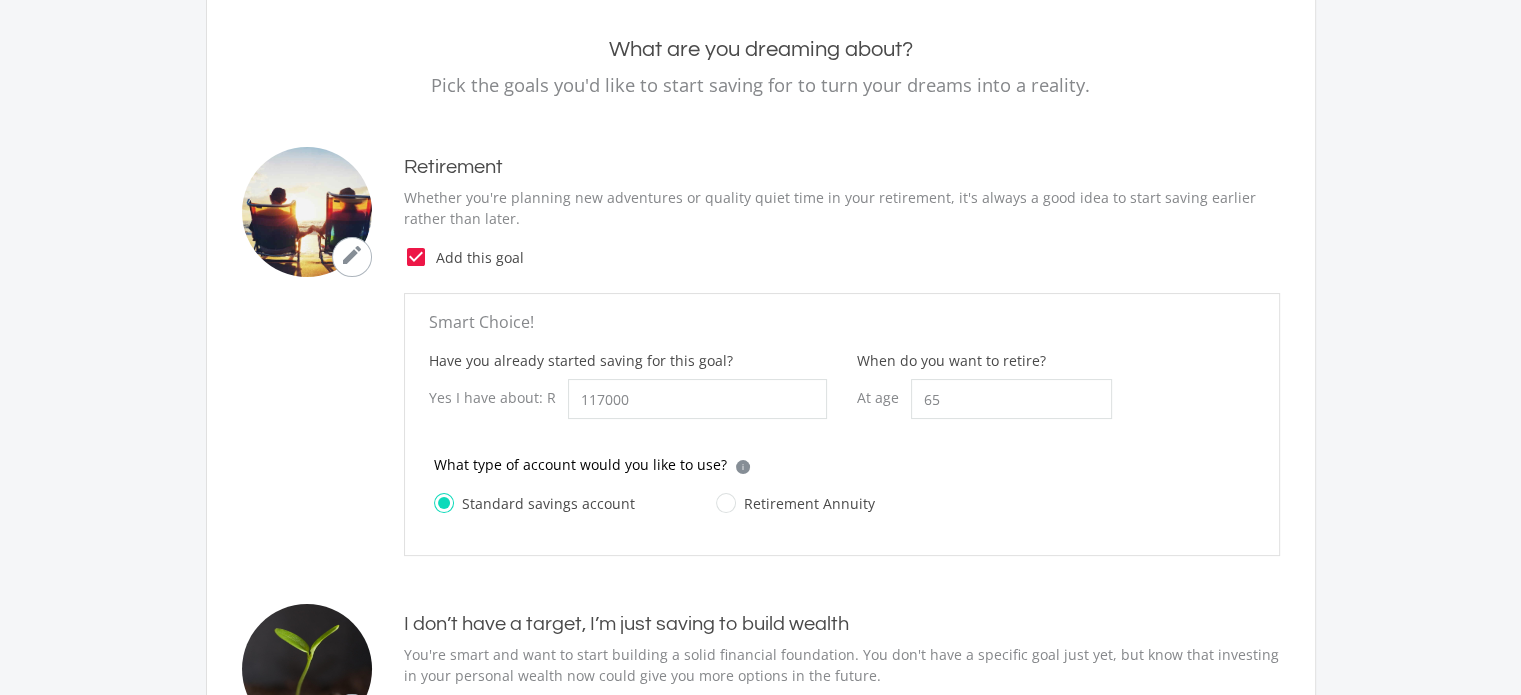 type on "117,000.00" 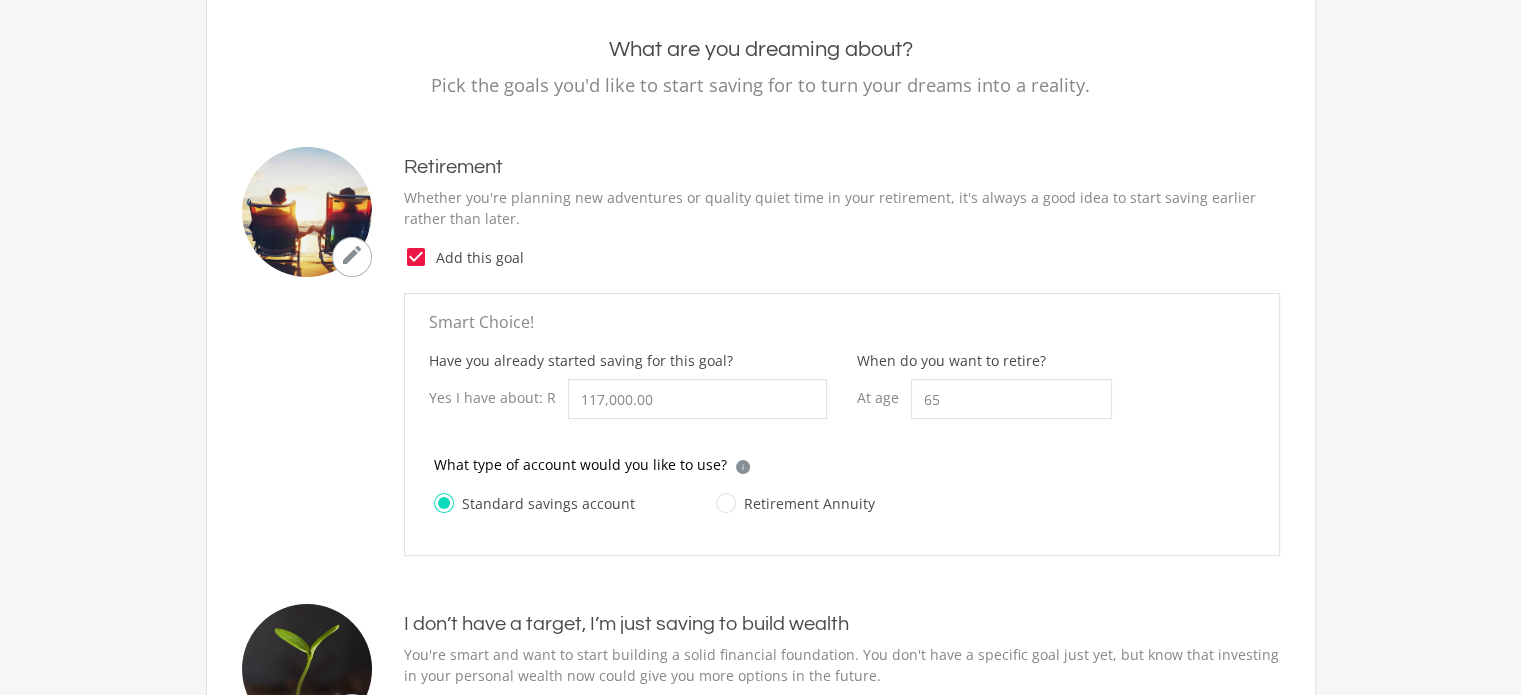 click on "Smart Choice!" 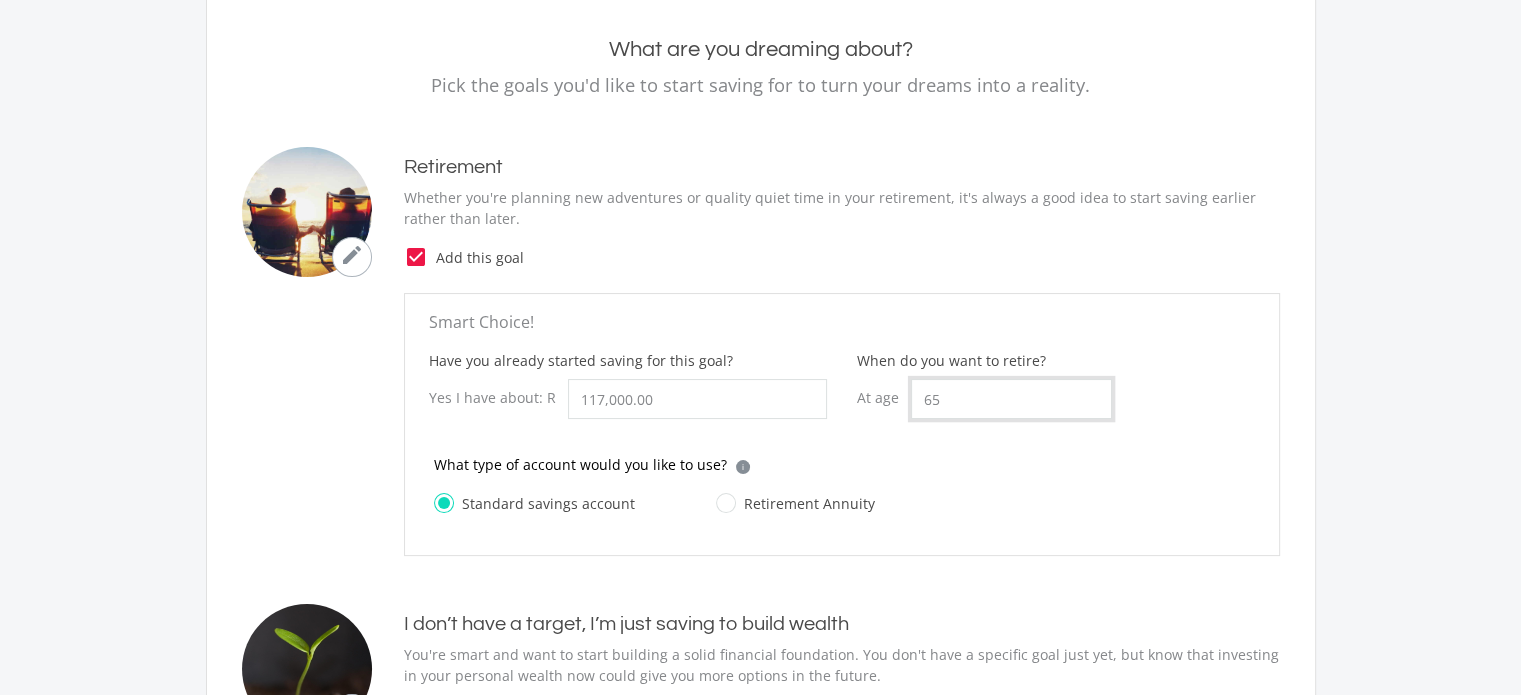 drag, startPoint x: 954, startPoint y: 390, endPoint x: 890, endPoint y: 412, distance: 67.6757 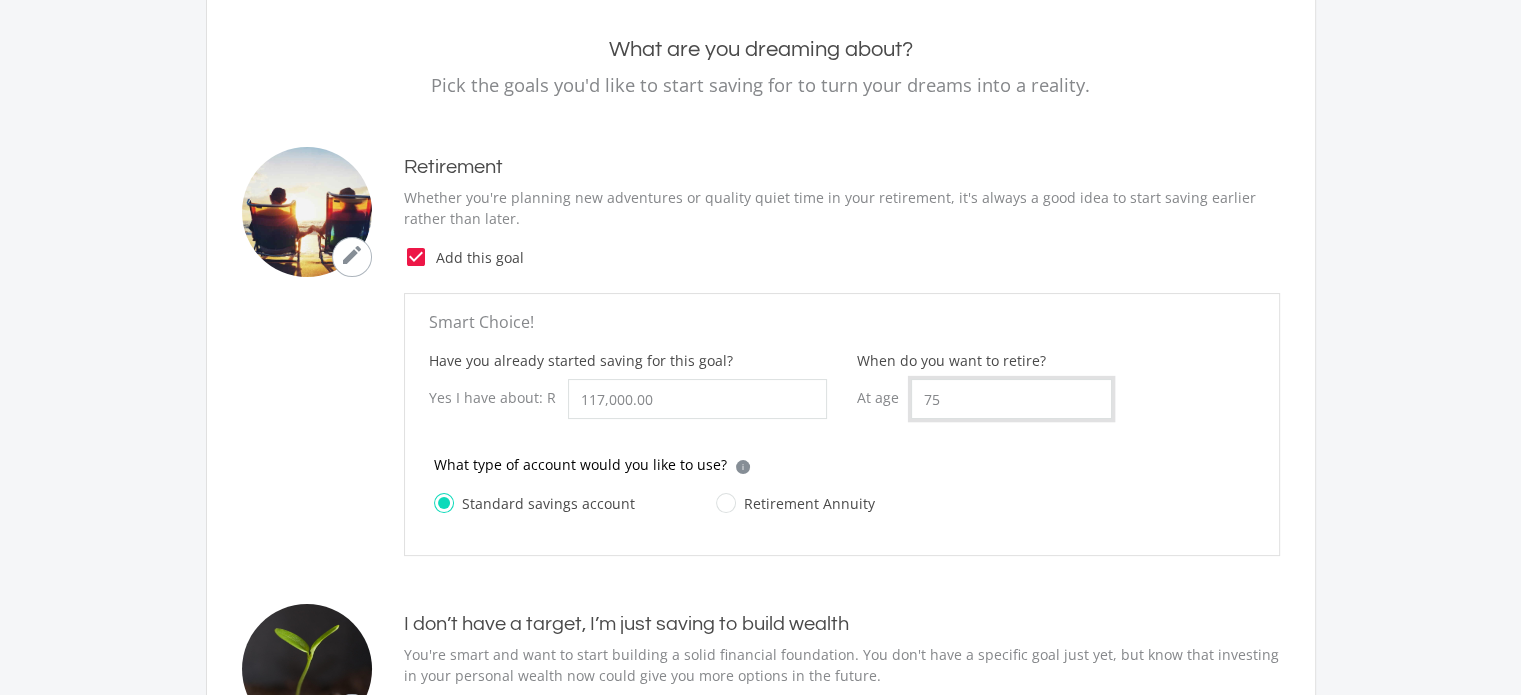 type on "75" 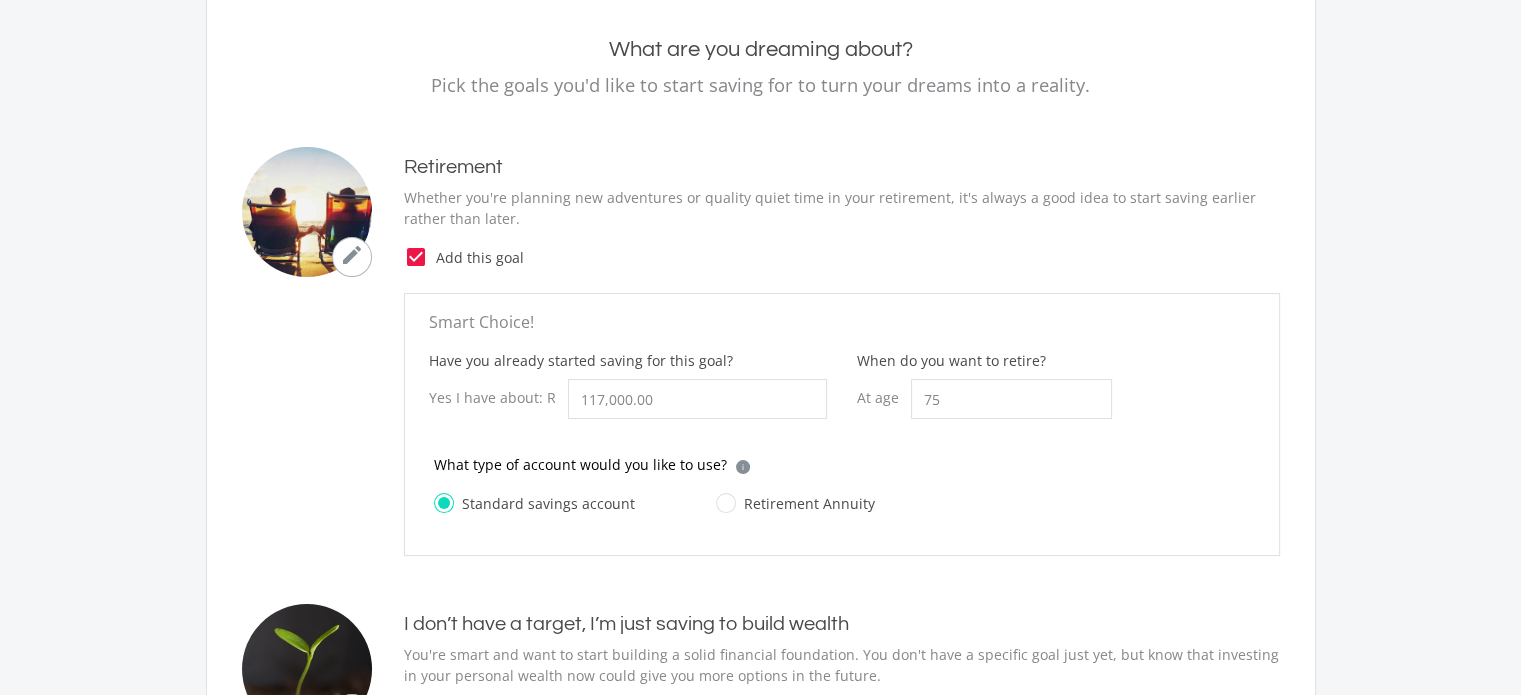 click on "mode_edit
Retirement
Whether you're planning new adventures or quality quiet time in your retirement, it's always a good idea to start saving earlier rather than later.
check_box_outline_blank
check_box
Add this goal
Smart Choice!
Have you already started saving for this goal?
Yes I have about: R
117,000.00
When do you want to retire?
At age
75
What type of account would you like to use?
i" 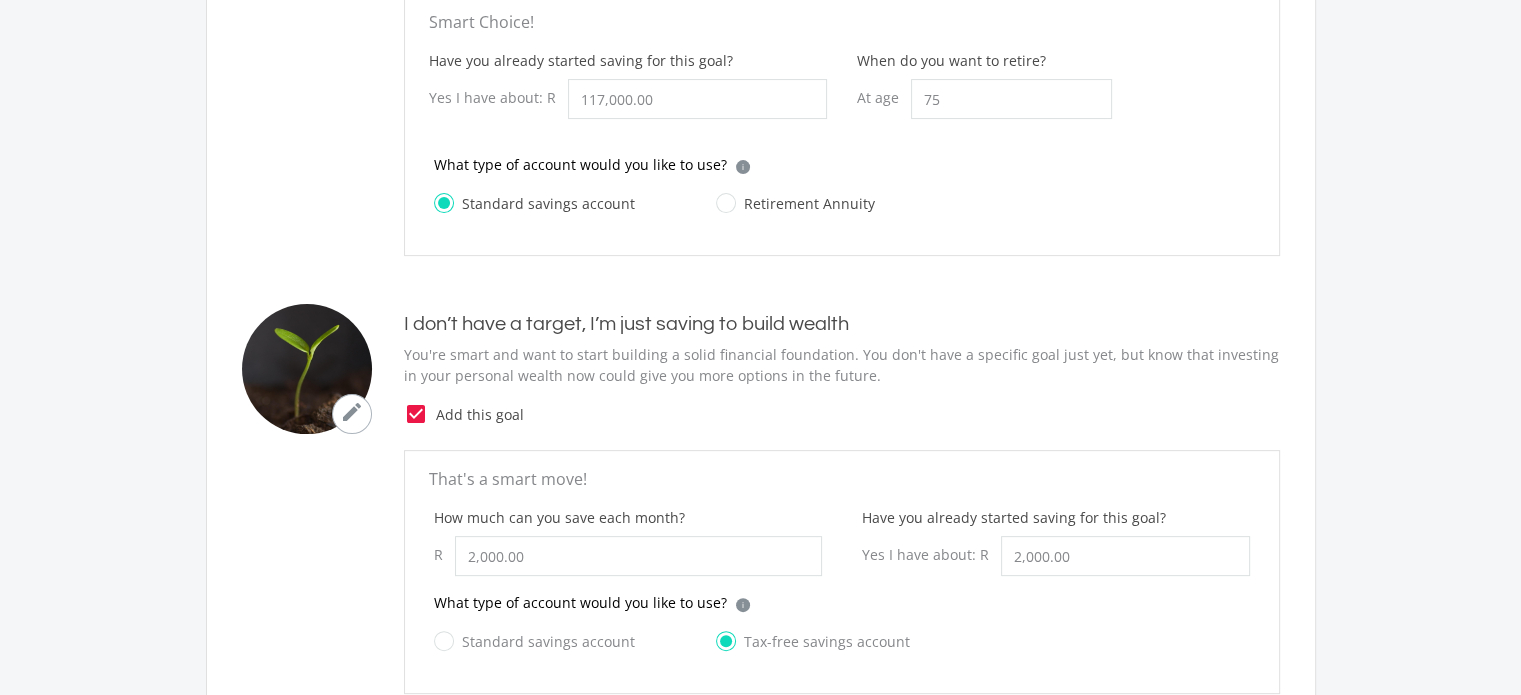 scroll, scrollTop: 496, scrollLeft: 0, axis: vertical 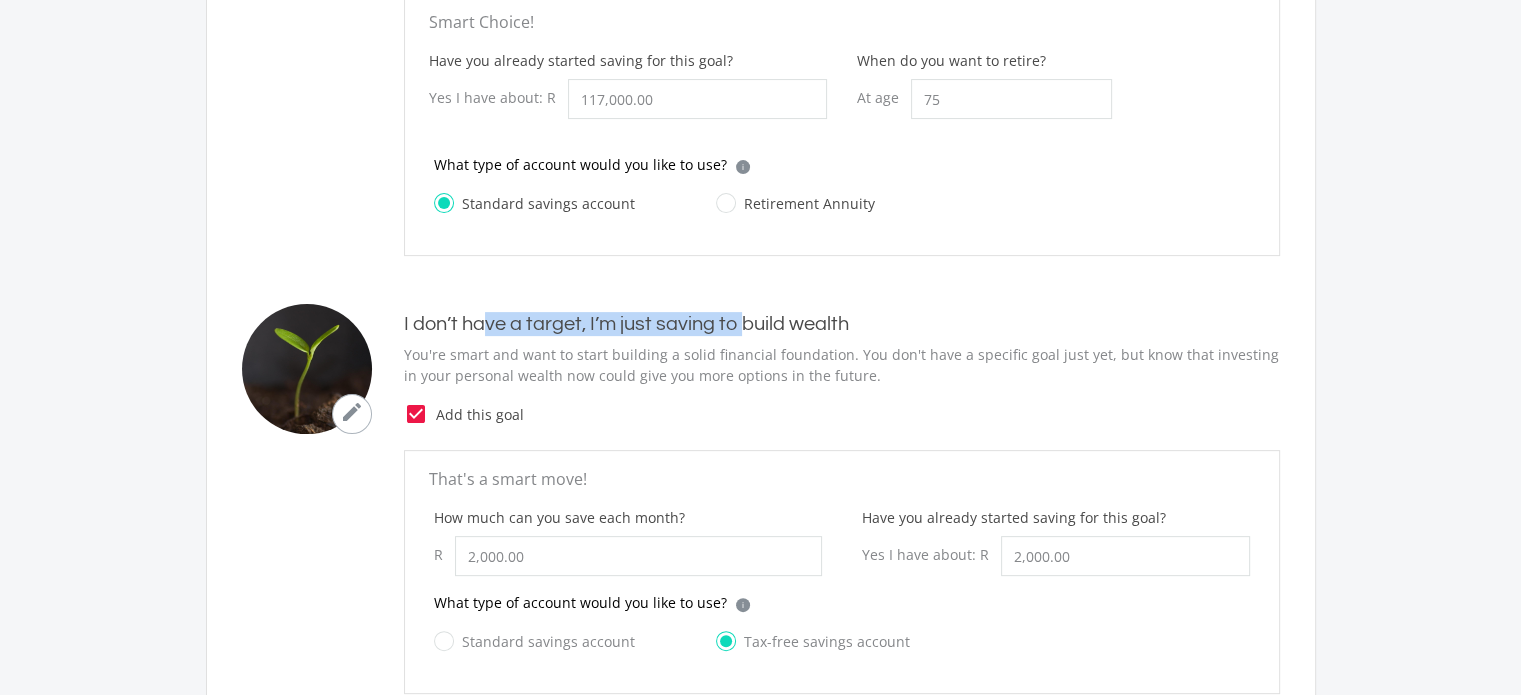 drag, startPoint x: 480, startPoint y: 325, endPoint x: 744, endPoint y: 325, distance: 264 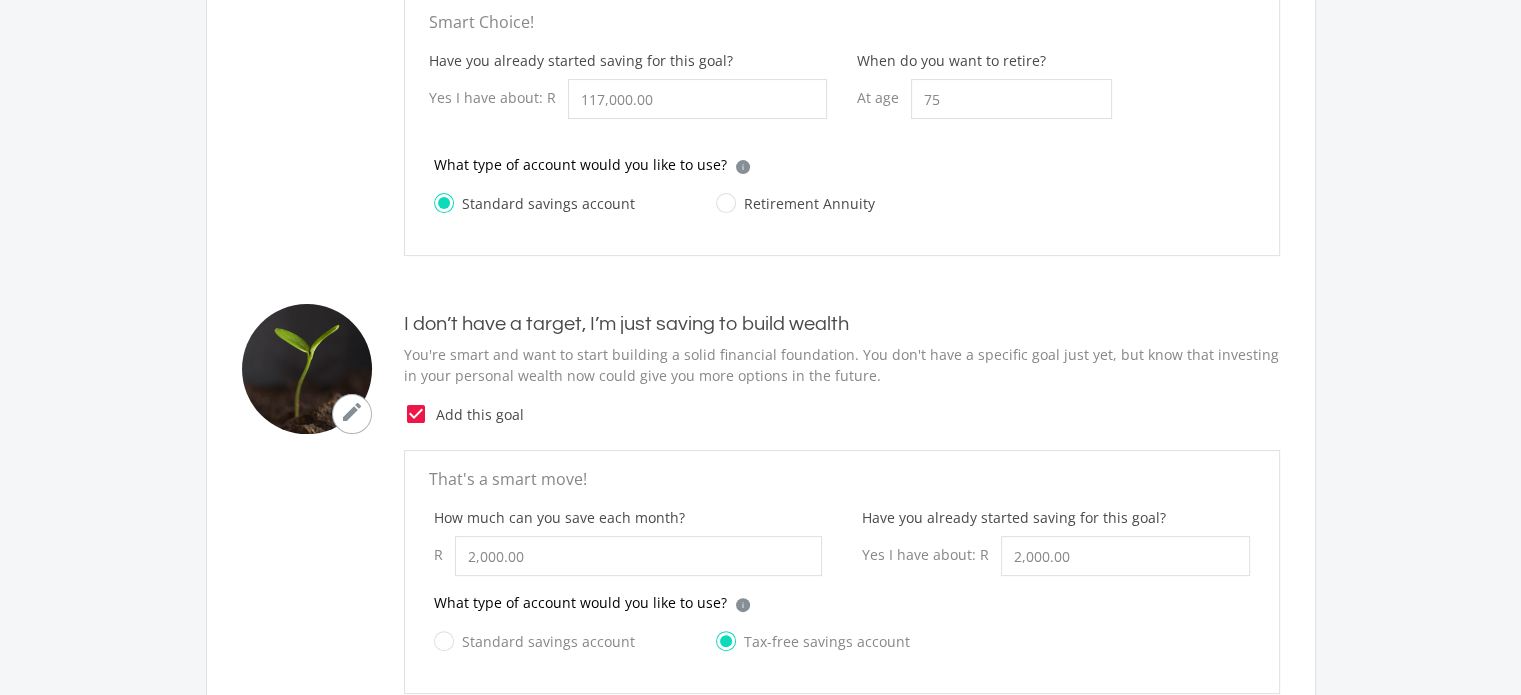 click on "I don’t have a target, I’m just saving to build wealth
You're smart and want to start building a solid financial foundation. You don't have a specific goal just yet, but know that investing in your personal wealth now could give you more options in the future.
check_box_outline_blank
check_box
Add this goal" 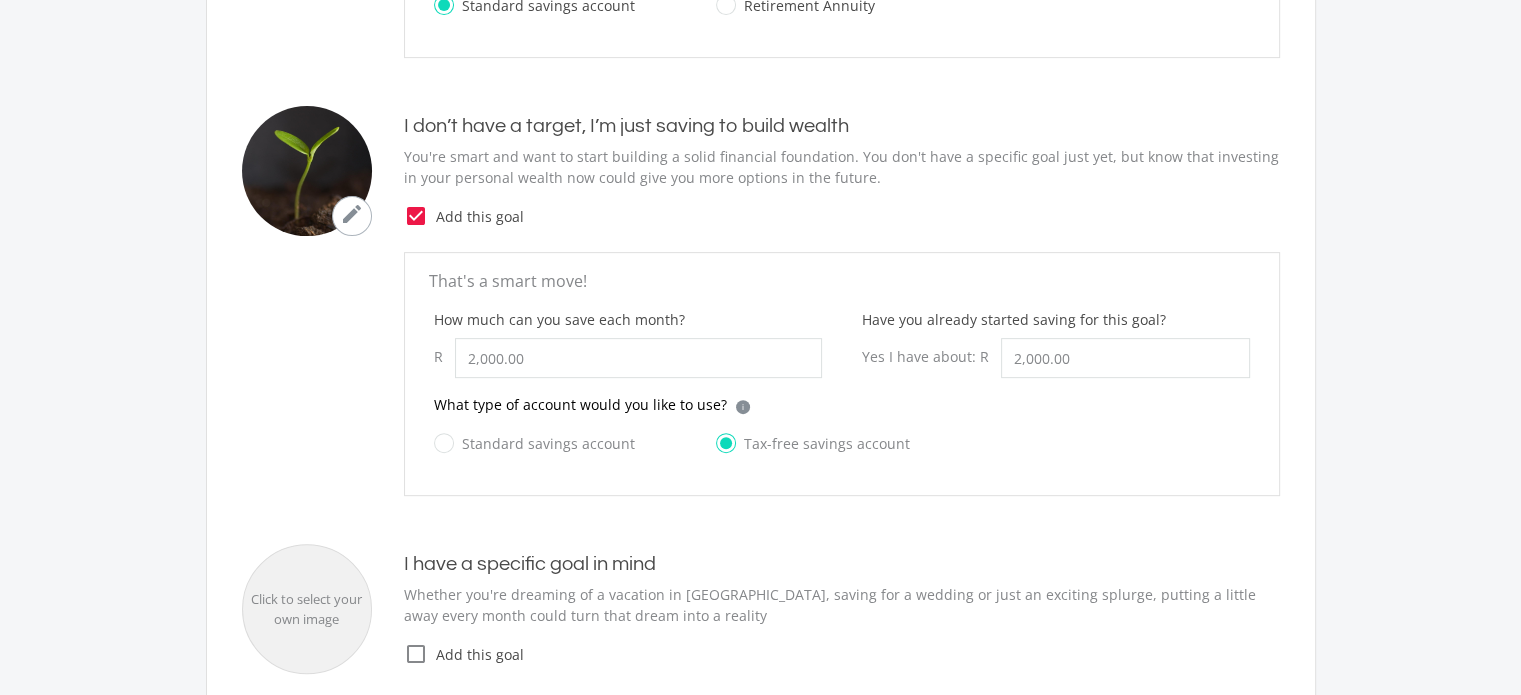 scroll, scrollTop: 695, scrollLeft: 0, axis: vertical 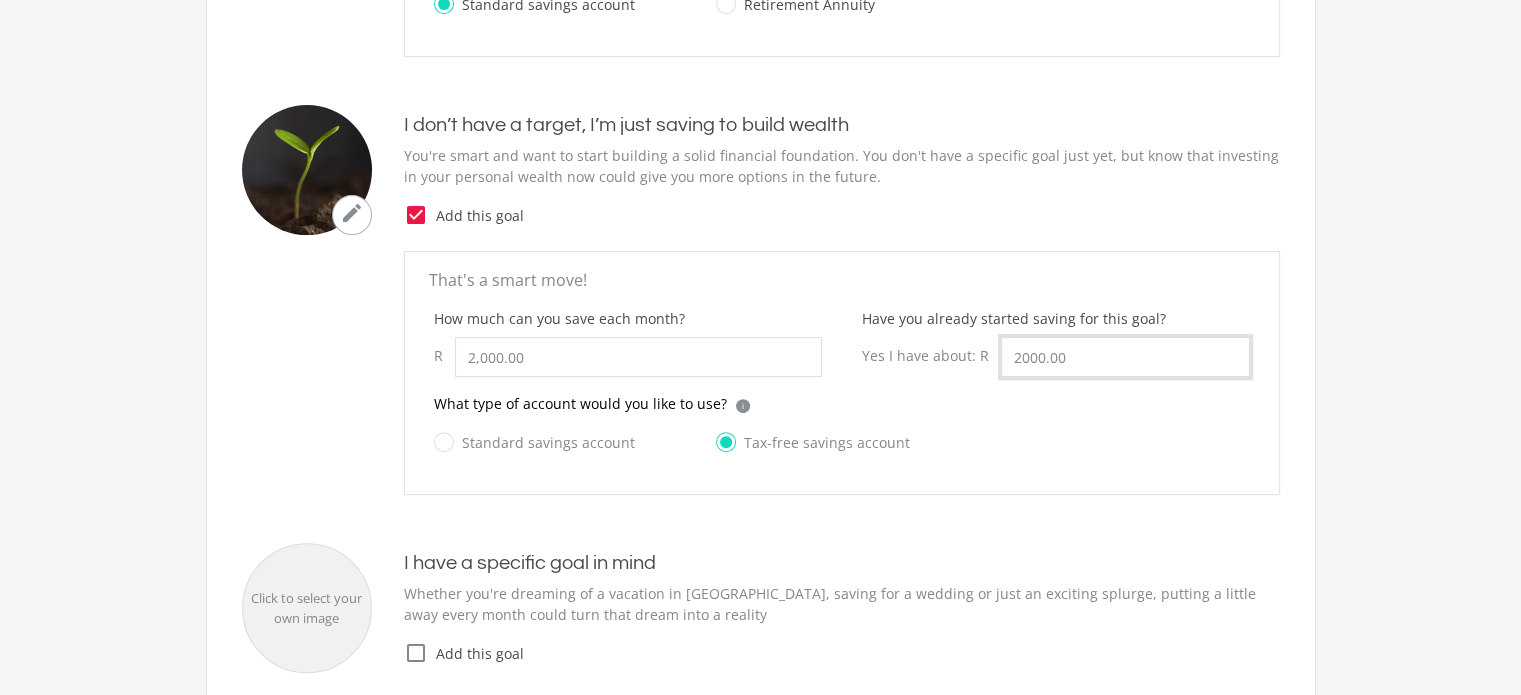 drag, startPoint x: 1138, startPoint y: 362, endPoint x: 959, endPoint y: 390, distance: 181.17671 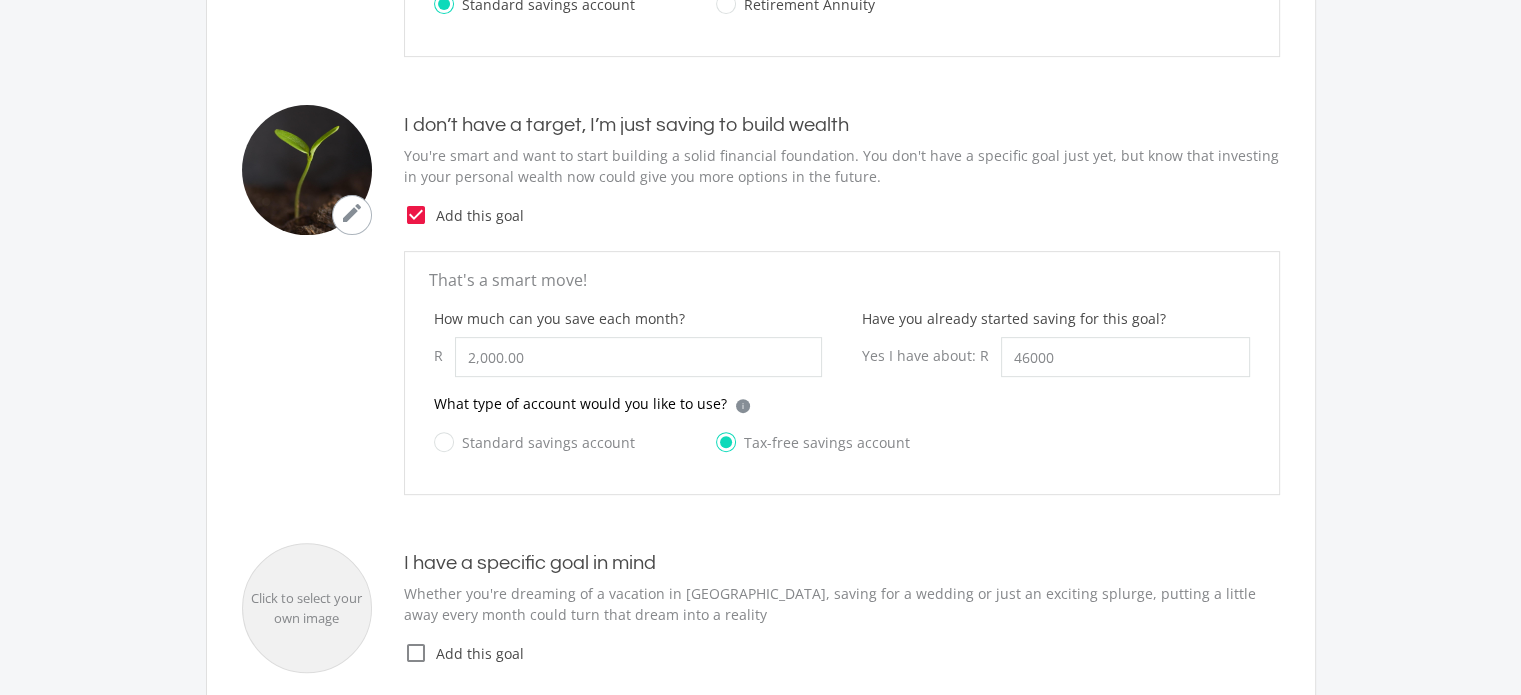 type on "46,000.00" 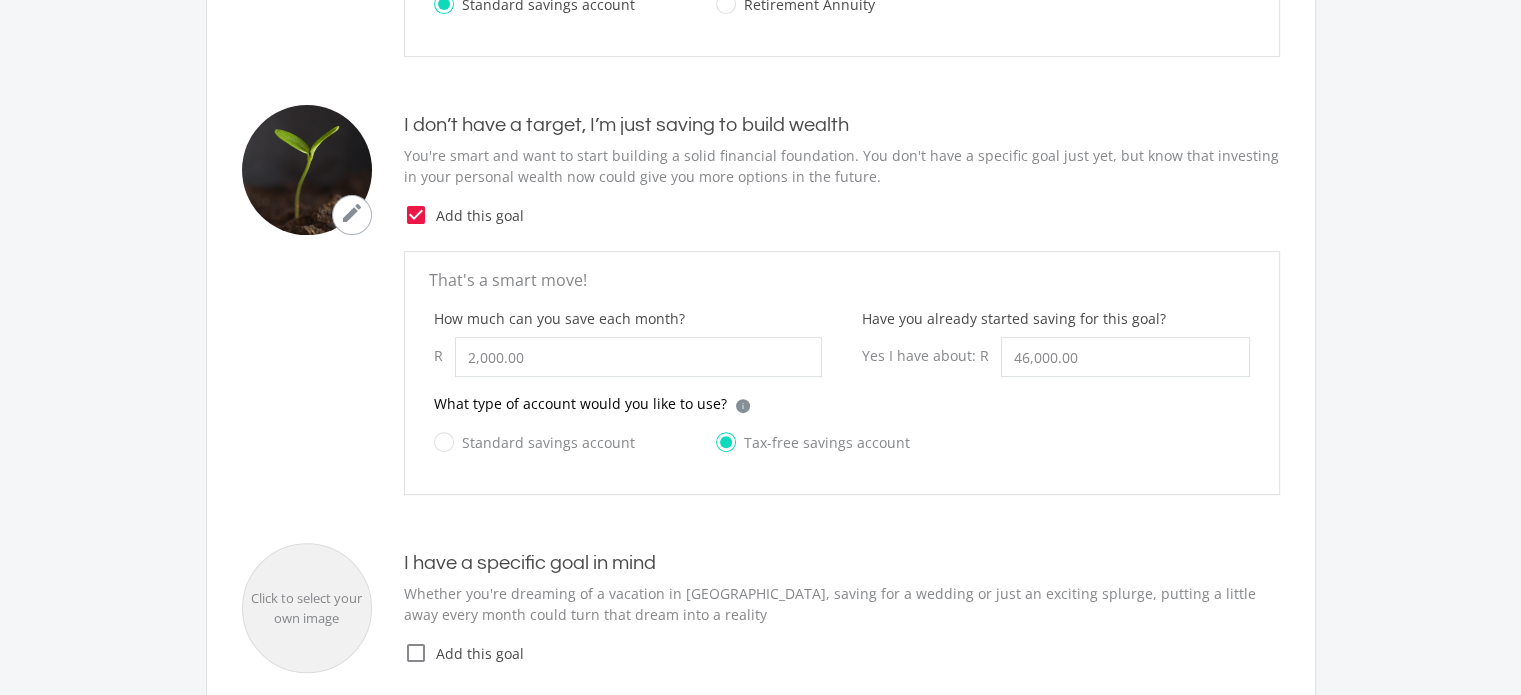 click on "What type of account would you like to use?
i
Which account type should I choose?
Tax-free Savings Account (TFSA):  TFSA accounts are not tax deductable in the same way as RAs, however they are exempt from capital gains tax. There is an annual contribution limit of R36 000. Any amount that you withdraw from your account will count towards your annual and lifetime limit. EasyEquities will prevent you from over contributing in the TFSA you hold with us, however we can’t monitor TFSA contributions you make elsewhere.
Standard Savings Account:  A no restrictions, no limits account which is great for short term investments, where you can easily access your money and invest to the maximum of your risk profile." 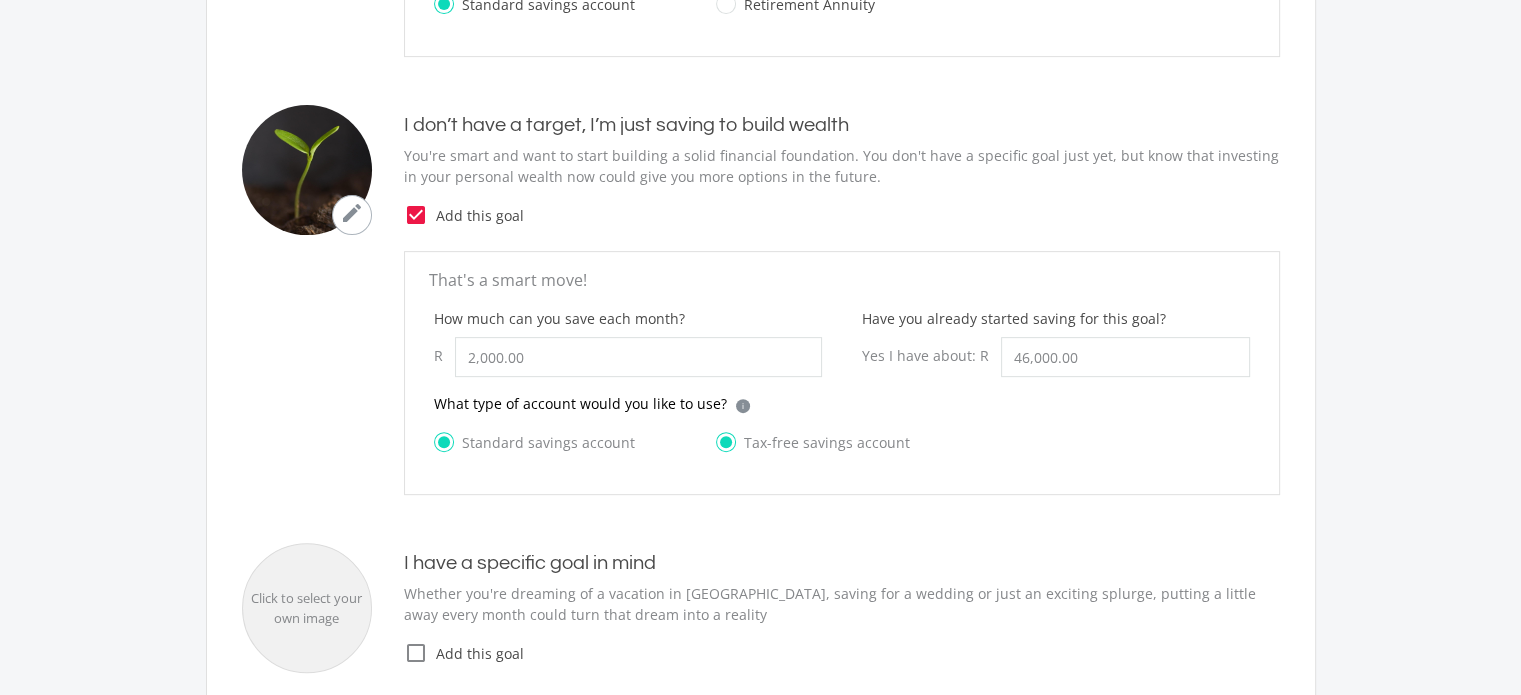radio on "false" 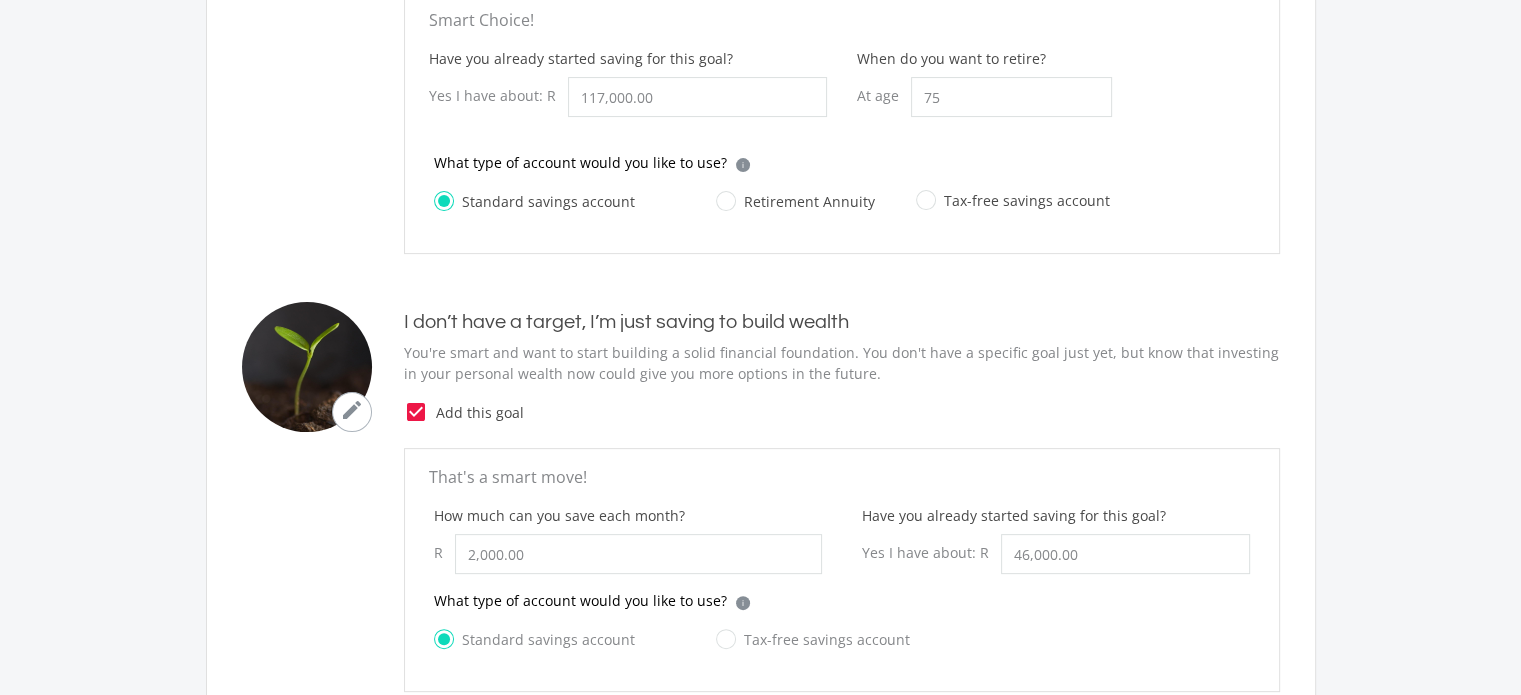 scroll, scrollTop: 497, scrollLeft: 0, axis: vertical 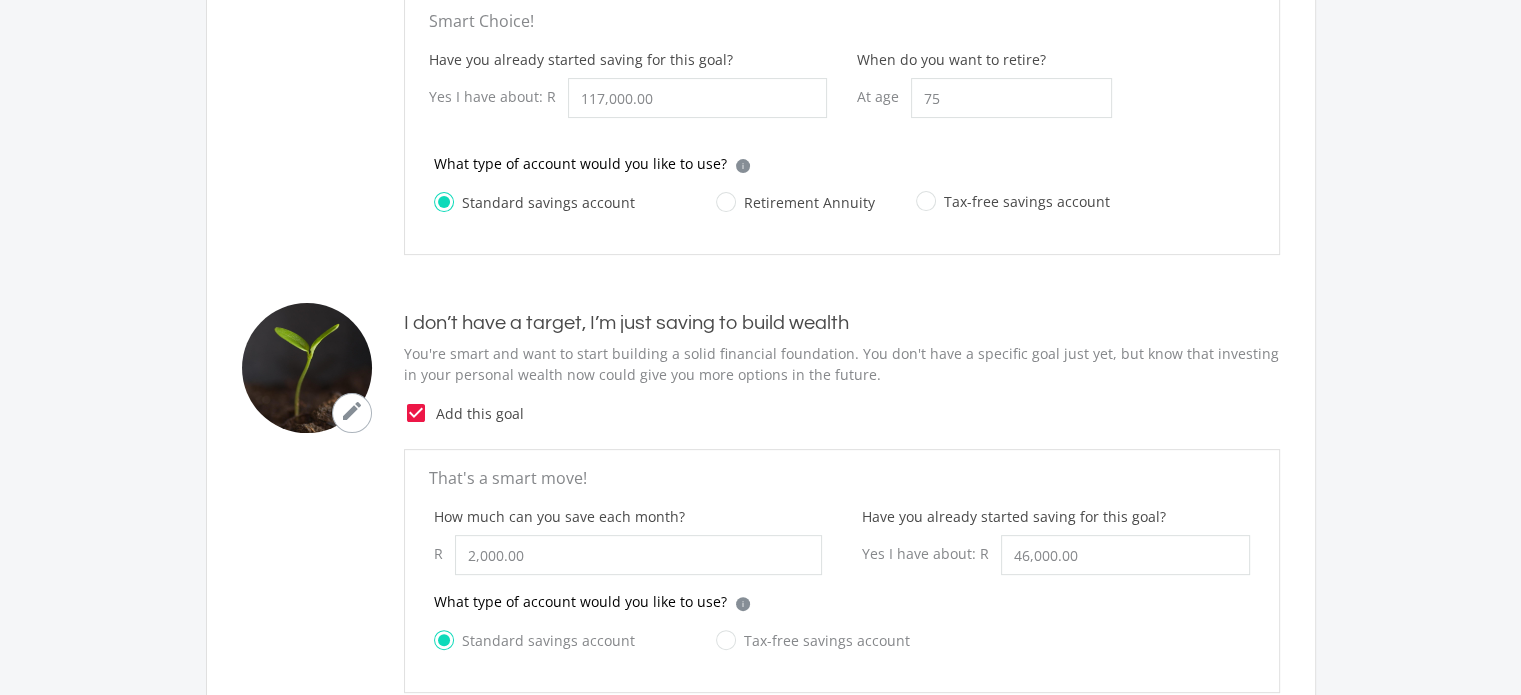 click on "Tax-free savings account" 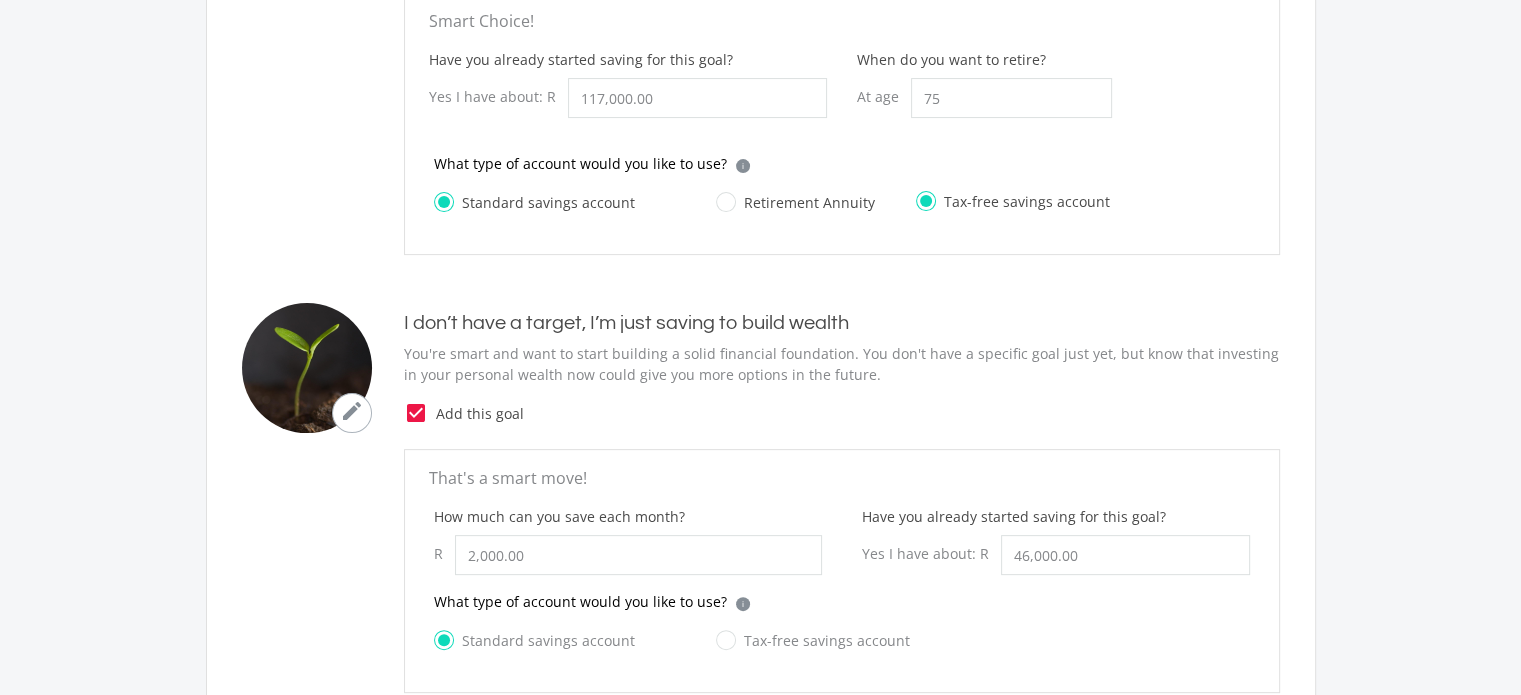 radio on "false" 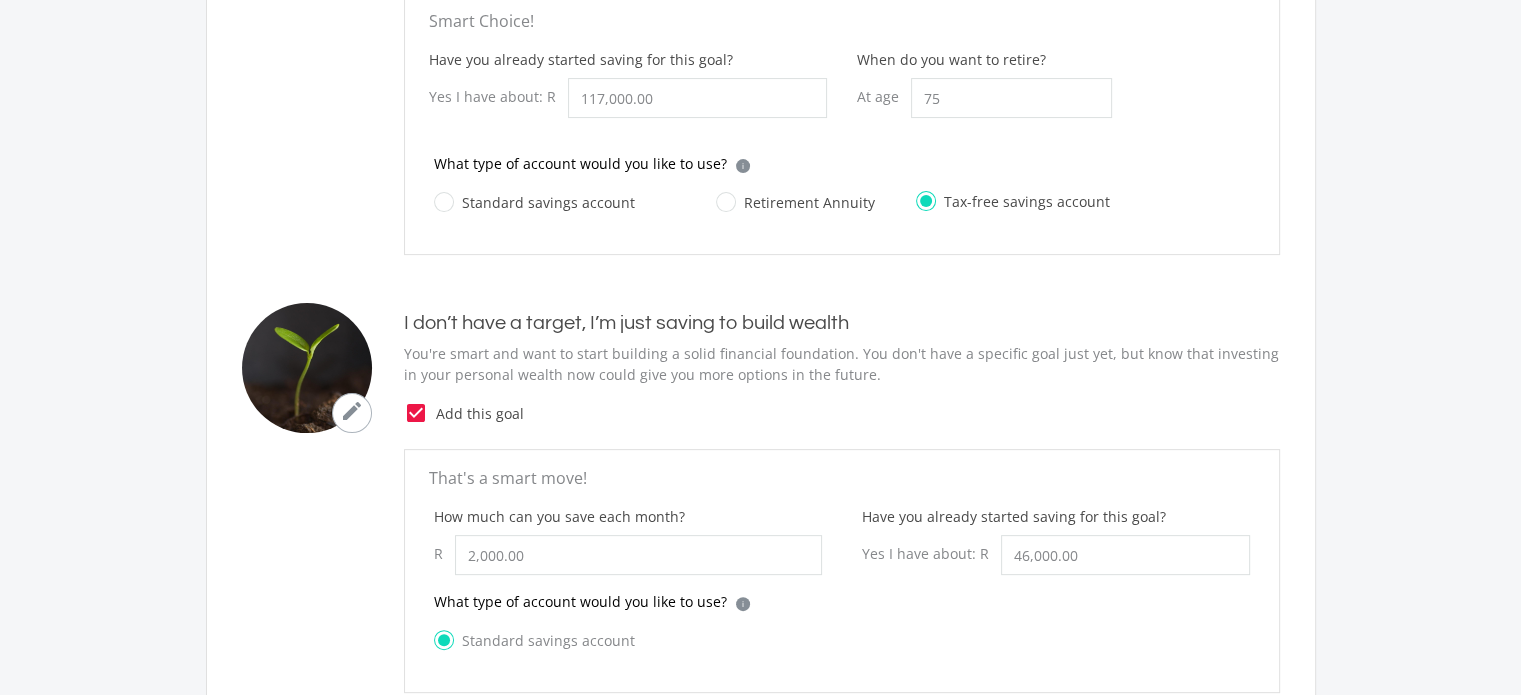 click on "Retirement Annuity" 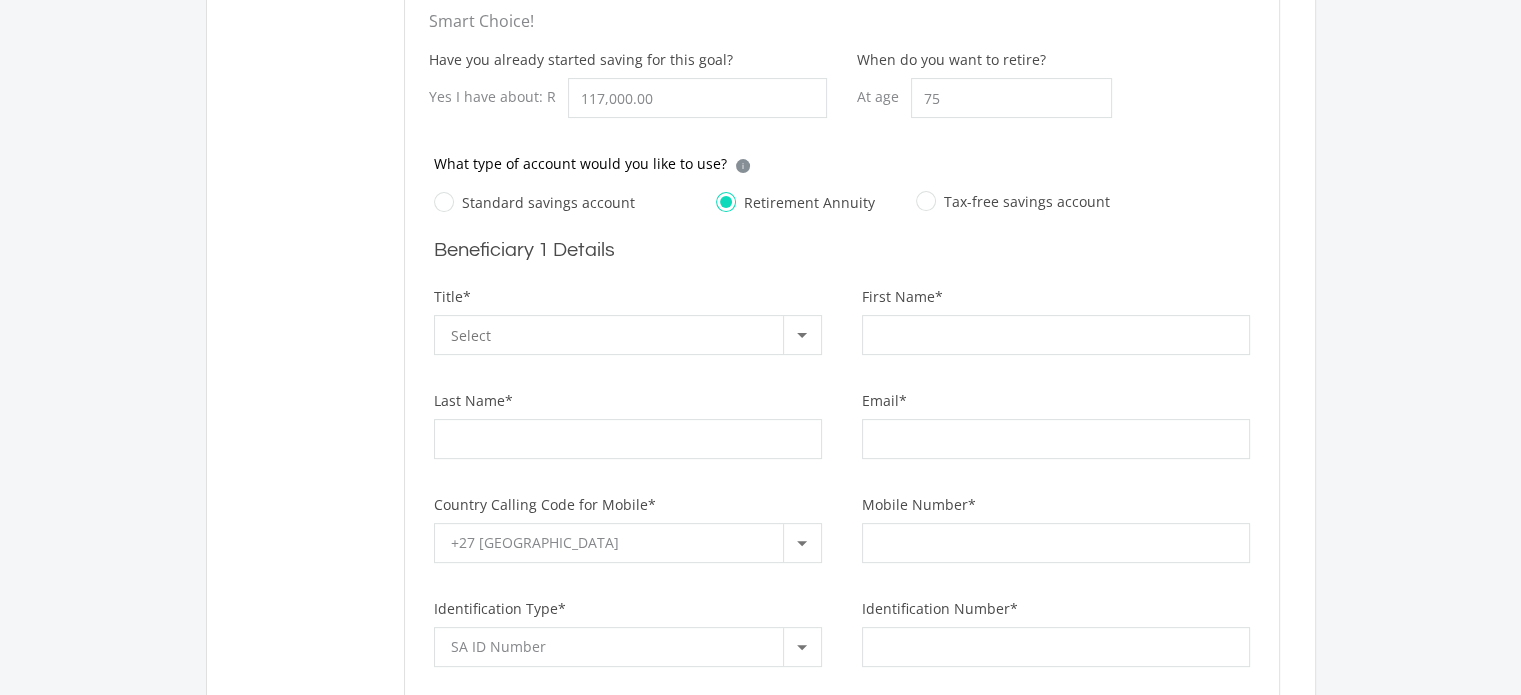 click on "Tax-free savings account" 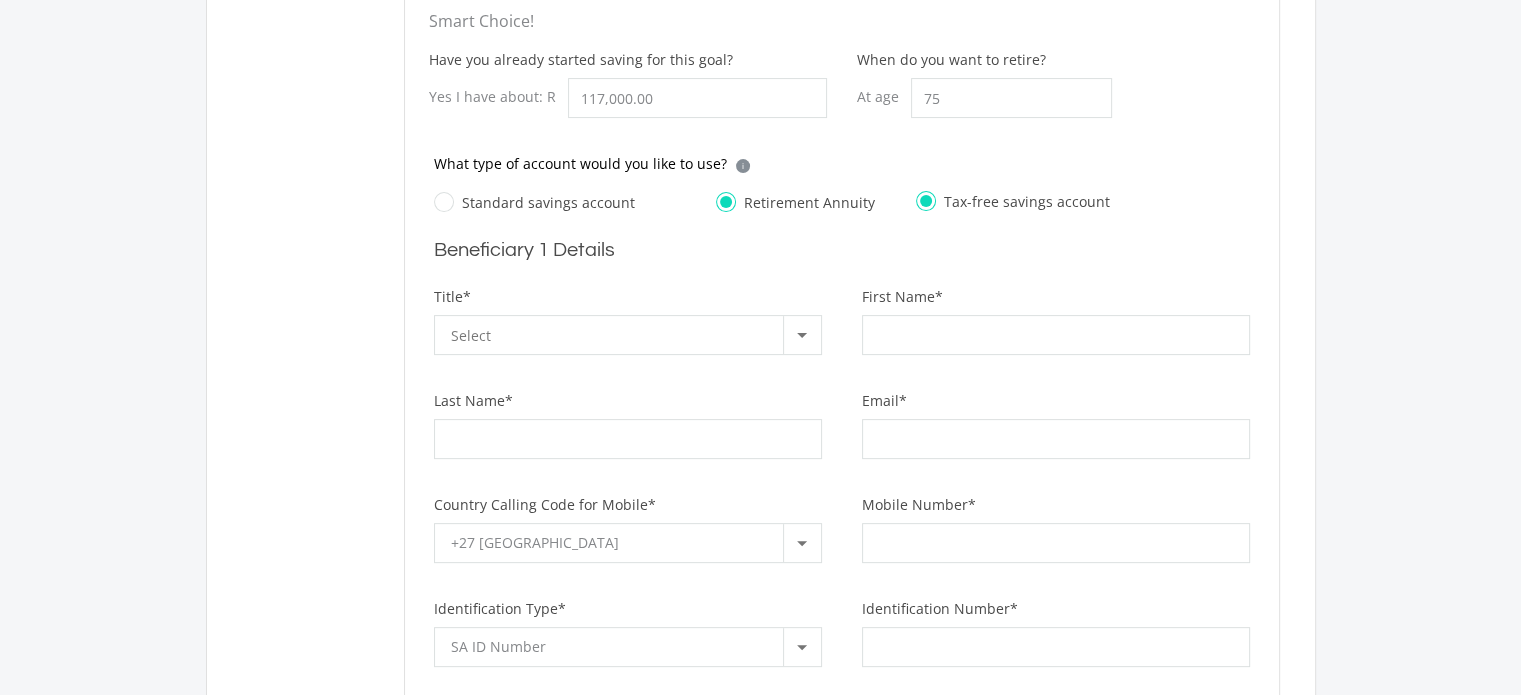 radio on "false" 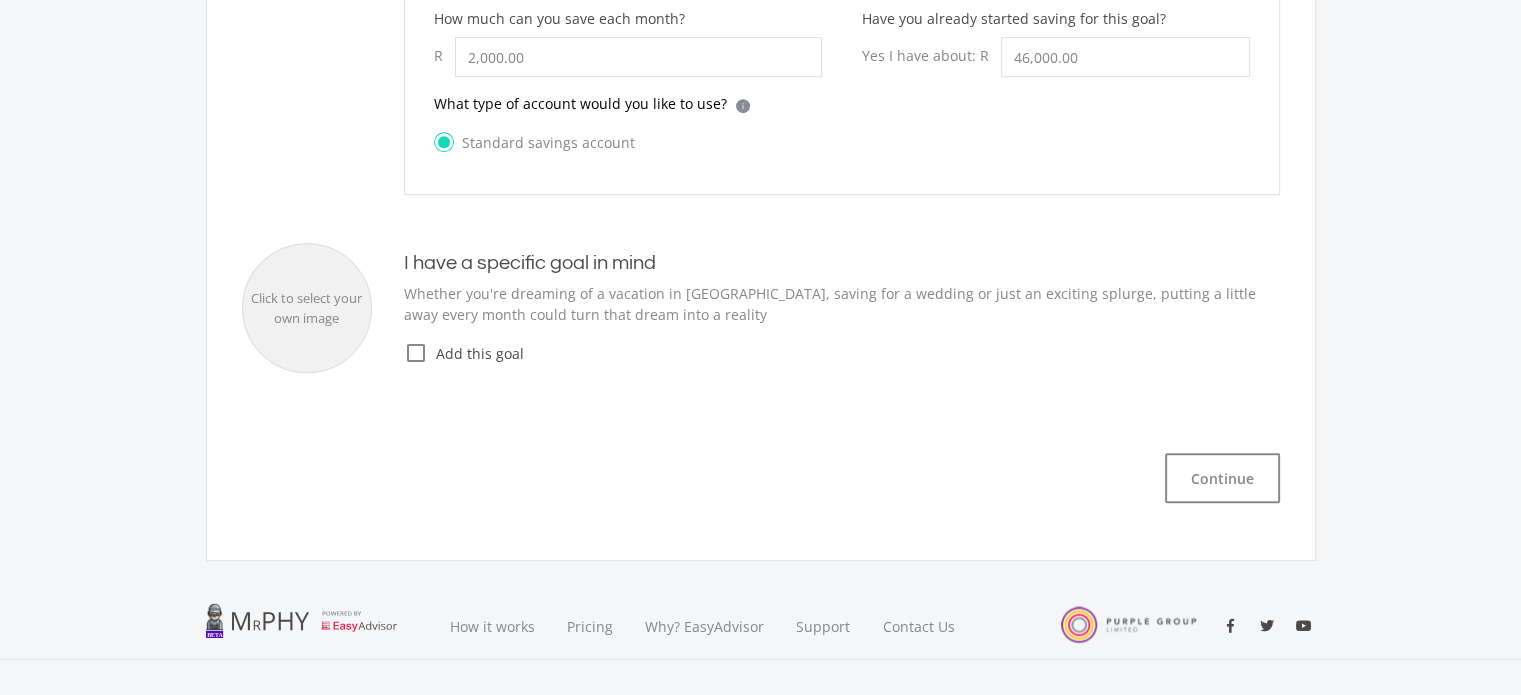 scroll, scrollTop: 996, scrollLeft: 0, axis: vertical 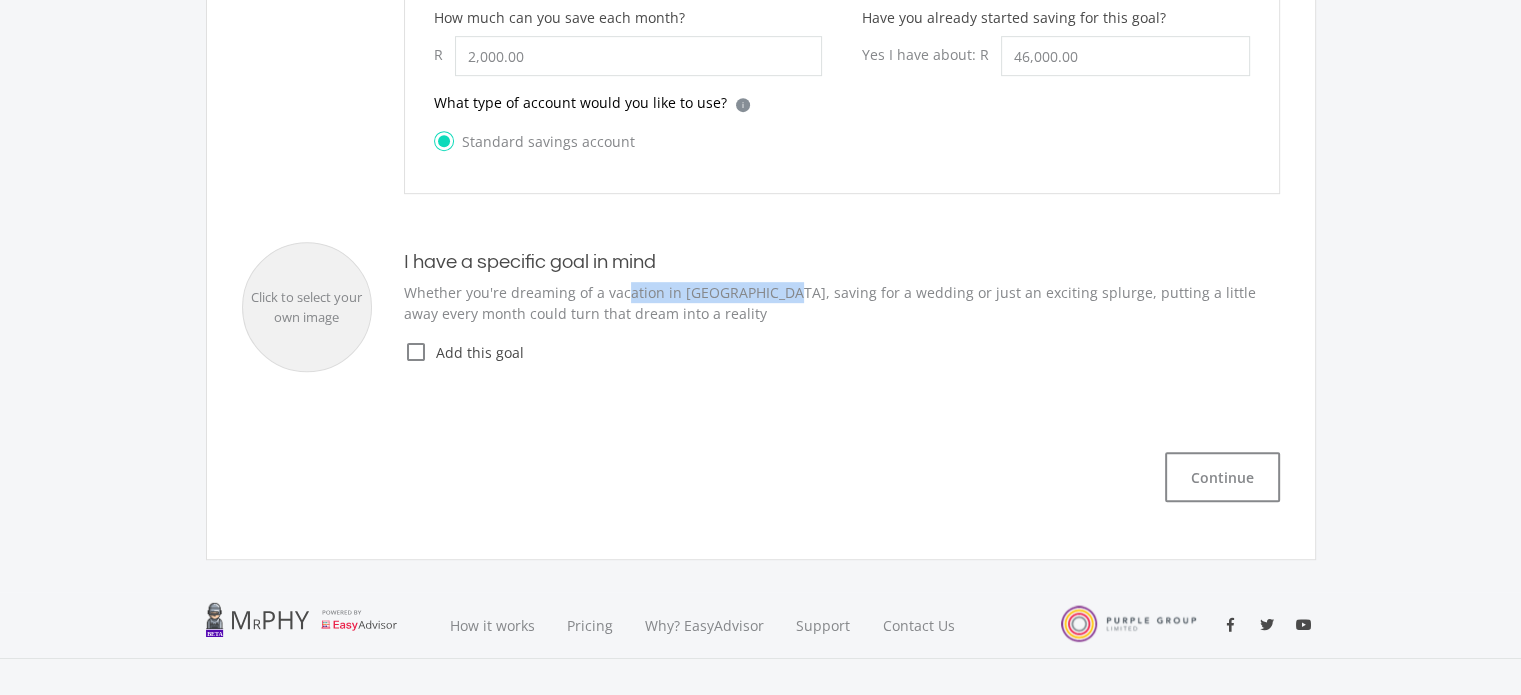 drag, startPoint x: 626, startPoint y: 290, endPoint x: 790, endPoint y: 293, distance: 164.02744 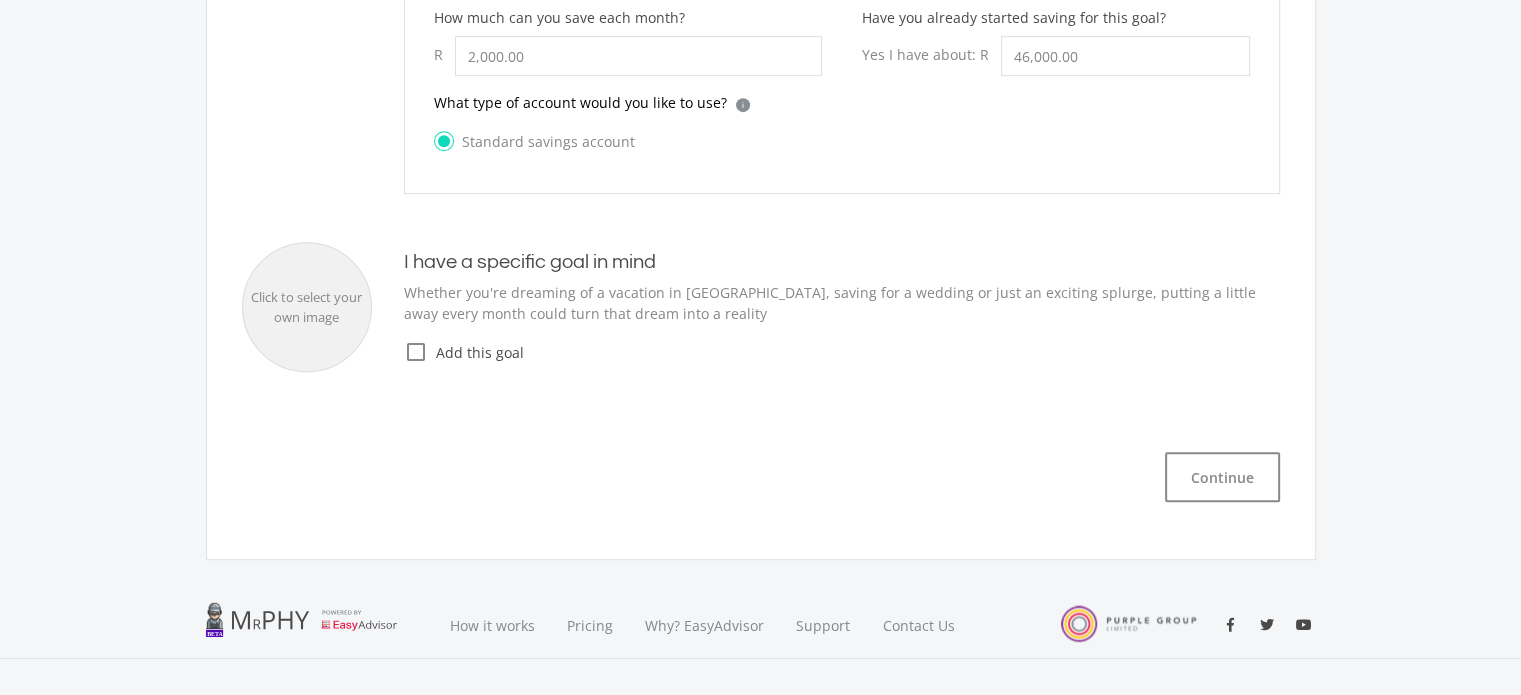 click on "Whether you're dreaming of a vacation in [GEOGRAPHIC_DATA], saving for a wedding or just an exciting splurge, putting a little away every month could turn that dream into a reality" 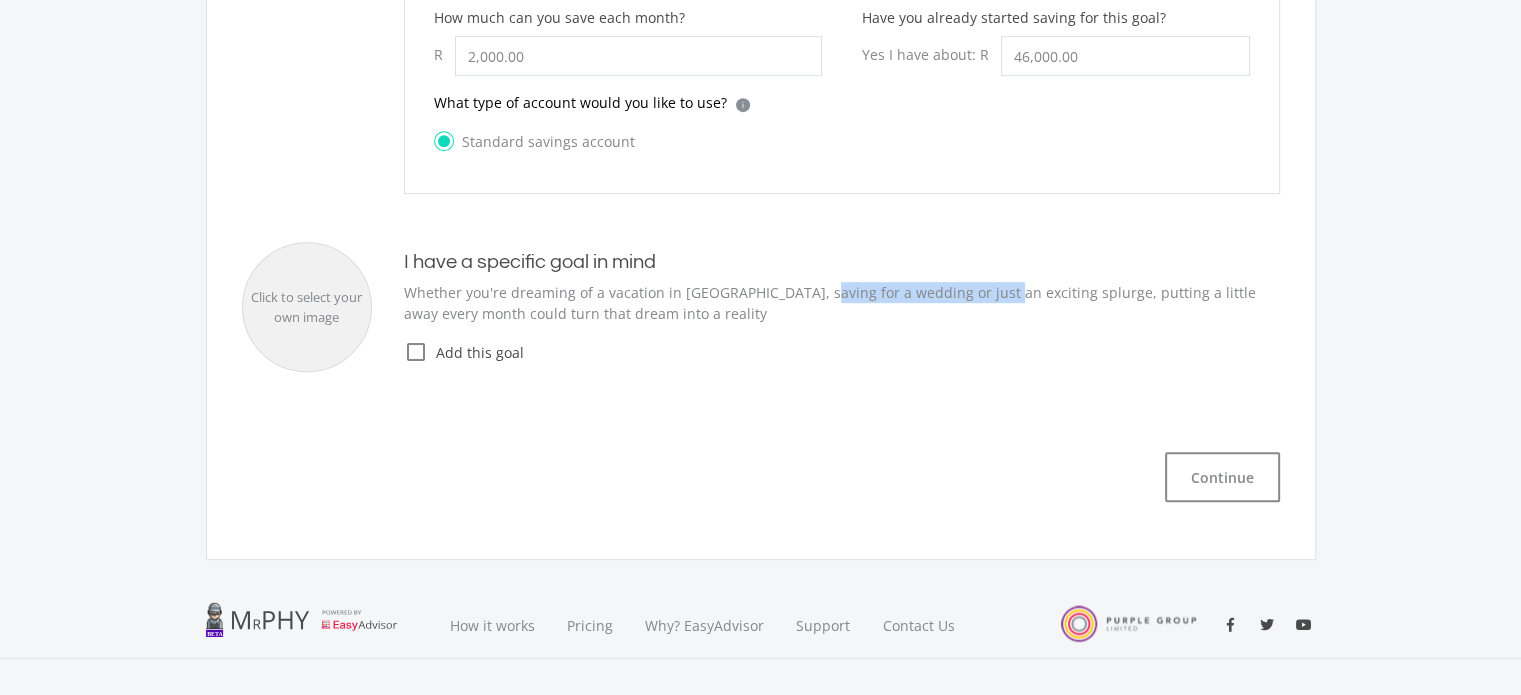 drag, startPoint x: 795, startPoint y: 294, endPoint x: 988, endPoint y: 298, distance: 193.04144 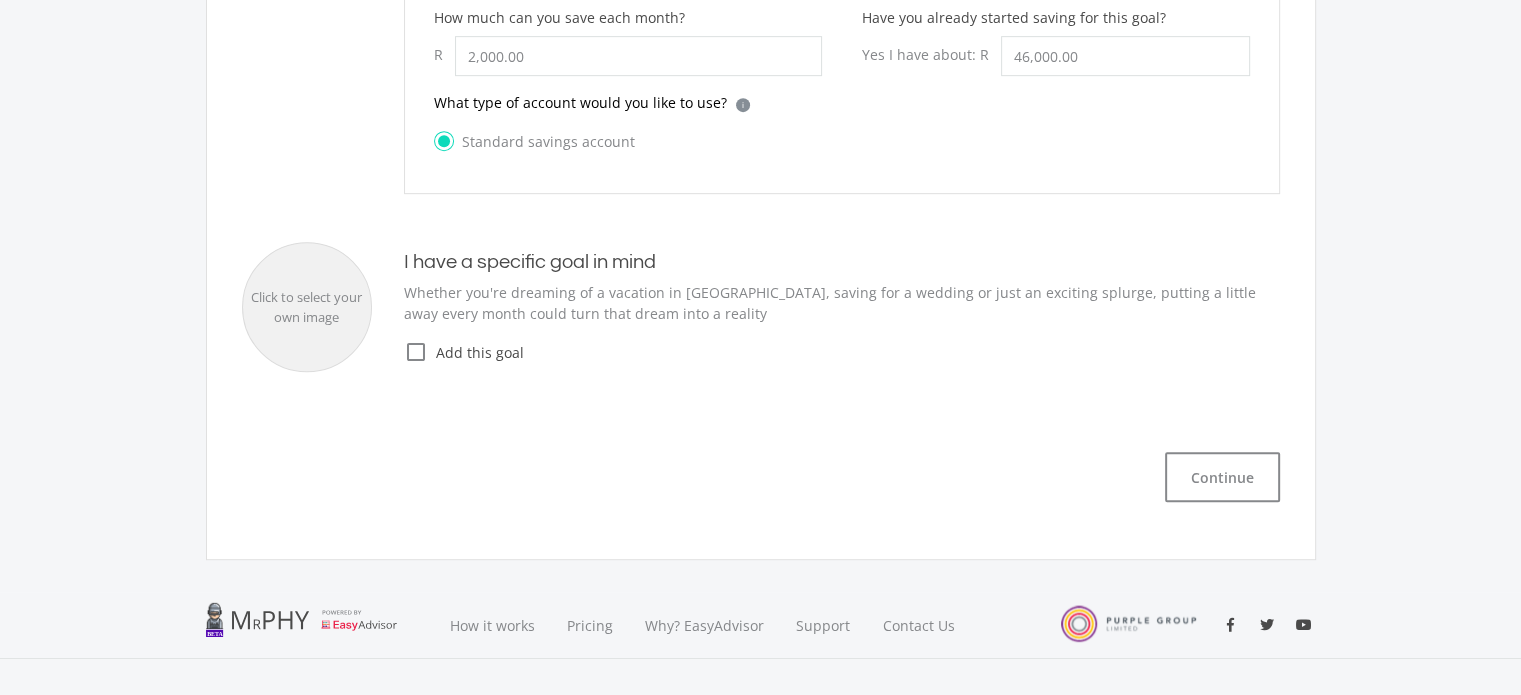 click on "Whether you're dreaming of a vacation in [GEOGRAPHIC_DATA], saving for a wedding or just an exciting splurge, putting a little away every month could turn that dream into a reality" 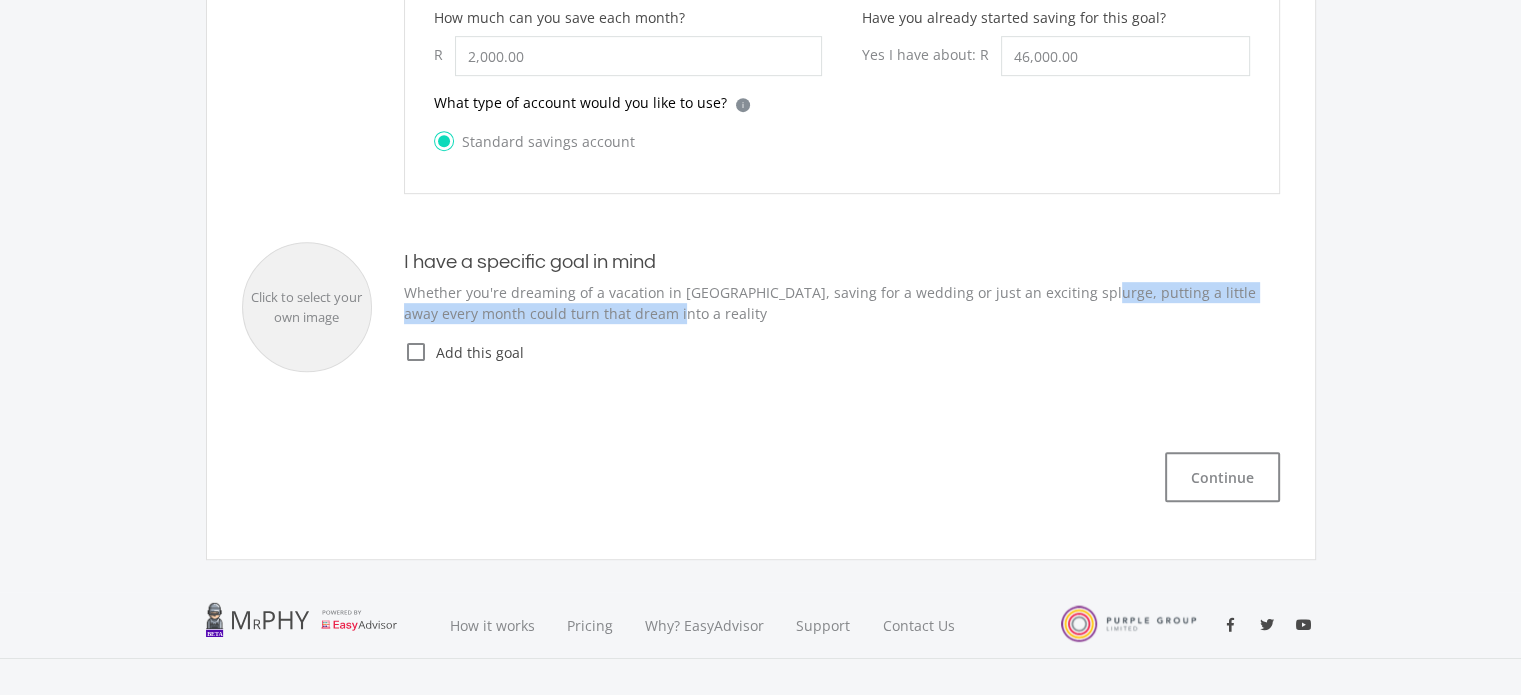 drag, startPoint x: 1065, startPoint y: 295, endPoint x: 1200, endPoint y: 303, distance: 135.23683 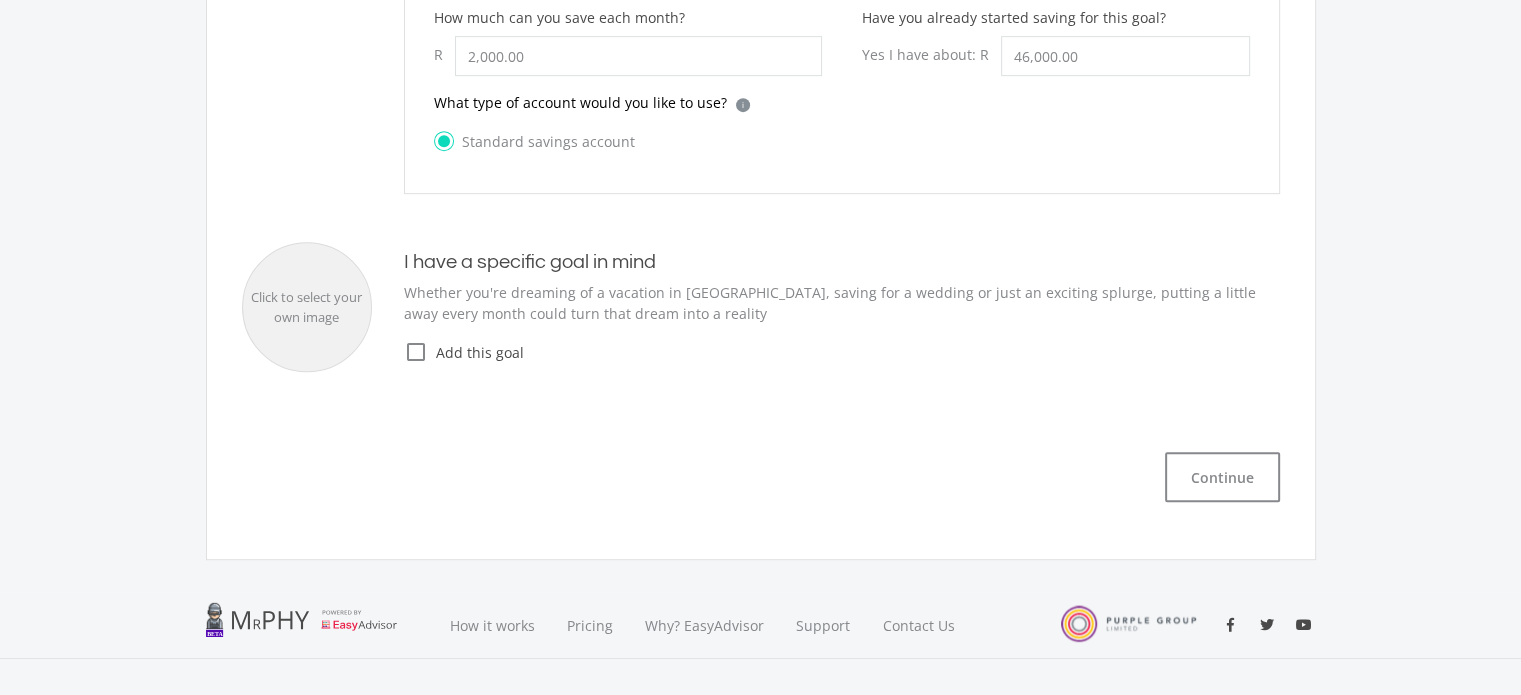 click on "Add this goal" 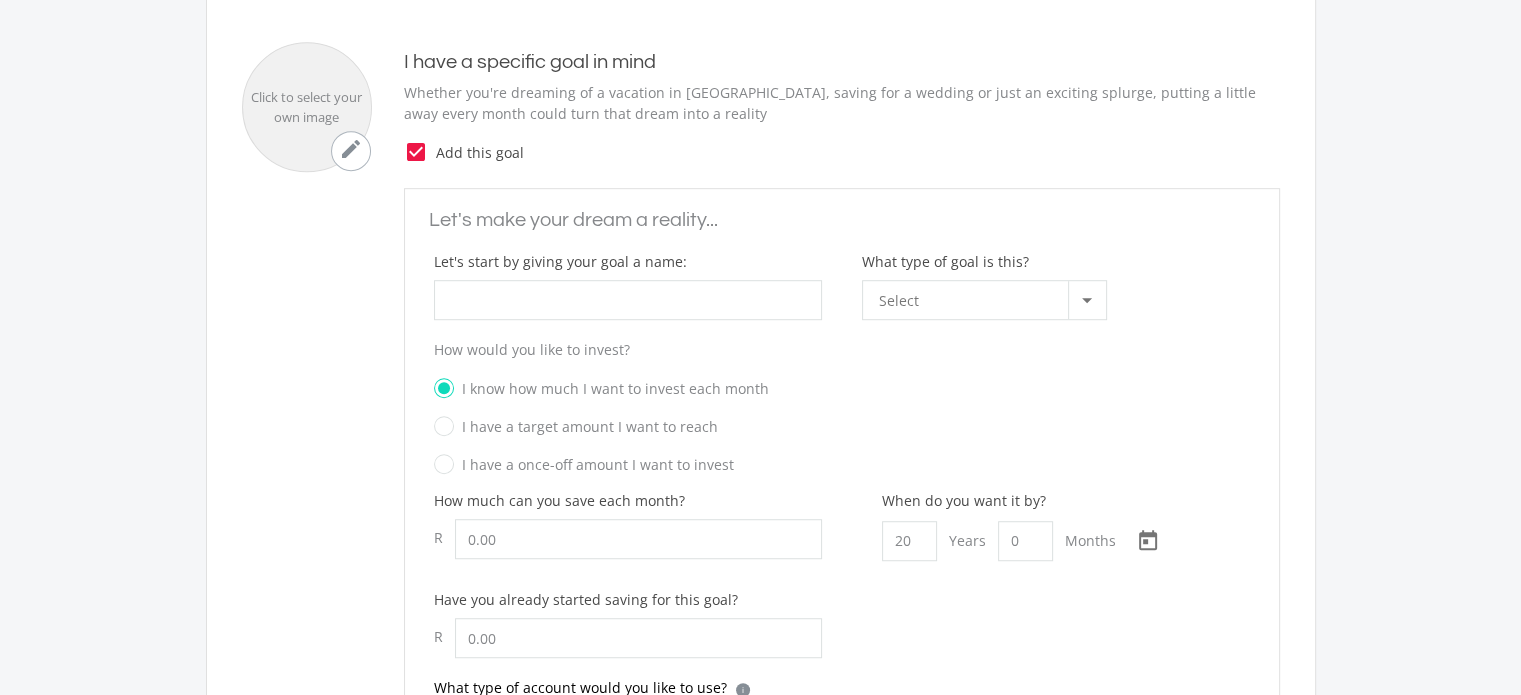 click on "Let's start by giving your goal a name:" 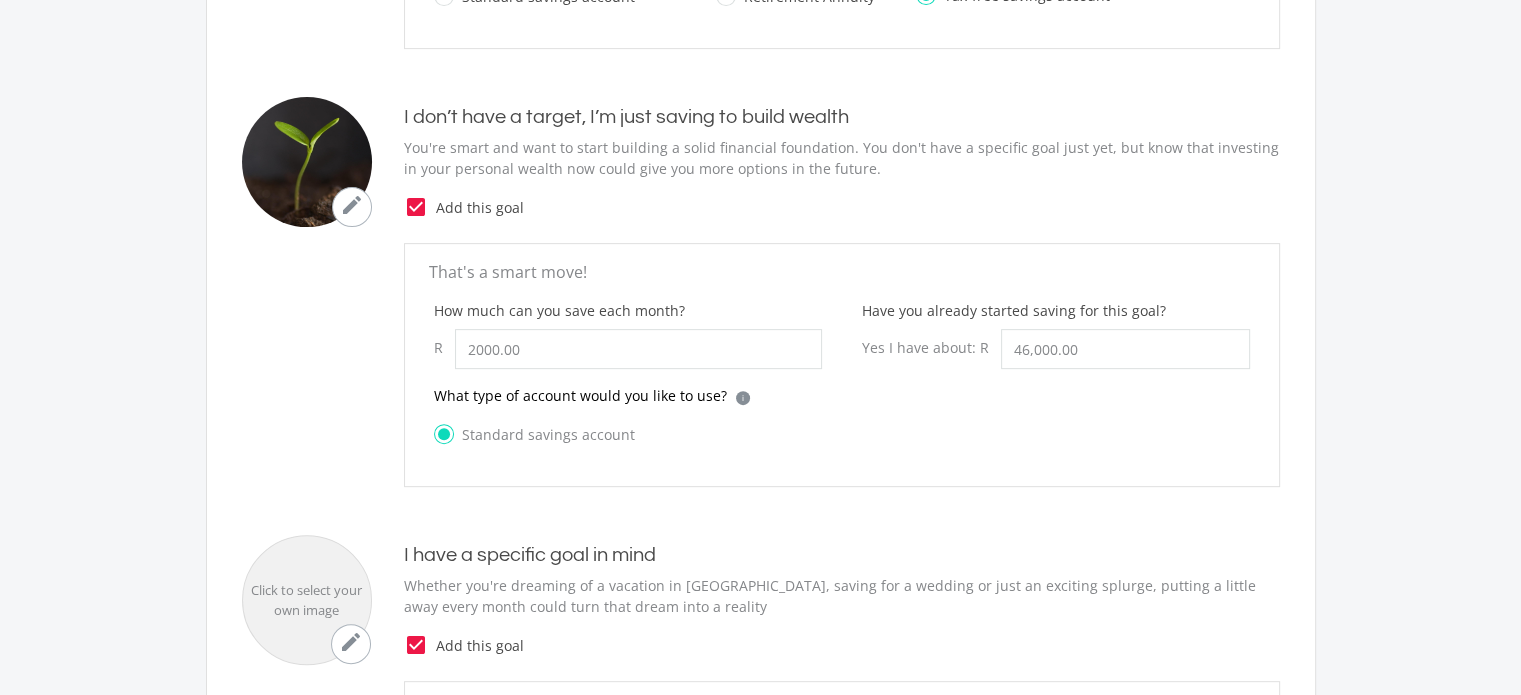type on "2,000.00" 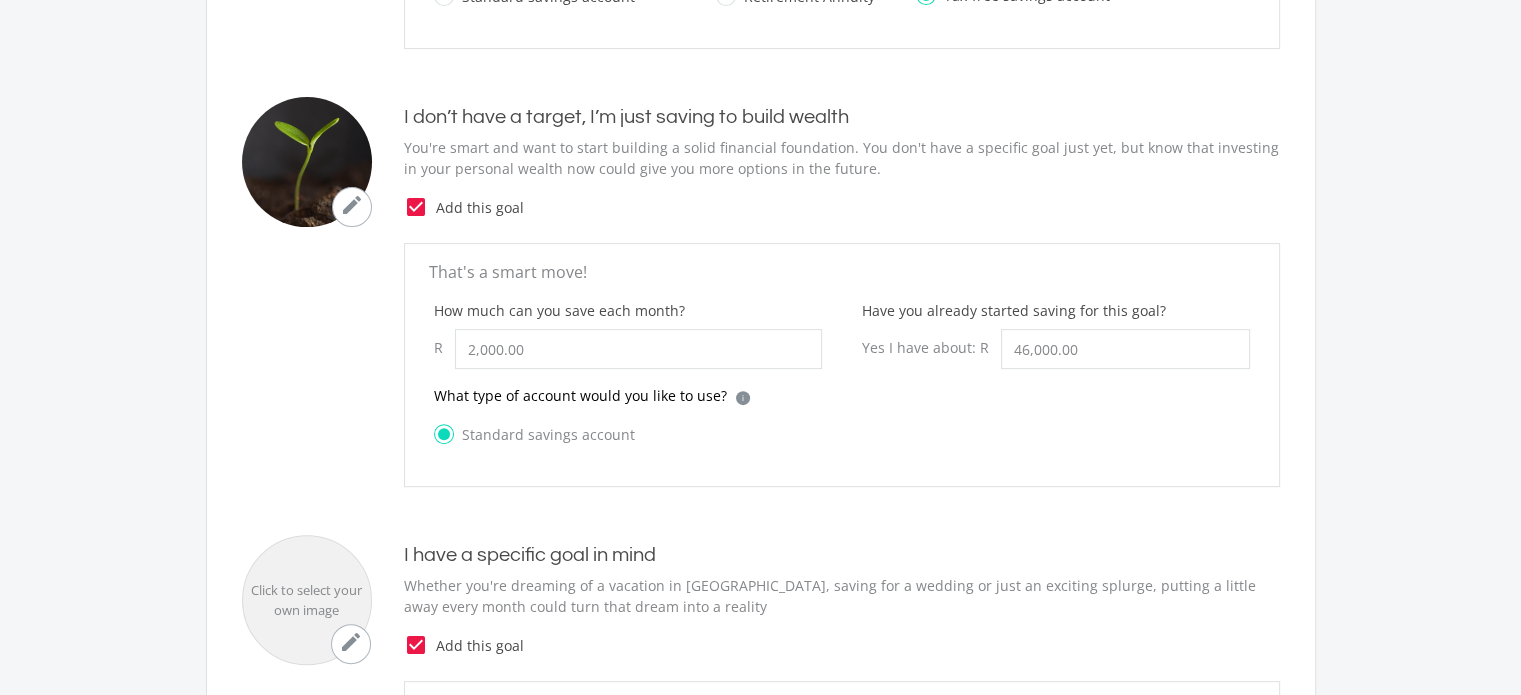 click on "That's a smart move!
How much can you save each month?
R
2,000.00
Have you already started saving for this goal?
Yes I have about: R
46,000.00
What type of account would you like to use?
i
Which account type should I choose?
Standard Savings Account:  A no restrictions, no limits account which is great for short term investments, where you can easily access your money and invest to the maximum of your risk profile.
Standard savings account" 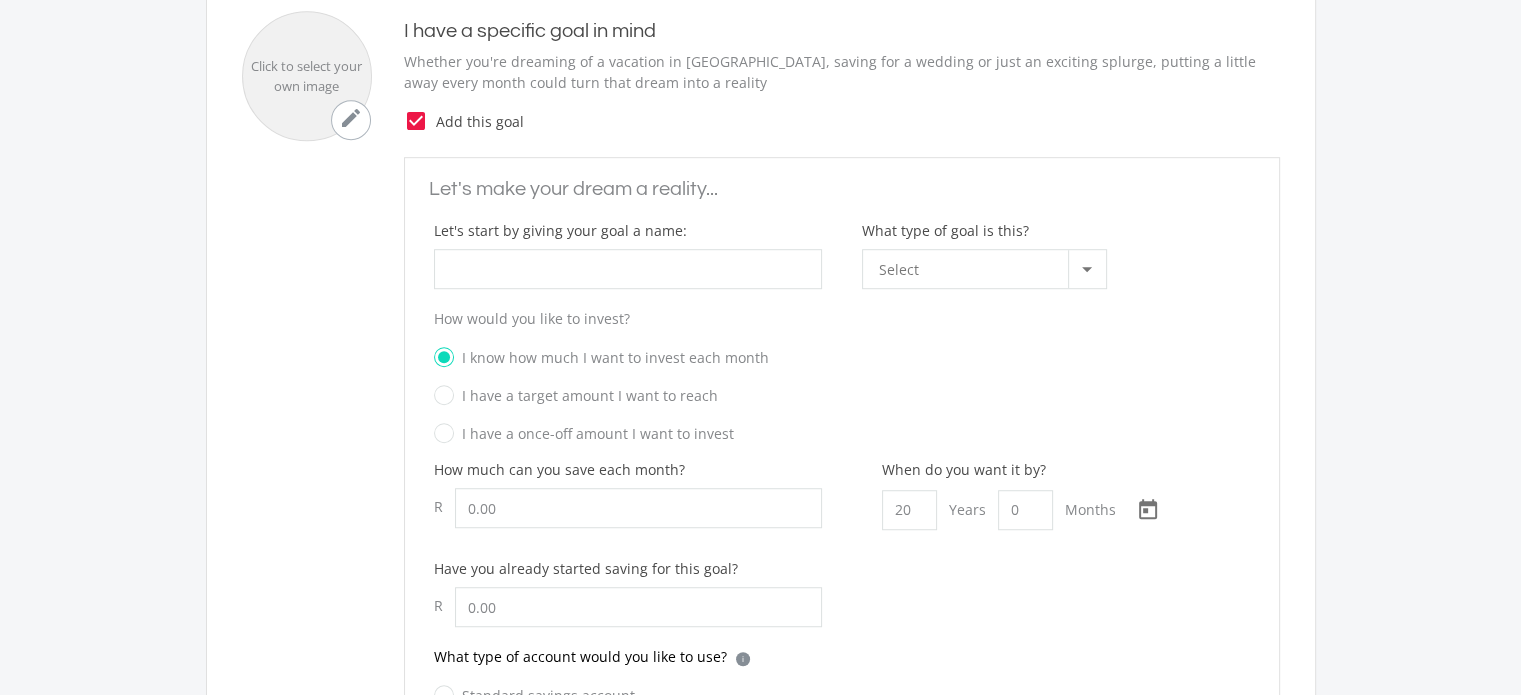 scroll, scrollTop: 1226, scrollLeft: 0, axis: vertical 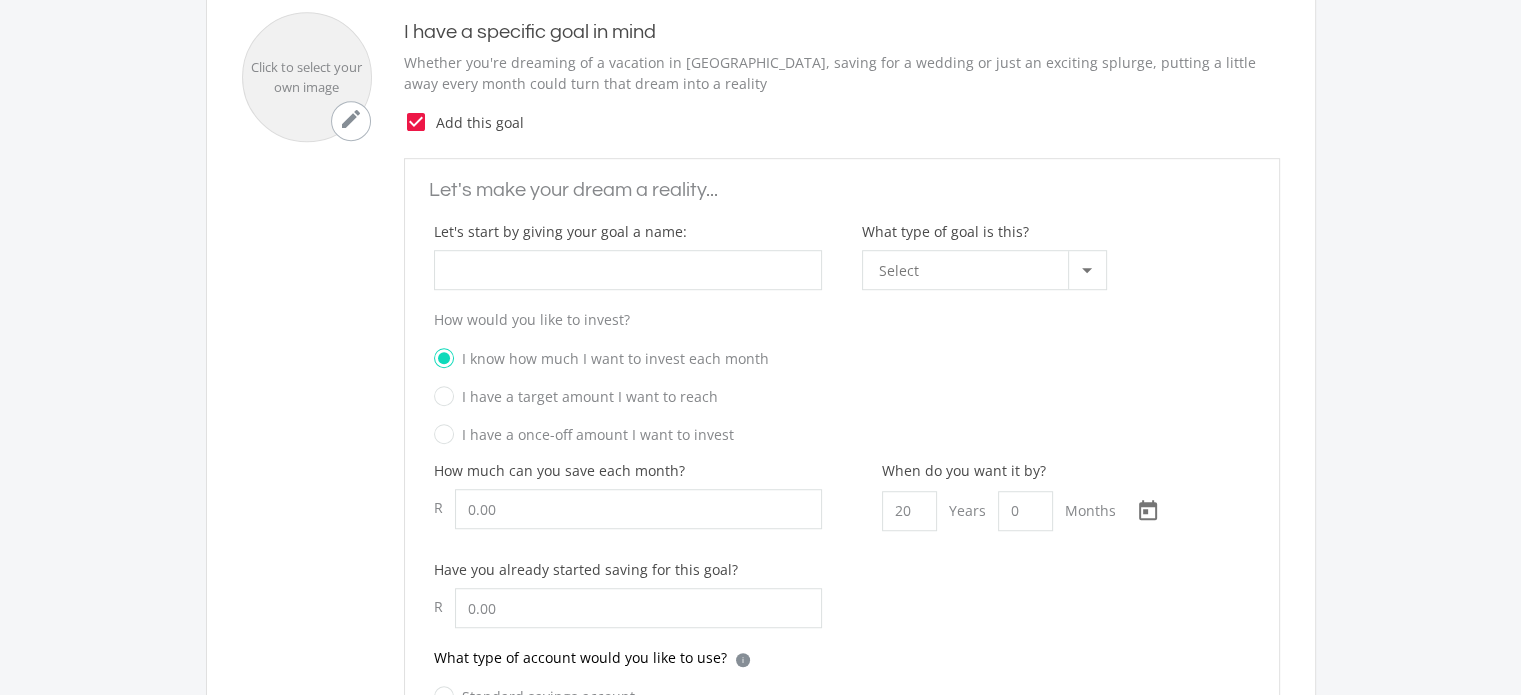 click on "Add this goal" 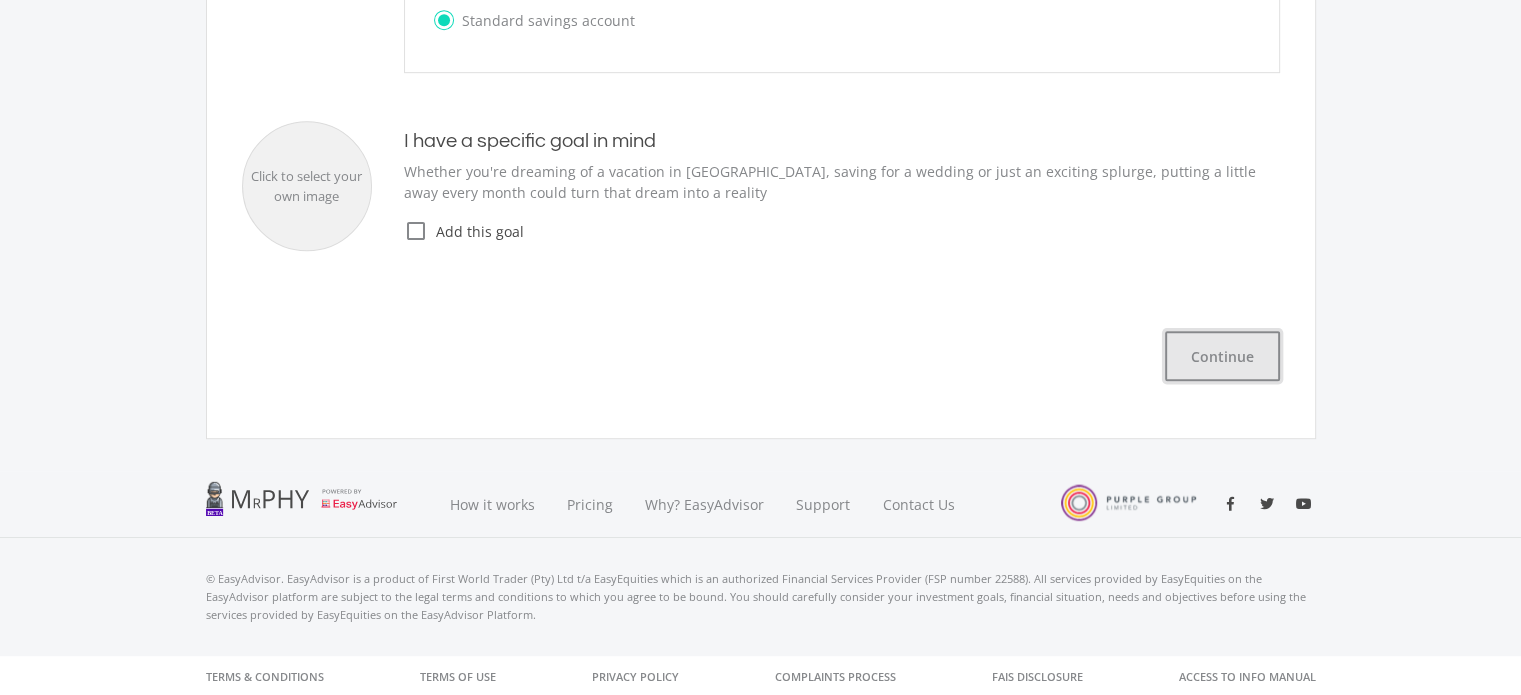 click on "Continue" 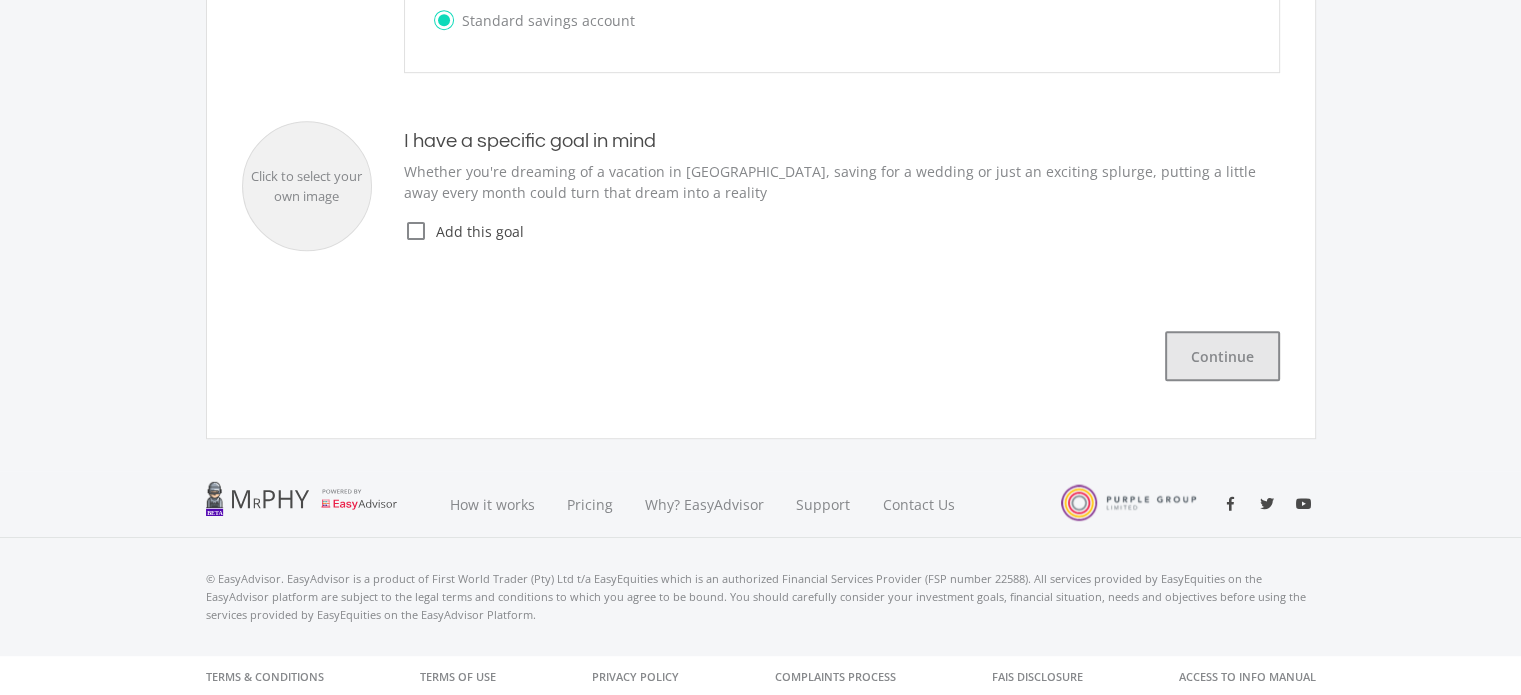 scroll, scrollTop: 0, scrollLeft: 0, axis: both 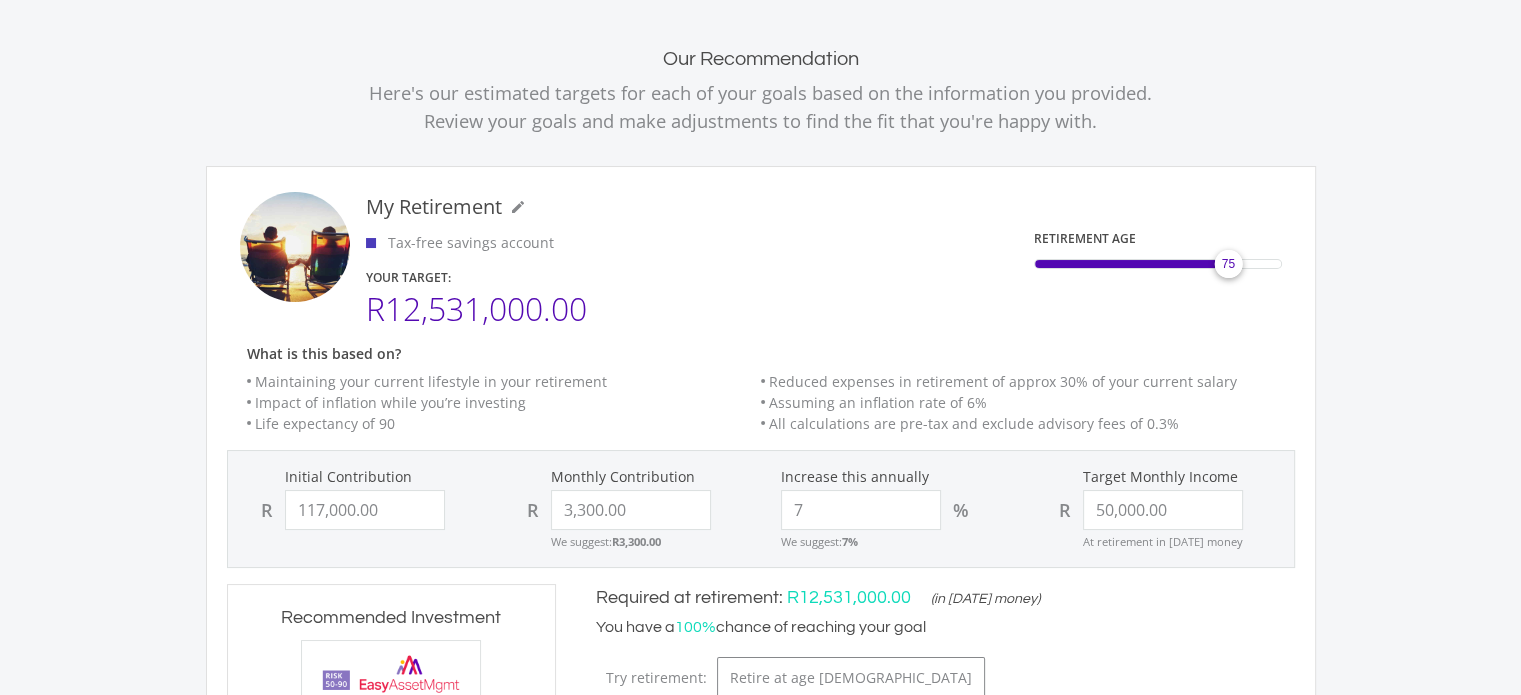 type on "46000" 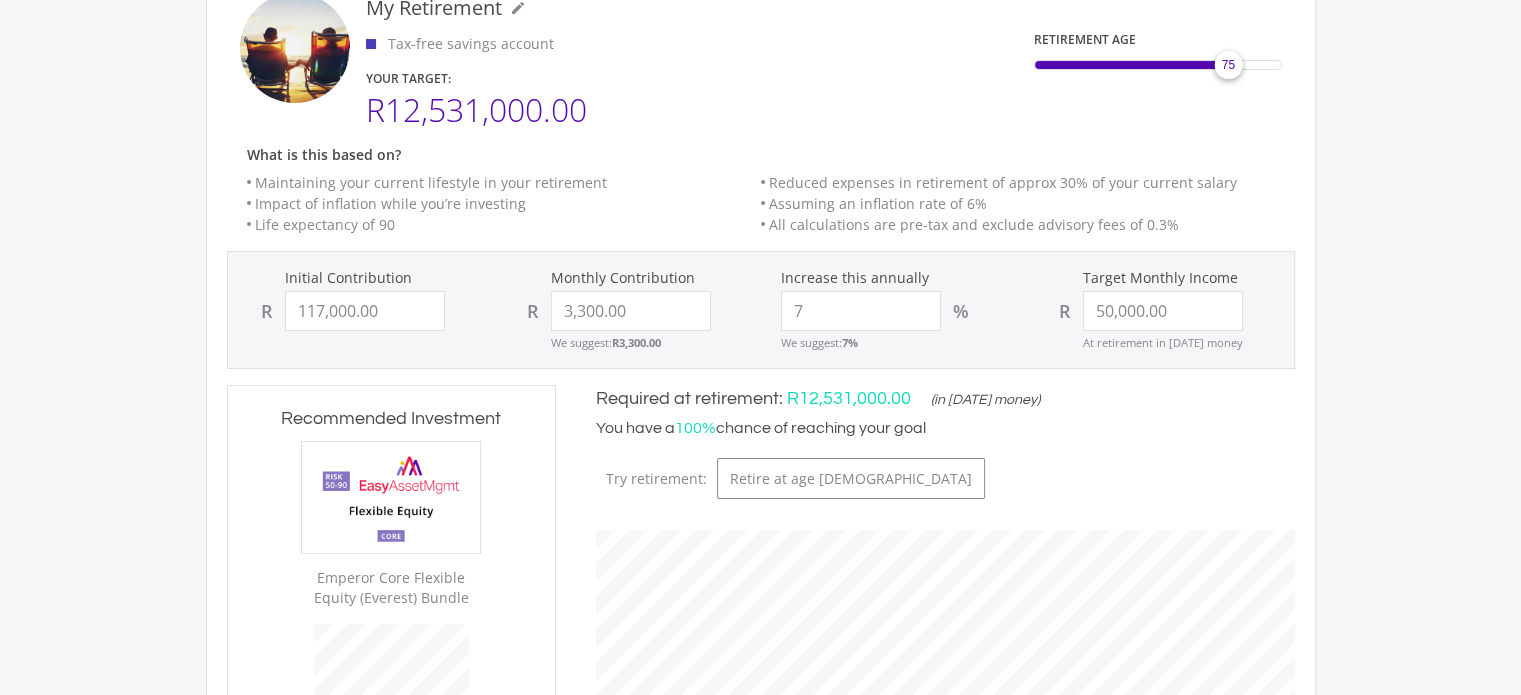 scroll, scrollTop: 298, scrollLeft: 0, axis: vertical 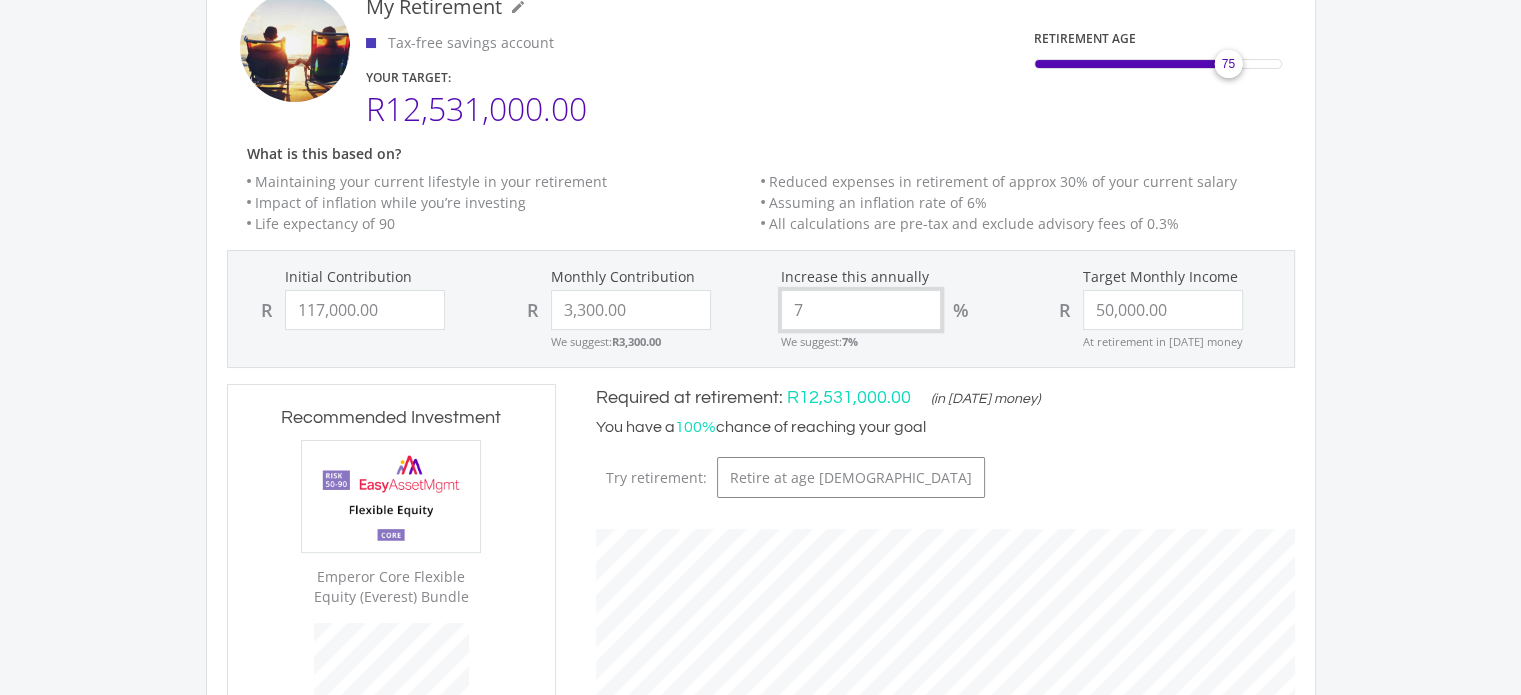 drag, startPoint x: 808, startPoint y: 295, endPoint x: 772, endPoint y: 295, distance: 36 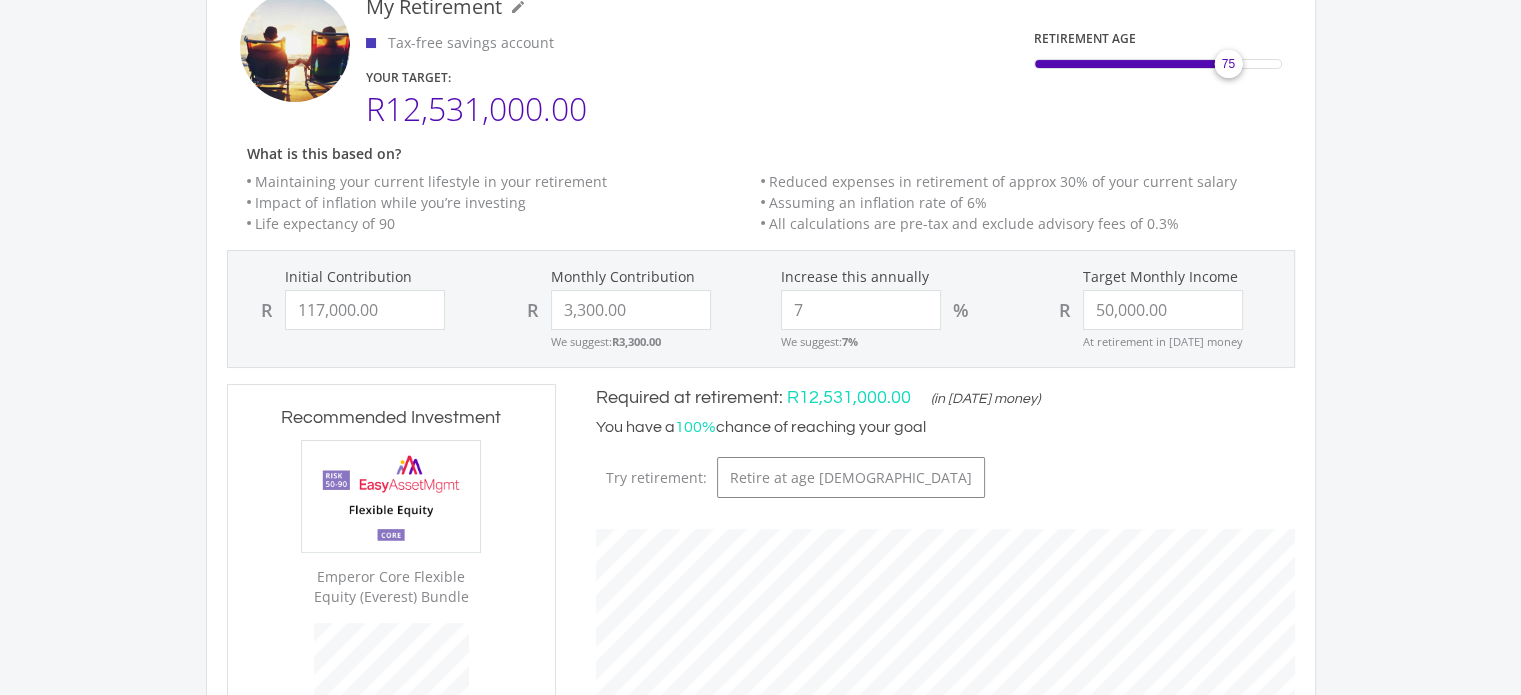 click on "What is this based on?
Maintaining your current lifestyle in your retirement
Reduced expenses in retirement of approx 30% of your current salary
Impact of inflation while you’re investing
Assuming an inflation rate of 6%
Life expectancy of 90
All calculations are pre-tax and exclude advisory fees of 0.3%" 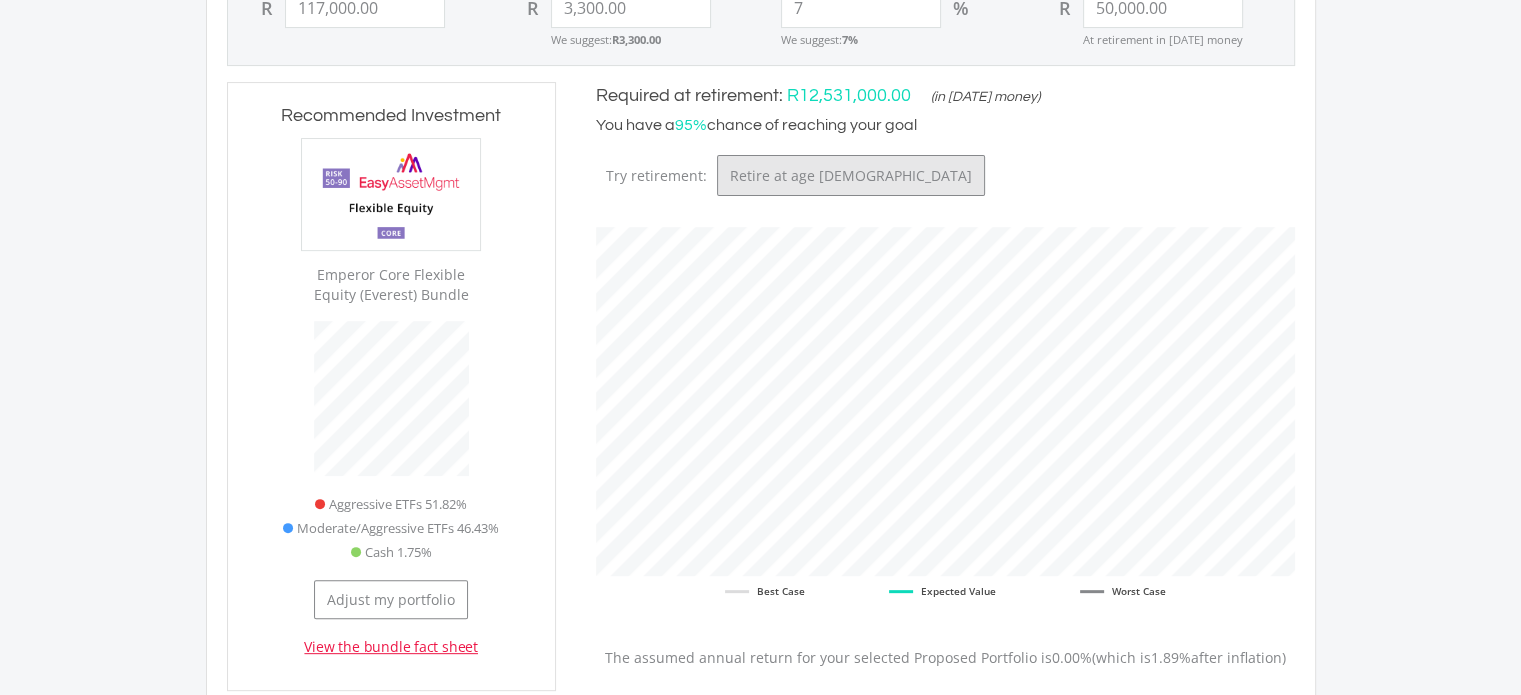 scroll, scrollTop: 599, scrollLeft: 0, axis: vertical 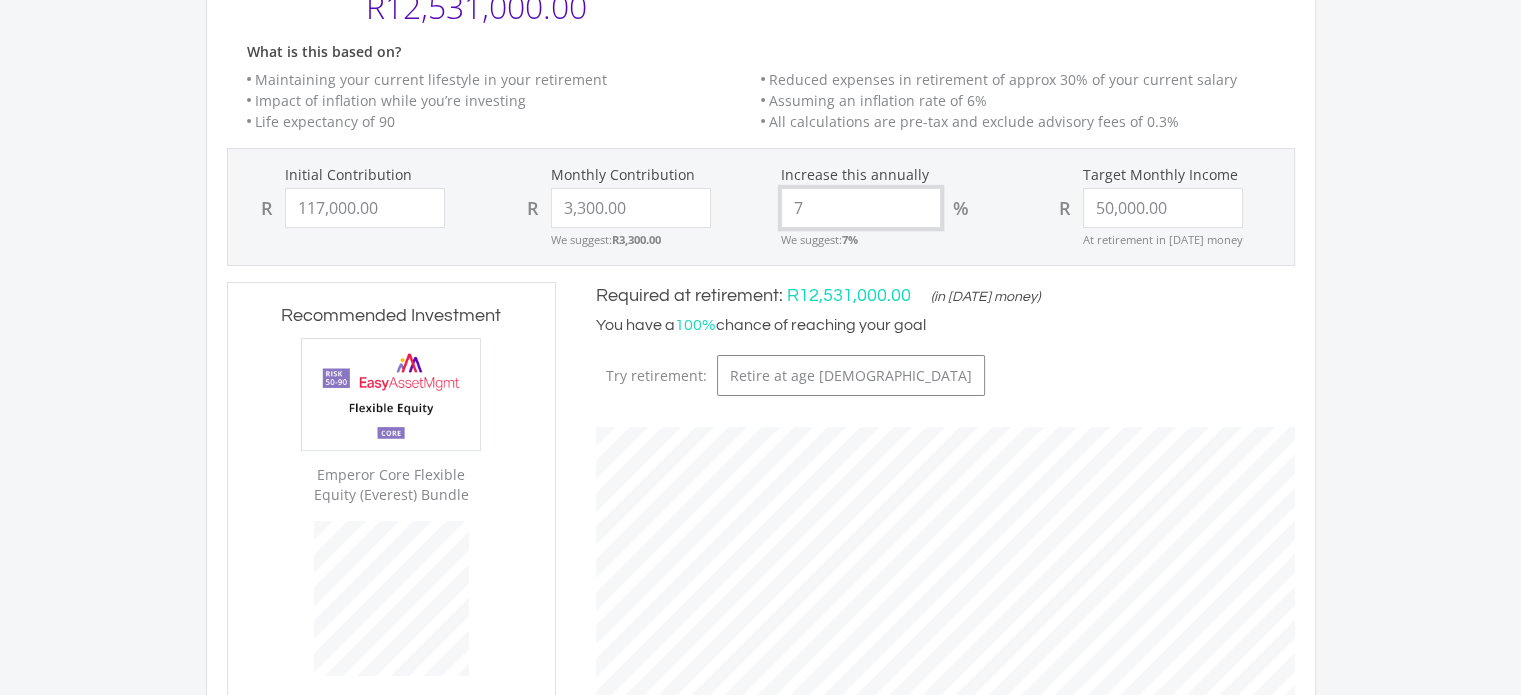drag, startPoint x: 792, startPoint y: 212, endPoint x: 778, endPoint y: 212, distance: 14 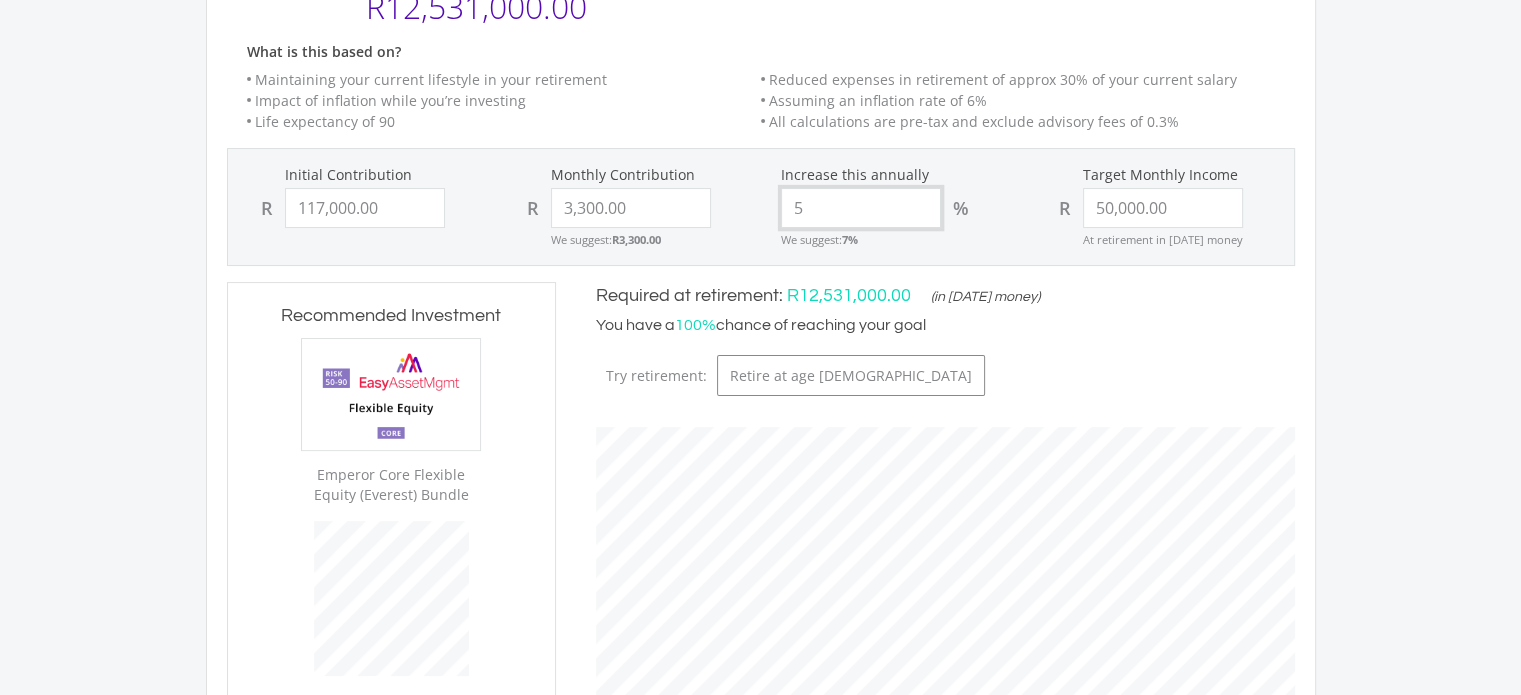 type on "117000" 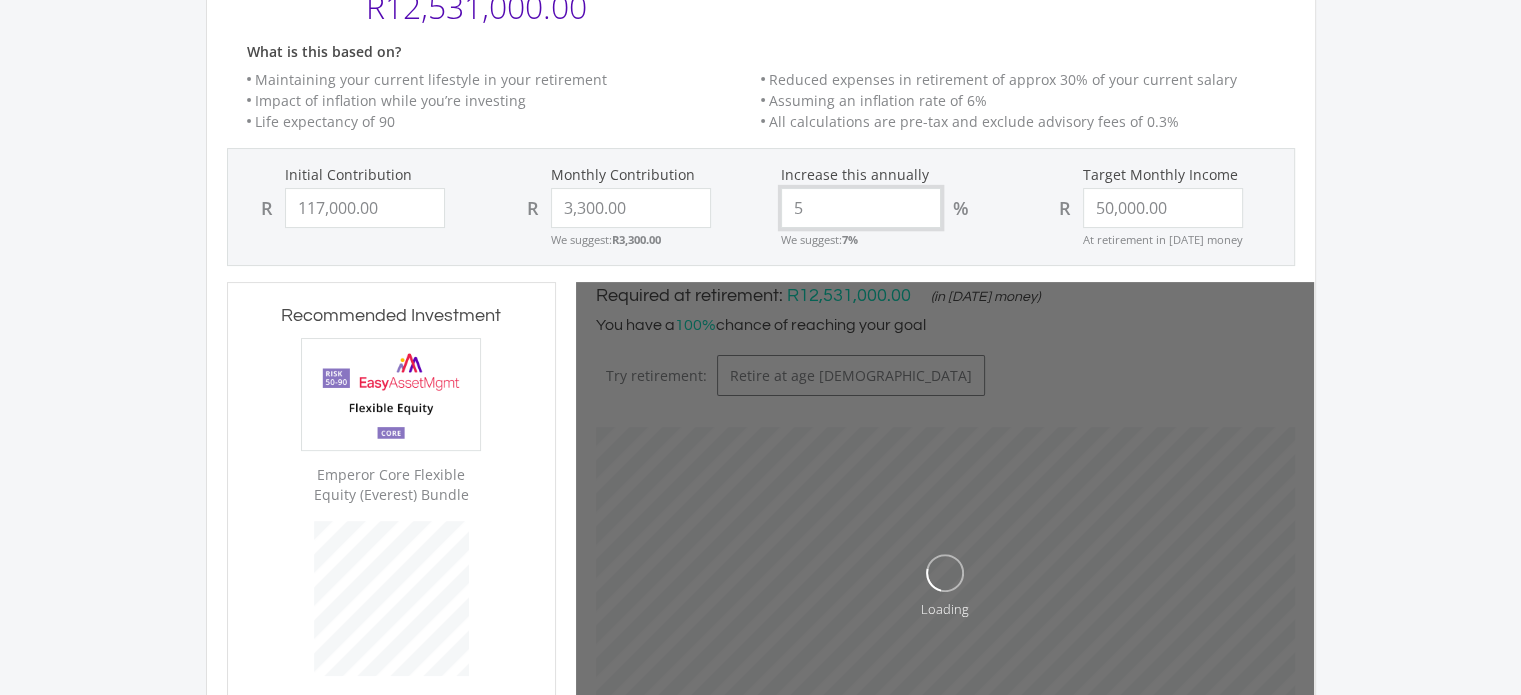type on "5" 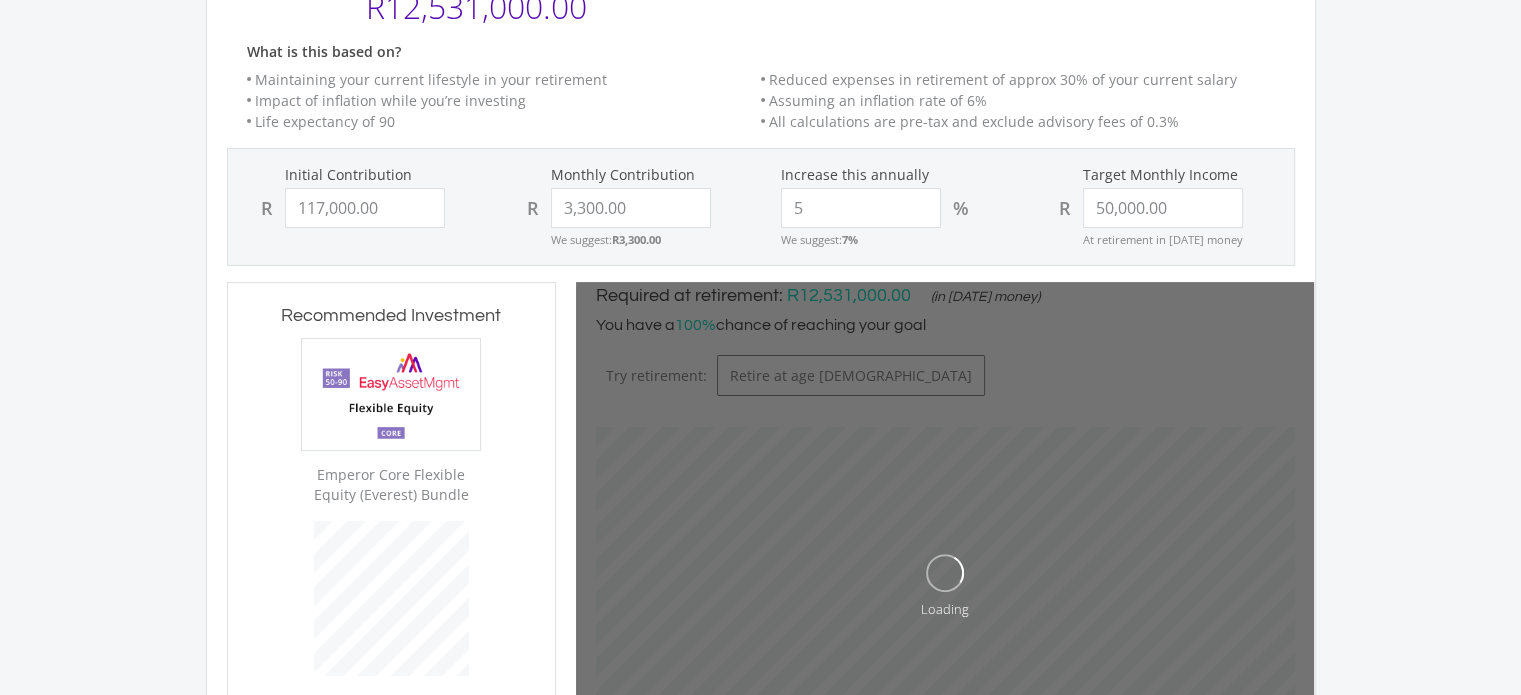 click on "Initial Contribution
R
117,000.00
Monthly Contribution
R
3,300.00
We suggest:  R3,300.00
Increase this annually
5
%
We suggest:  7%
Target Monthly Income
R
50,000.00
At retirement in [DATE] money" 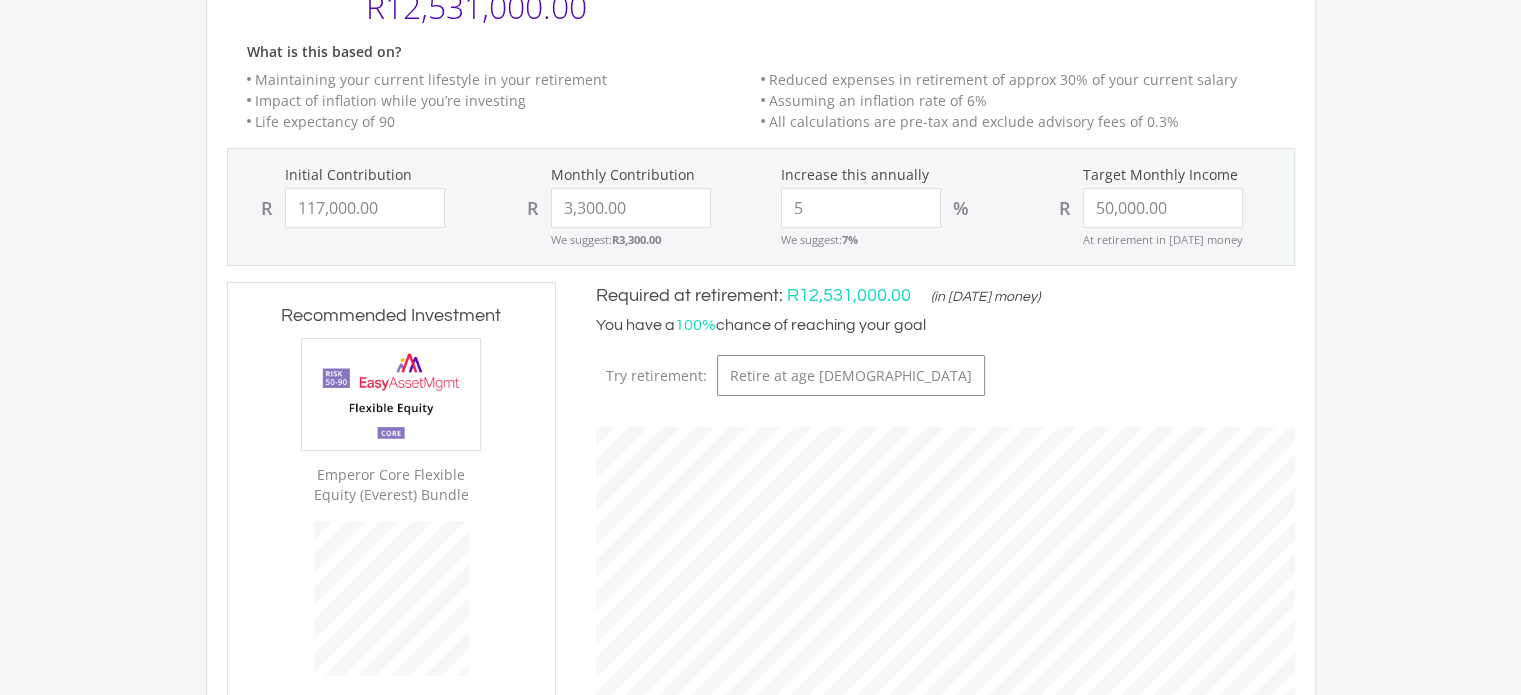 scroll, scrollTop: 999392, scrollLeft: 999260, axis: both 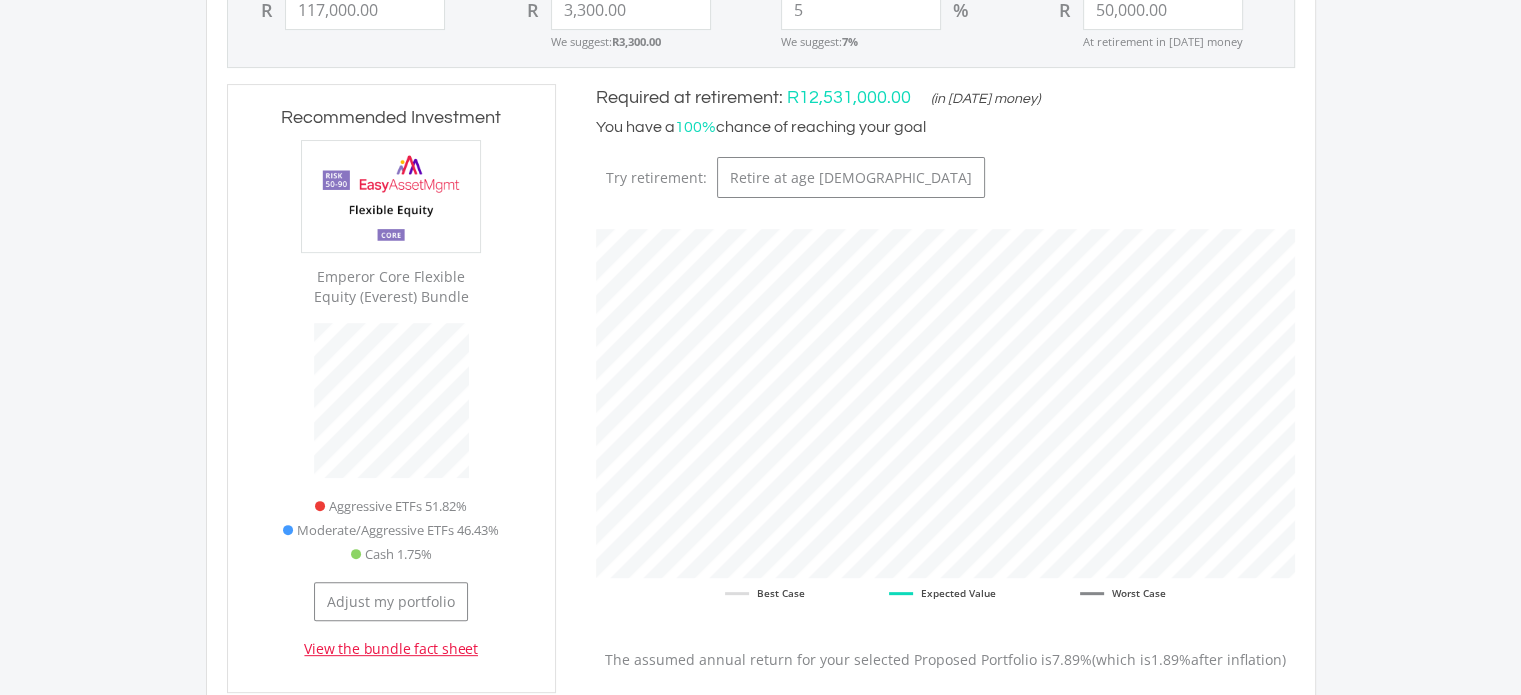 click on "View the bundle fact sheet" 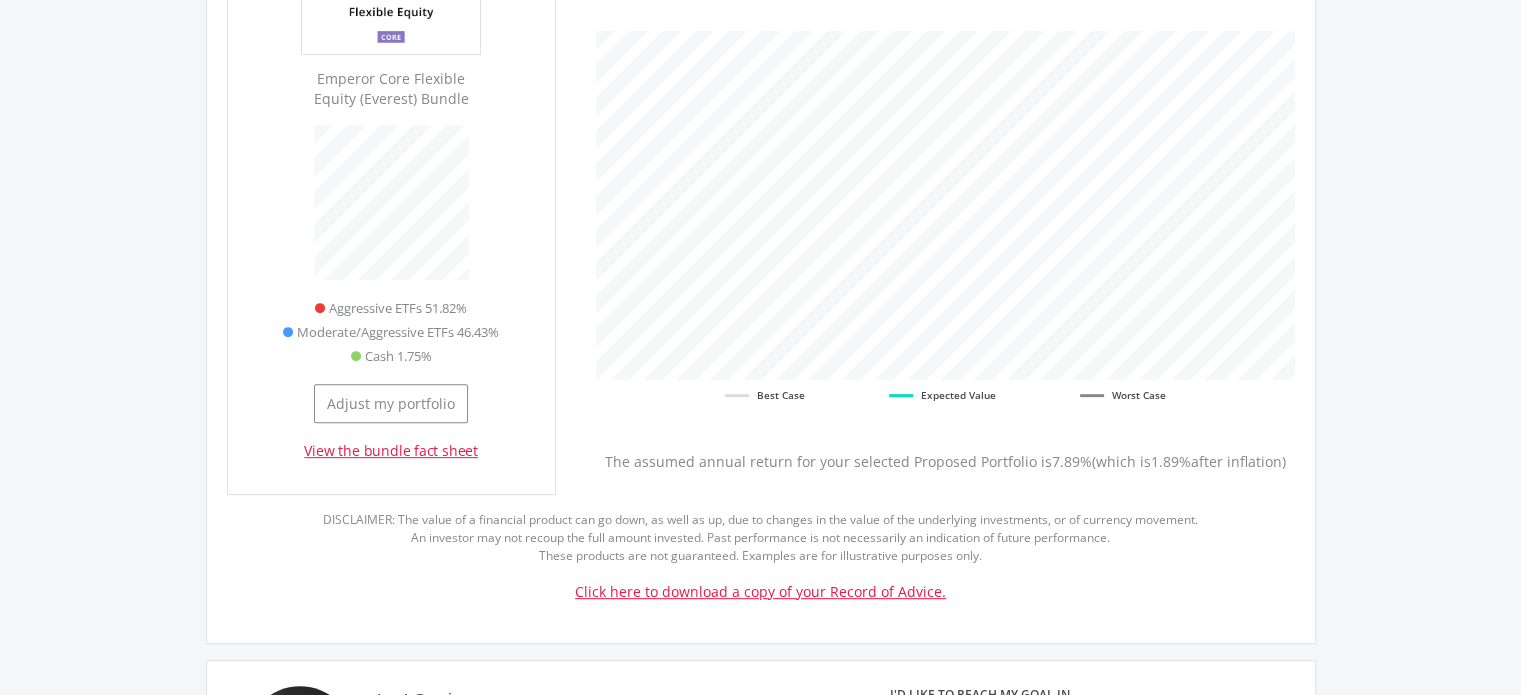 scroll, scrollTop: 797, scrollLeft: 0, axis: vertical 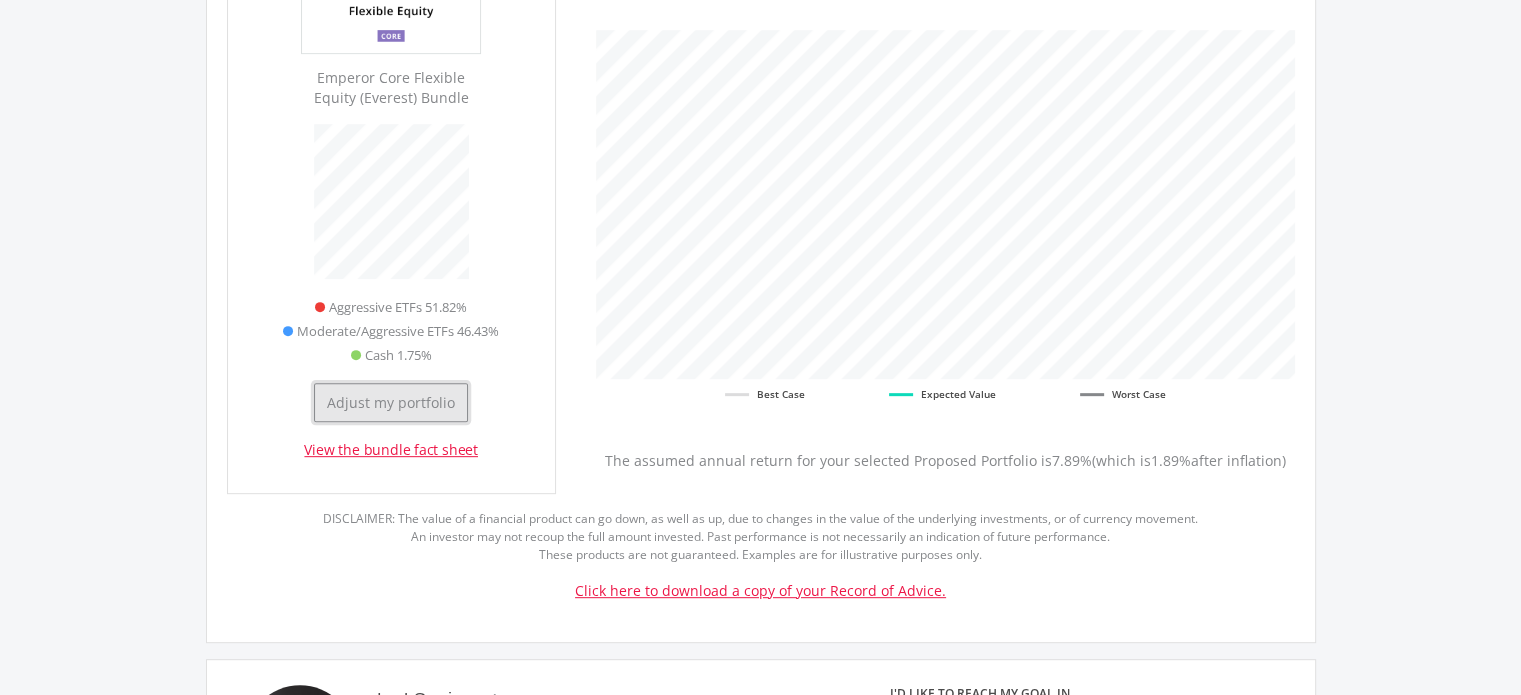 click on "Adjust my portfolio" 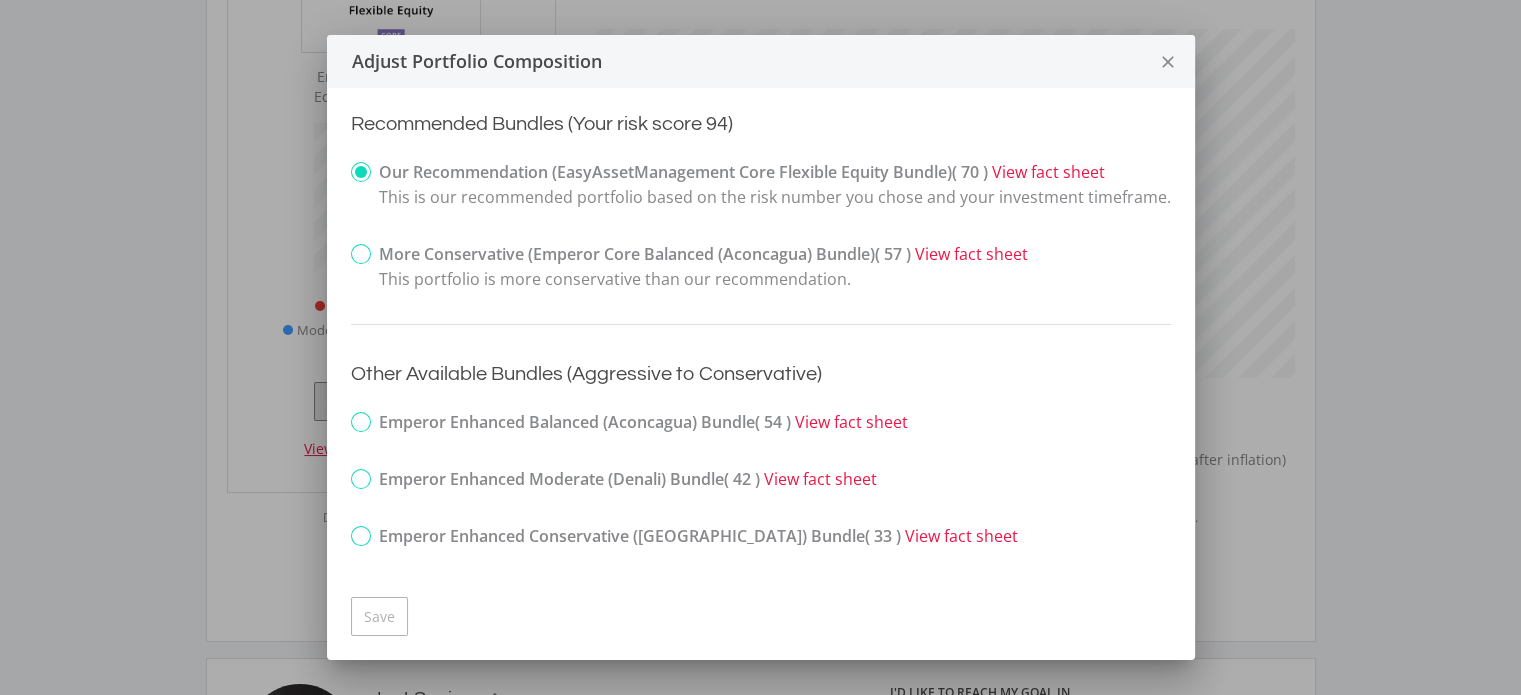 scroll, scrollTop: 0, scrollLeft: 0, axis: both 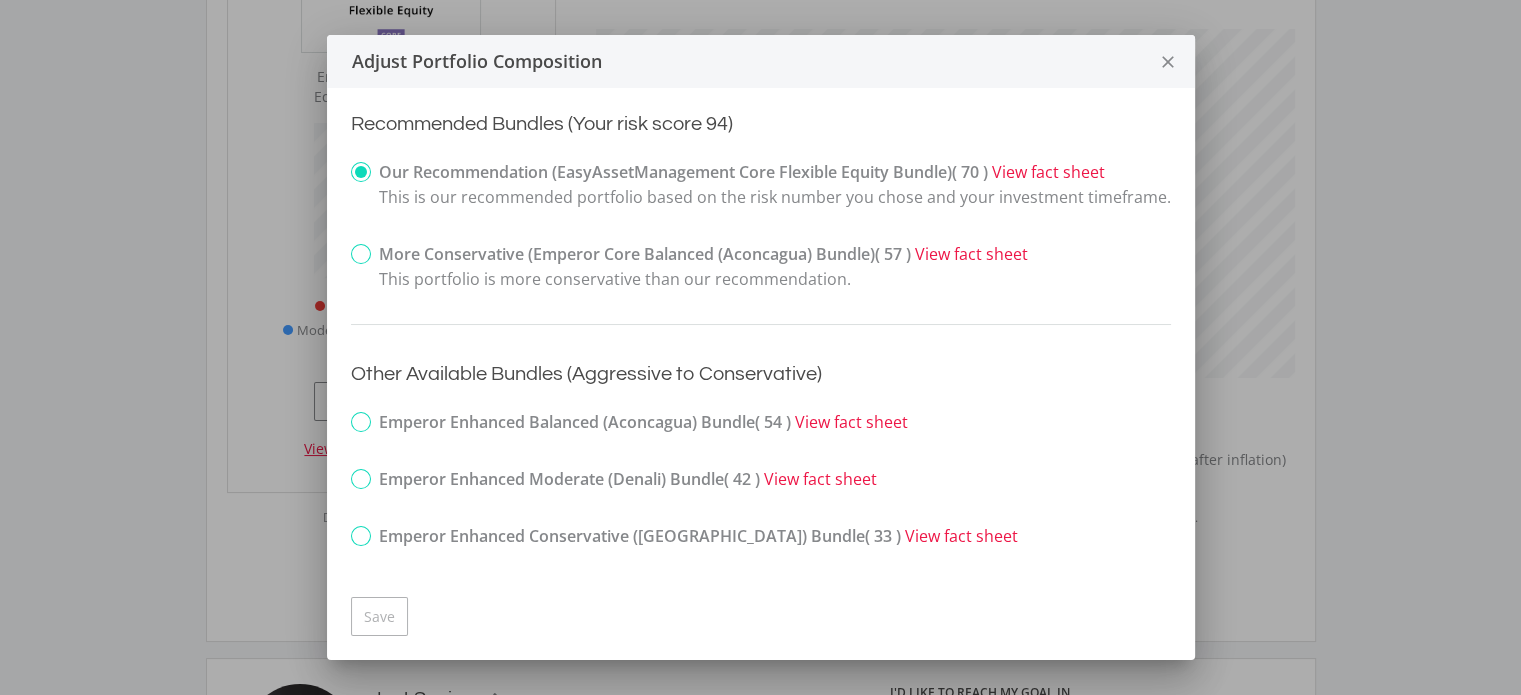click on "close" at bounding box center (1168, 62) 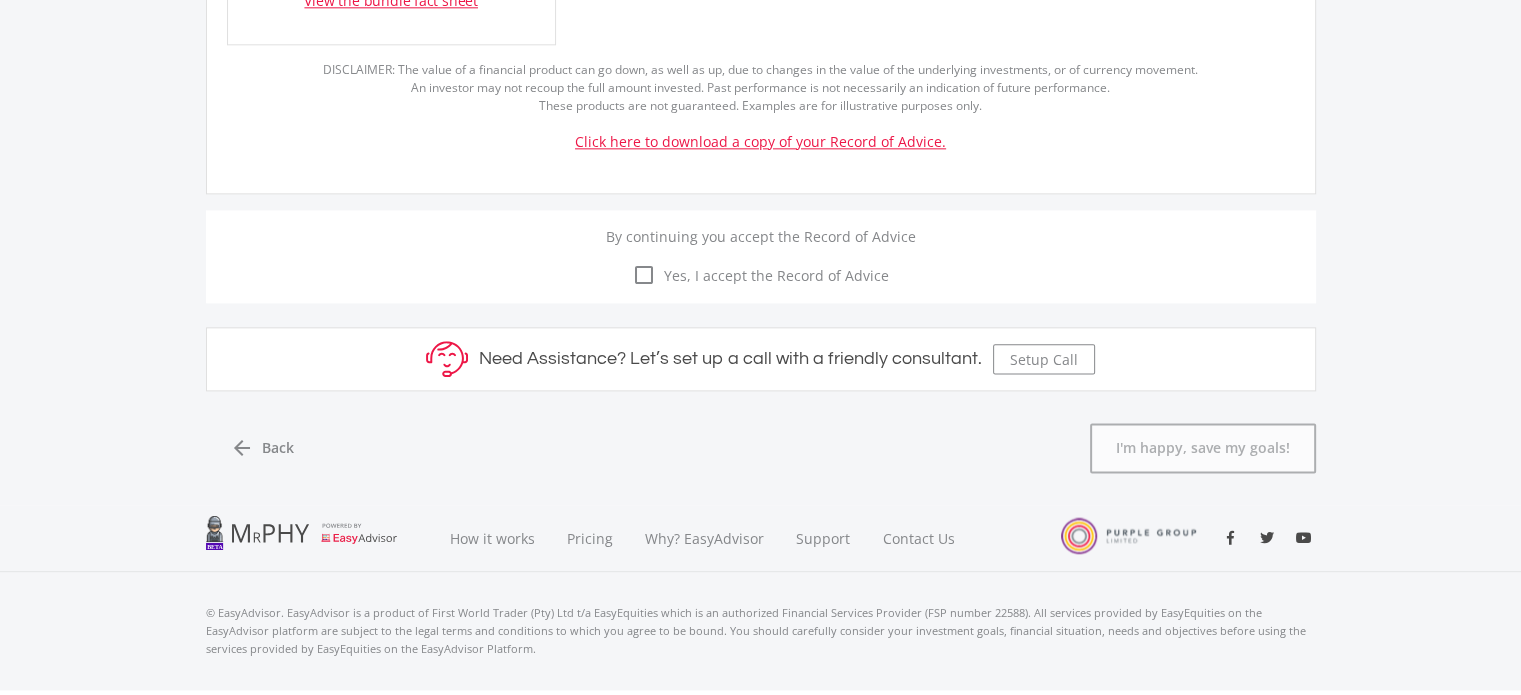 scroll, scrollTop: 2496, scrollLeft: 0, axis: vertical 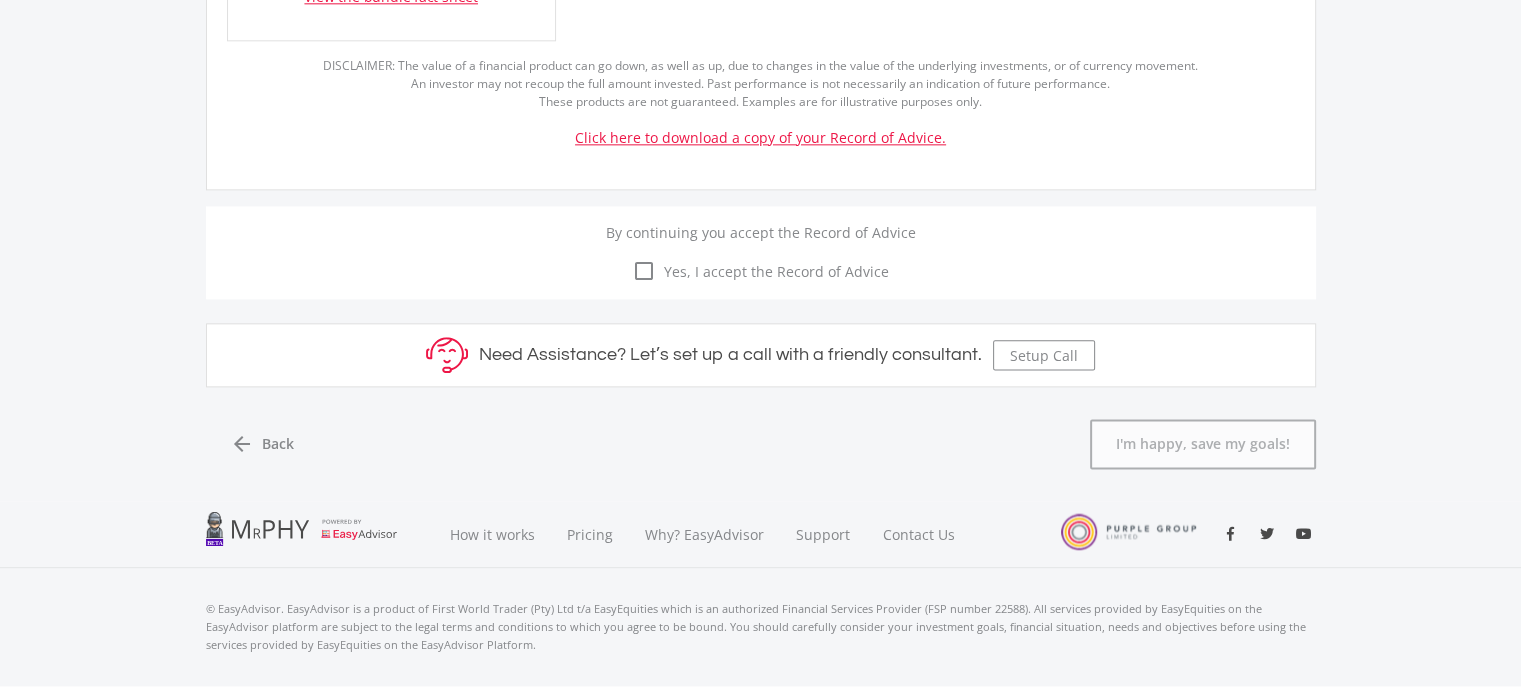 drag, startPoint x: 739, startPoint y: 207, endPoint x: 939, endPoint y: 206, distance: 200.0025 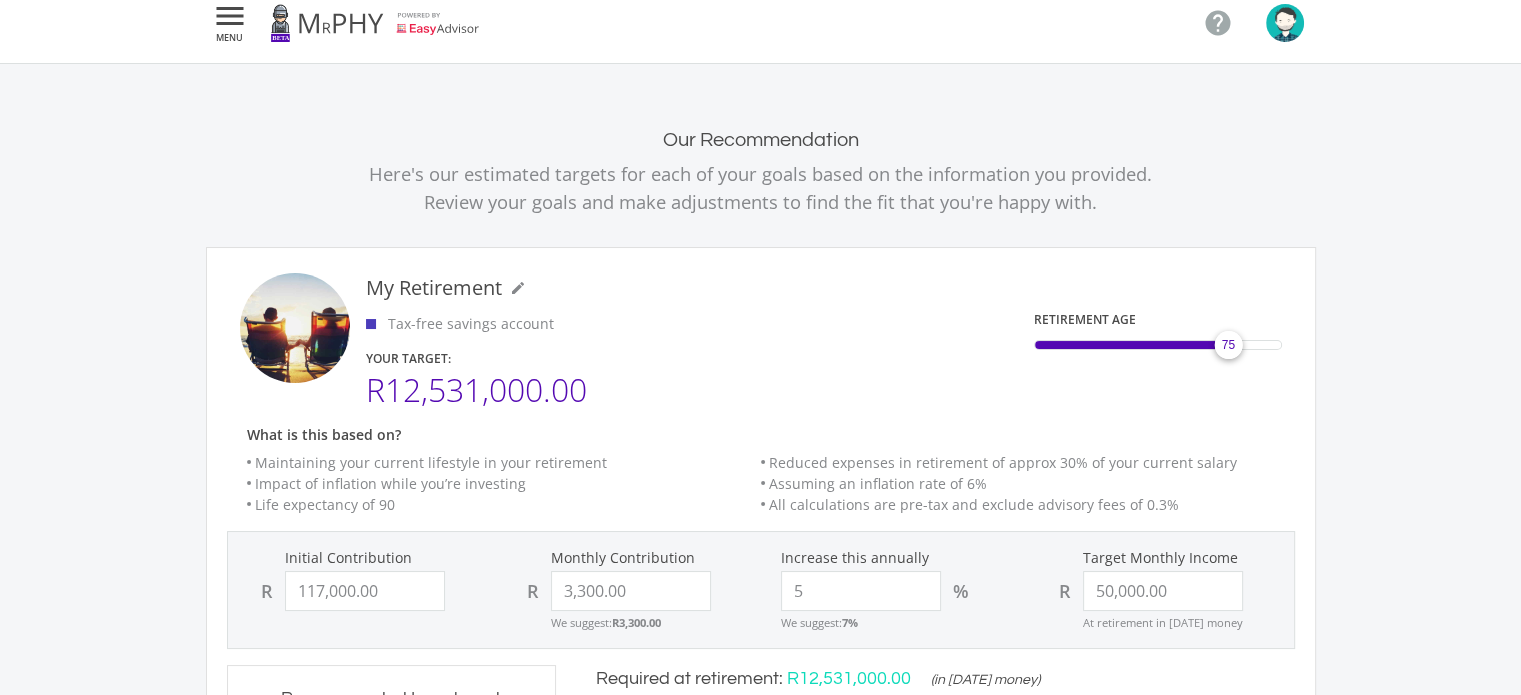 scroll, scrollTop: 0, scrollLeft: 0, axis: both 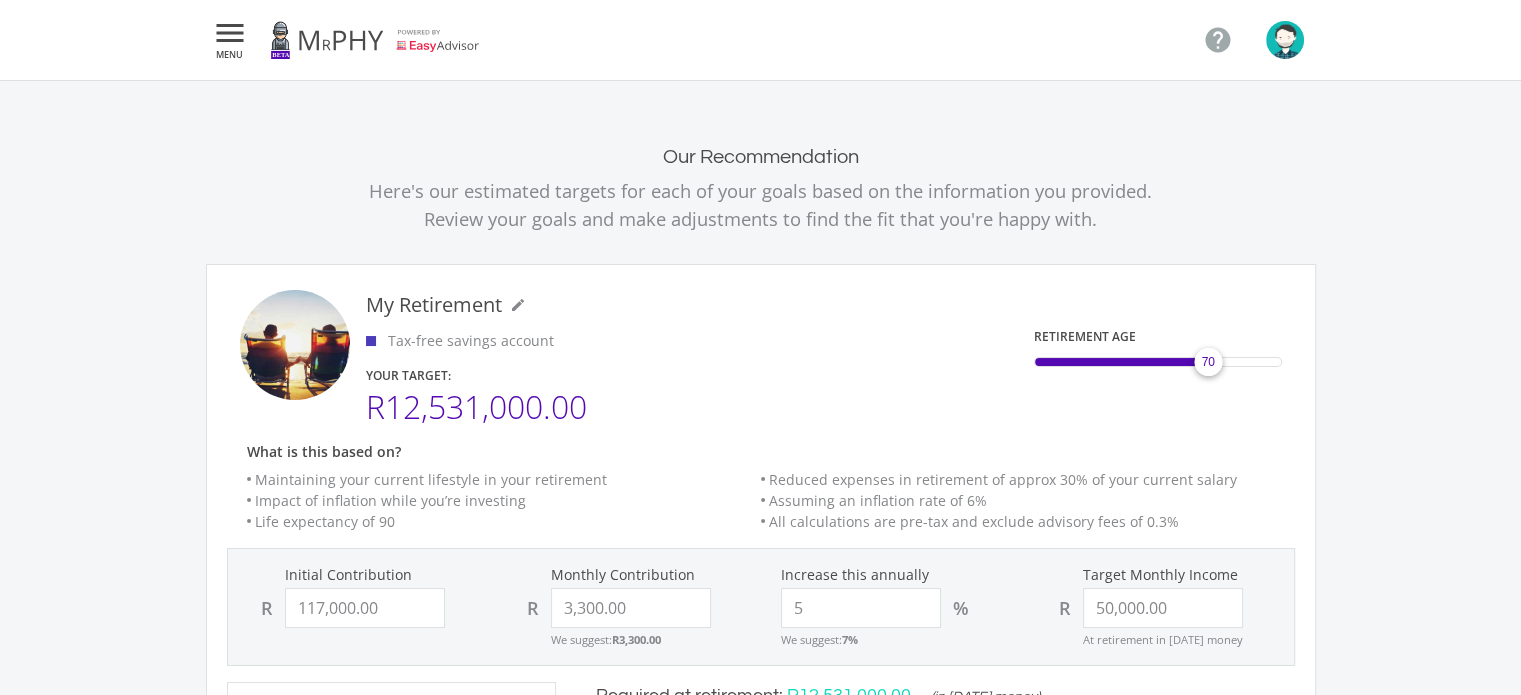 drag, startPoint x: 1224, startPoint y: 364, endPoint x: 1210, endPoint y: 375, distance: 17.804493 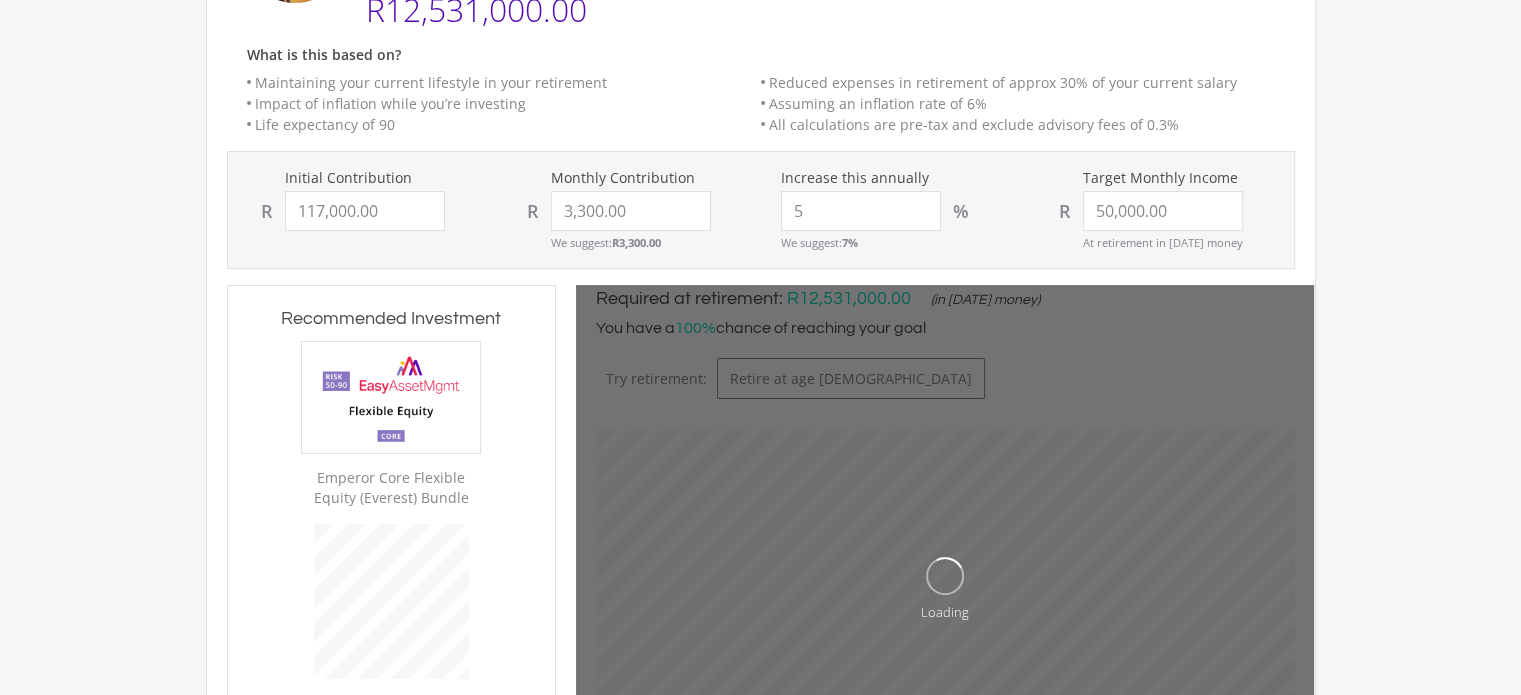 scroll, scrollTop: 398, scrollLeft: 0, axis: vertical 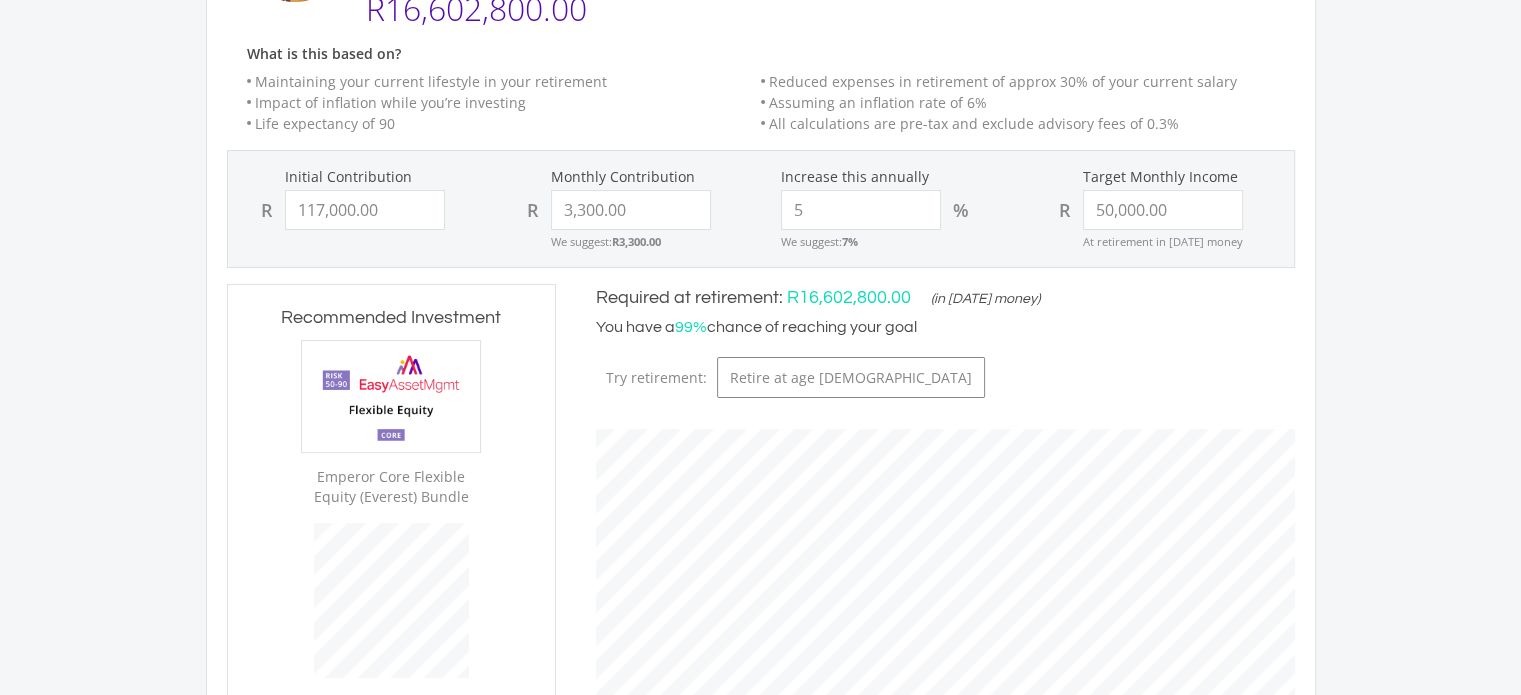 drag, startPoint x: 693, startPoint y: 335, endPoint x: 892, endPoint y: 341, distance: 199.09044 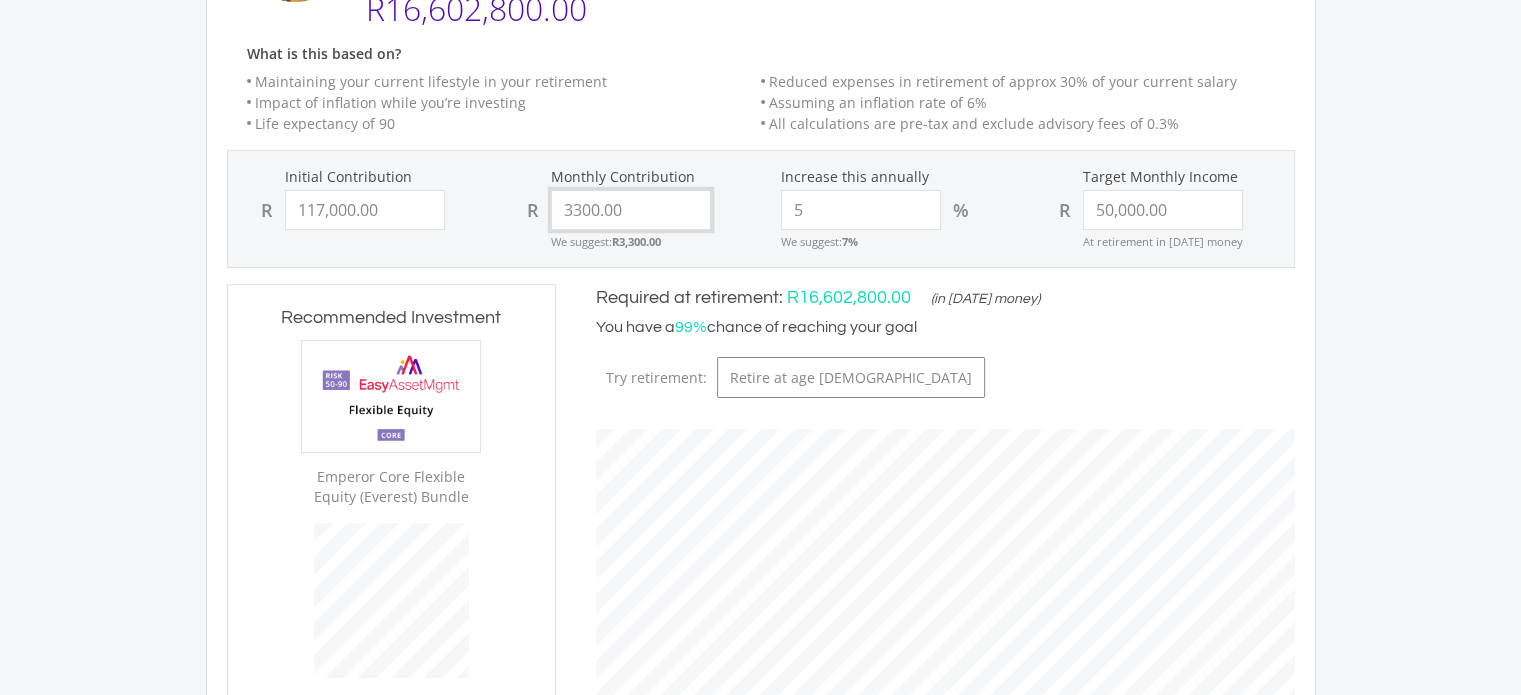 drag, startPoint x: 647, startPoint y: 207, endPoint x: 523, endPoint y: 202, distance: 124.10077 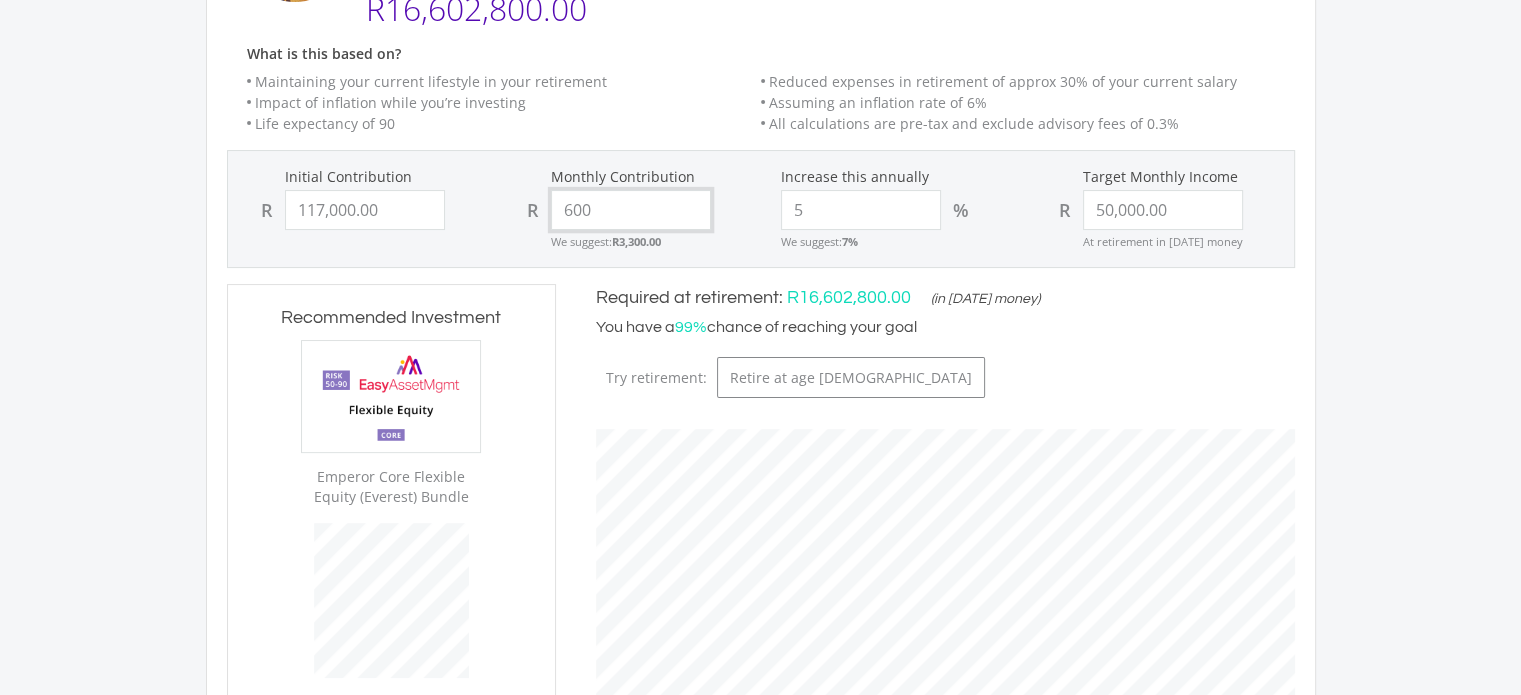 type on "6000" 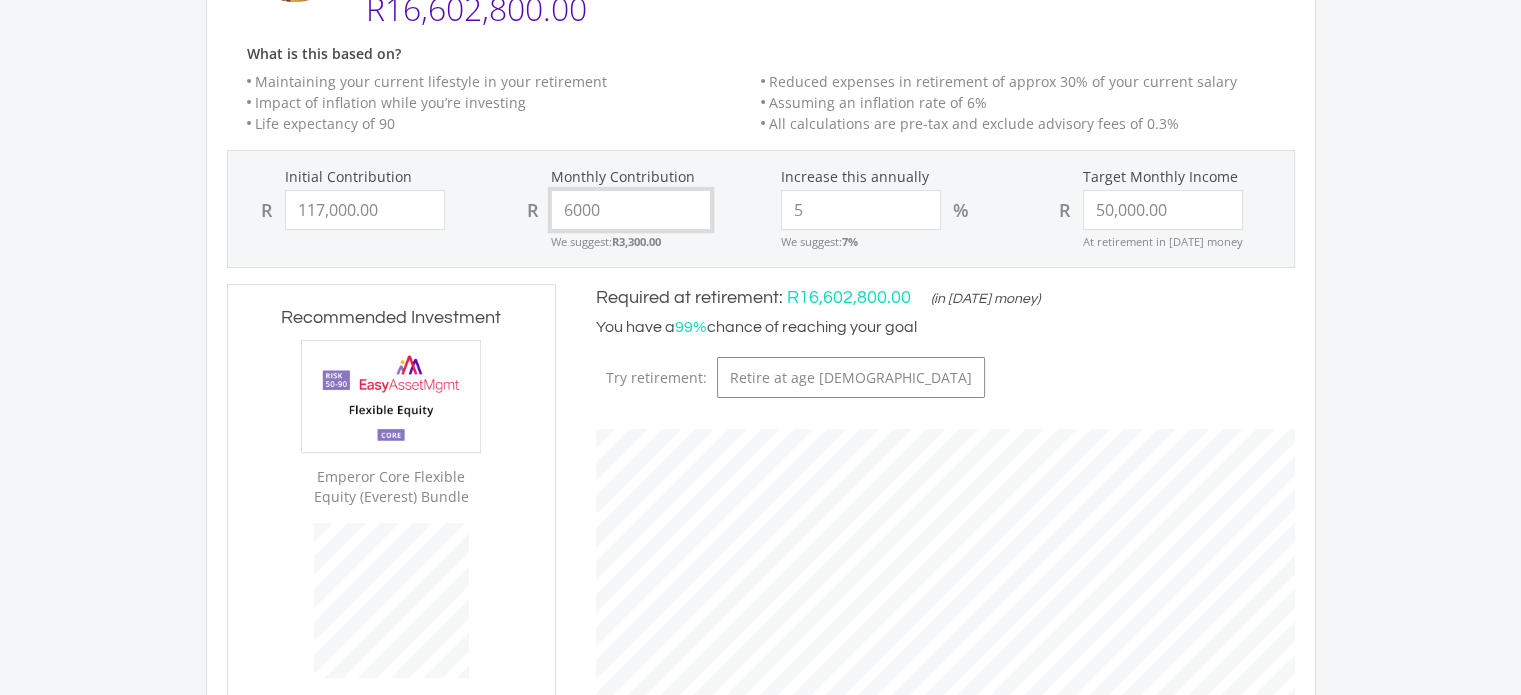 type on "117000" 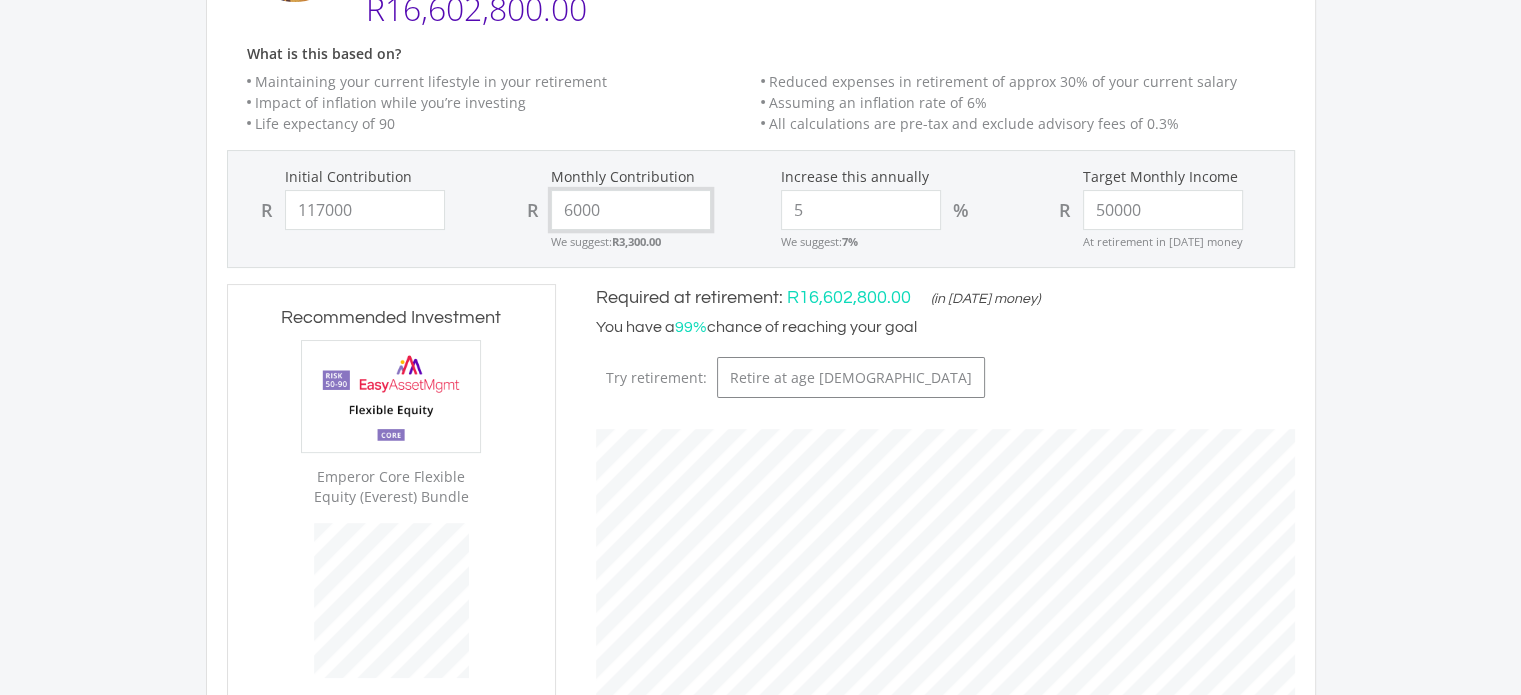 type on "117,000.00" 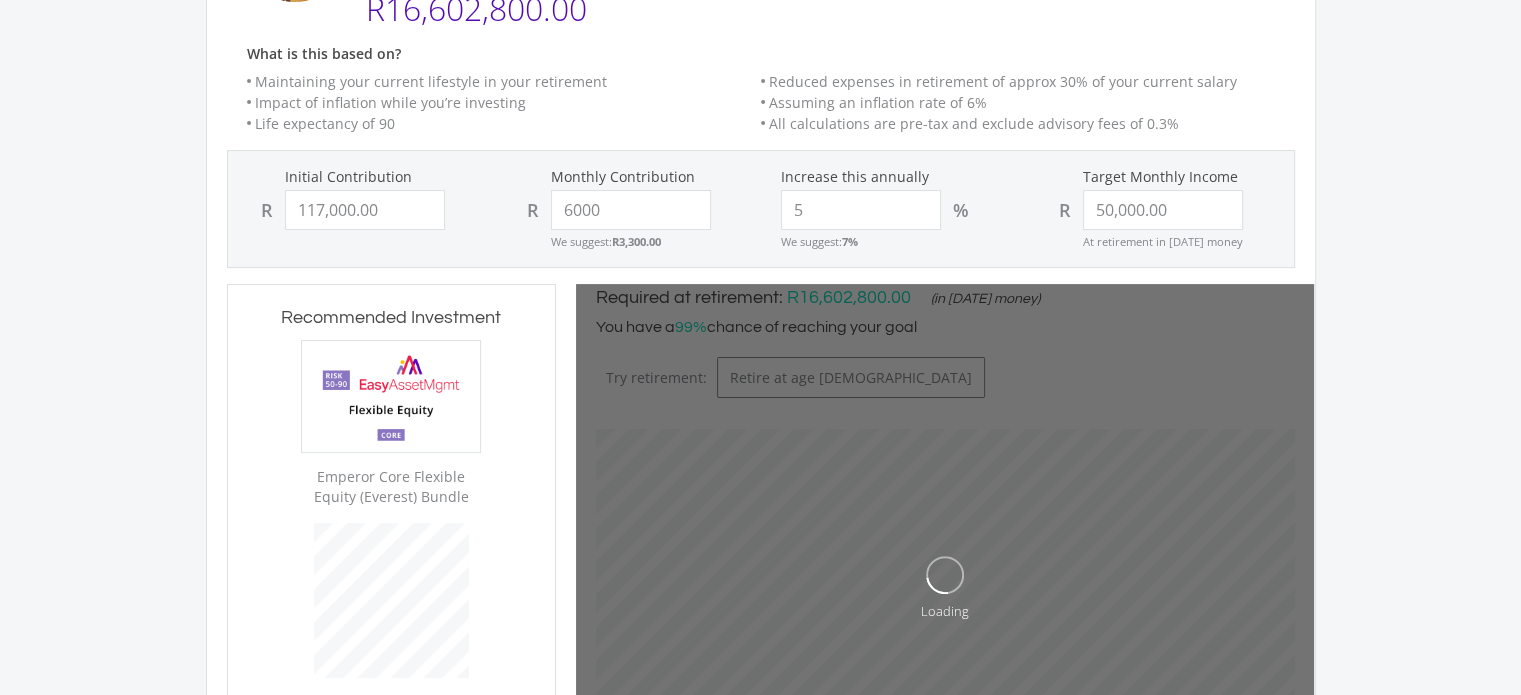 type on "6,000.00" 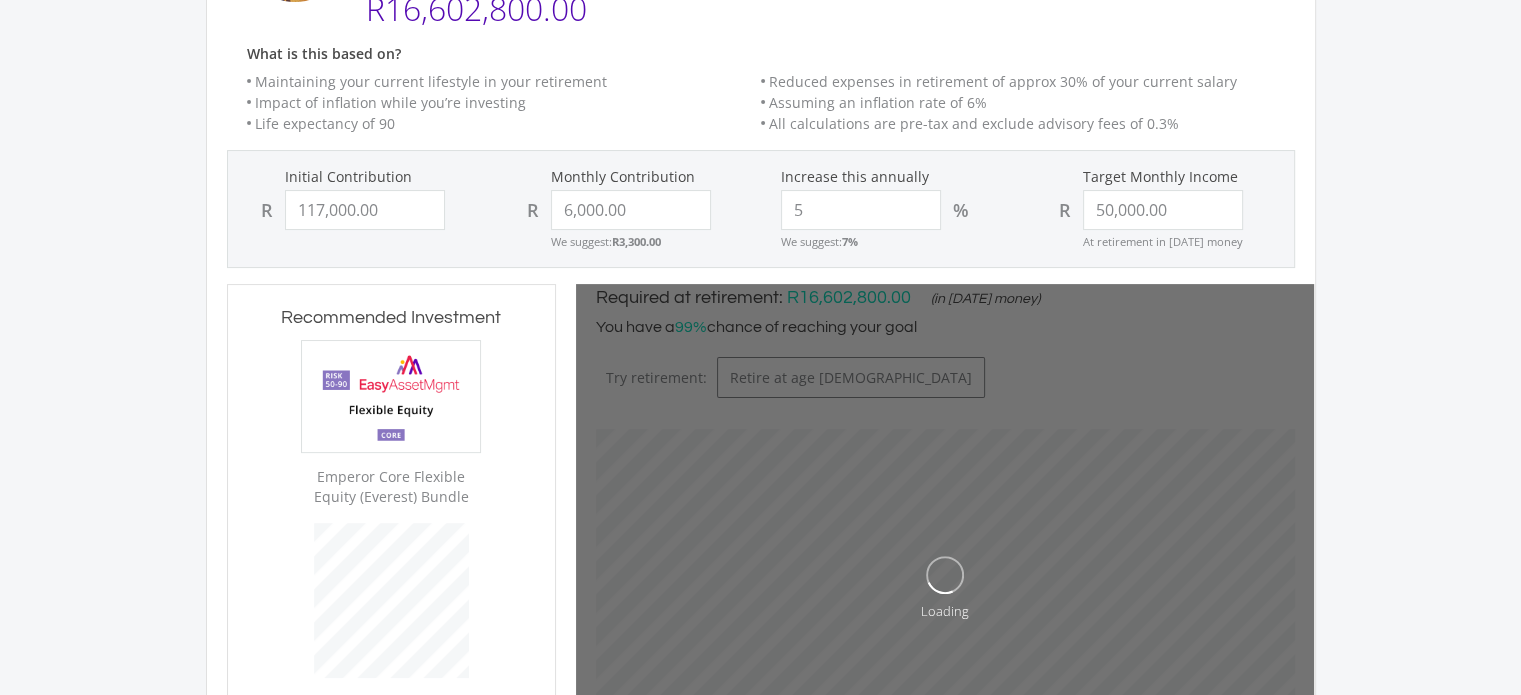 click on "Our Recommendation
Here's our estimated targets for each of your goals based on the information you provided.
Review your goals and make adjustments to find the fit that you're happy with.
My Retirement
mode_edit
My Retirement
Tax-free savings account
YOUR TARGET:
R16,602,800.00
RETIREMENT AGE
70
What is this based on?
Maintaining your current lifestyle in your retirement
Reduced expenses in retirement of approx 30% of your current salary
Impact of inflation while you’re investing
Life expectancy of 90" 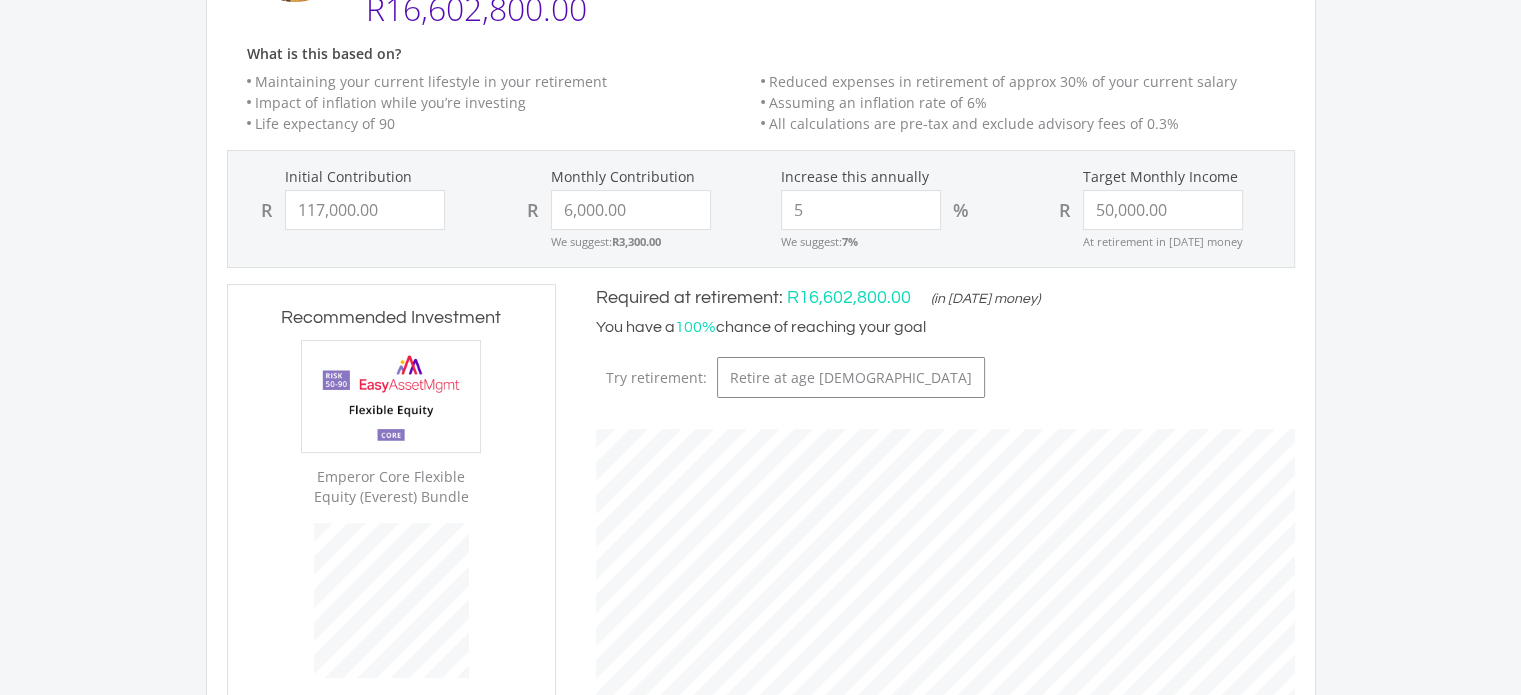 scroll, scrollTop: 999392, scrollLeft: 999260, axis: both 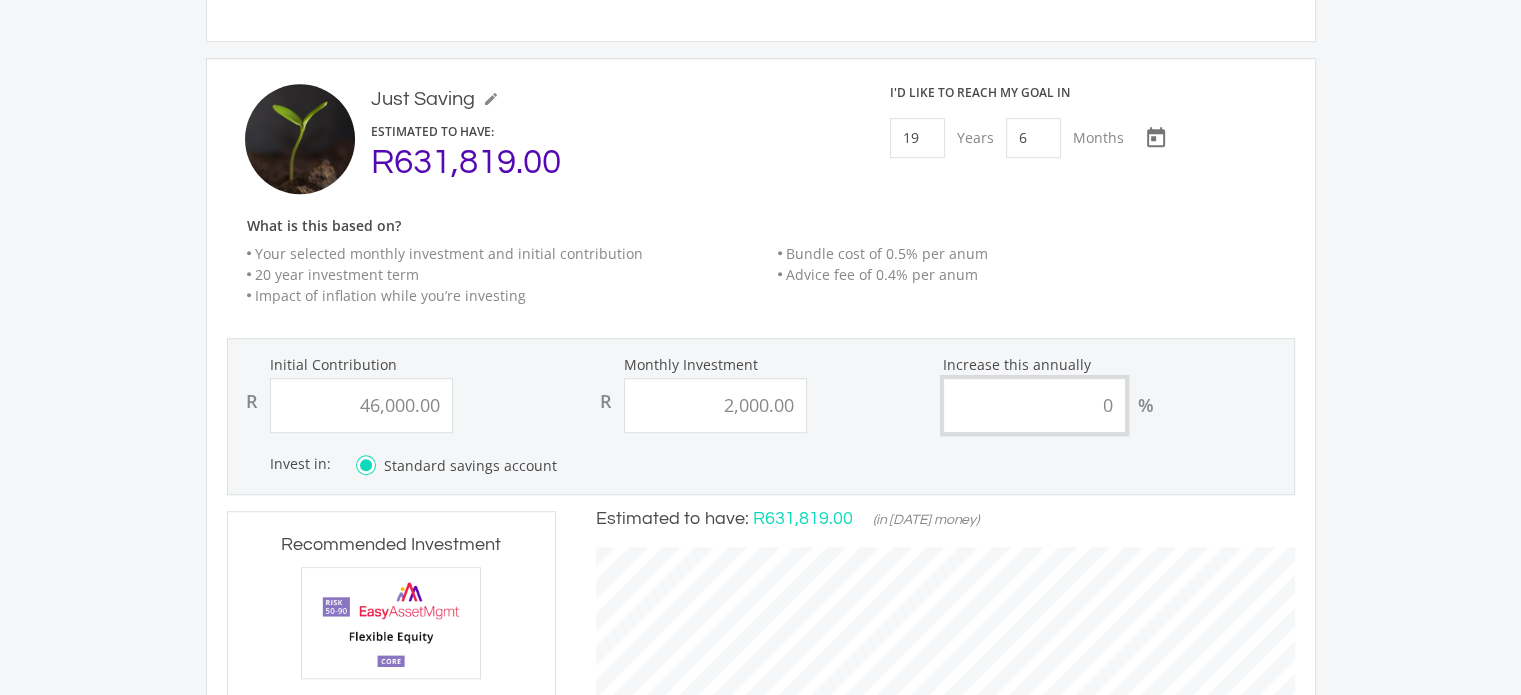 drag, startPoint x: 1047, startPoint y: 402, endPoint x: 1180, endPoint y: 406, distance: 133.06013 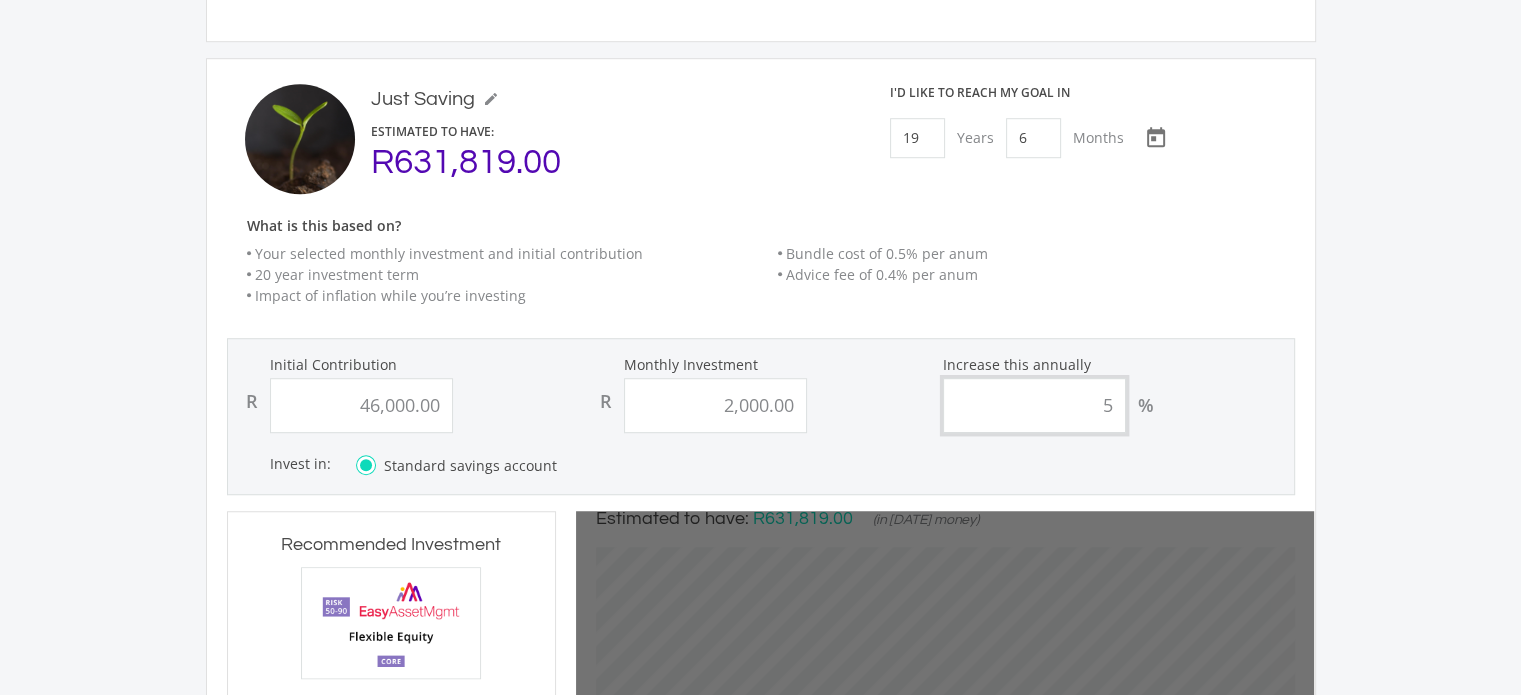 type on "5" 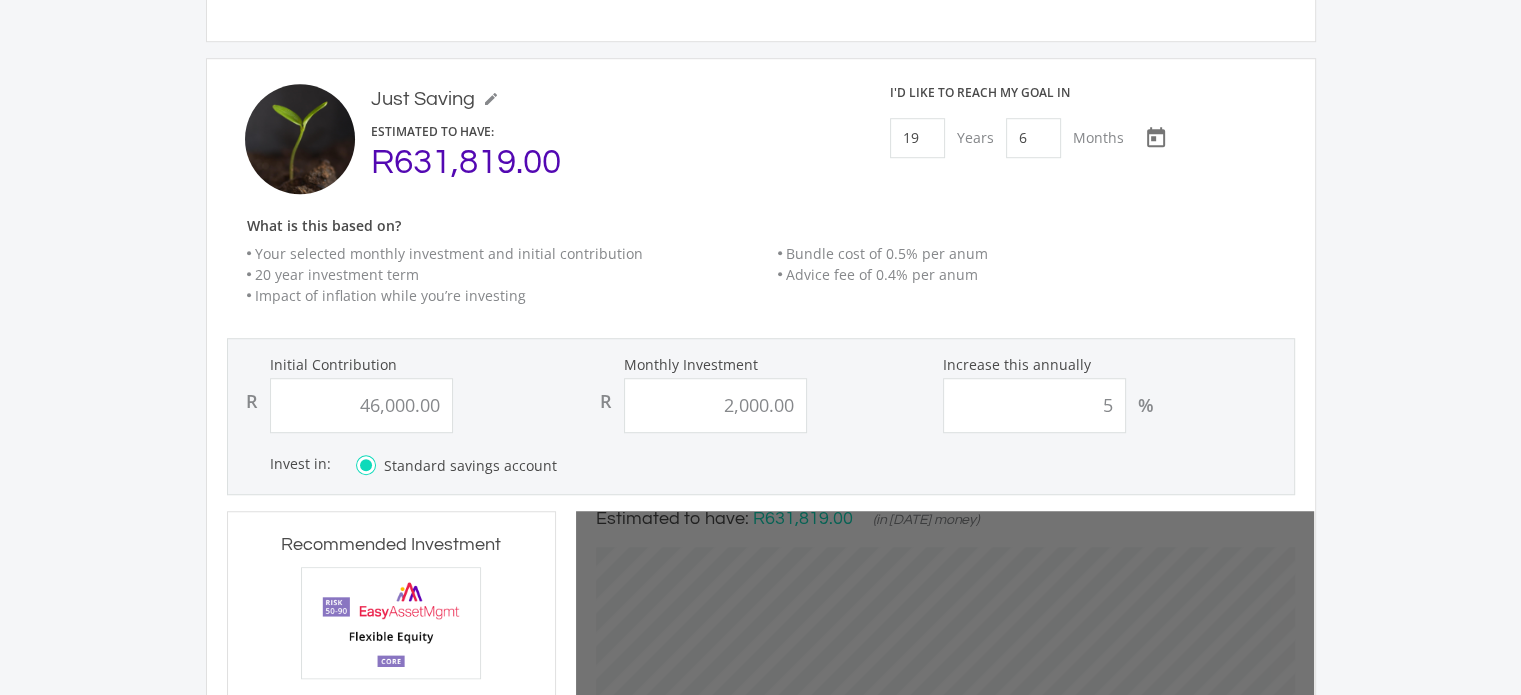 click on "5
%" 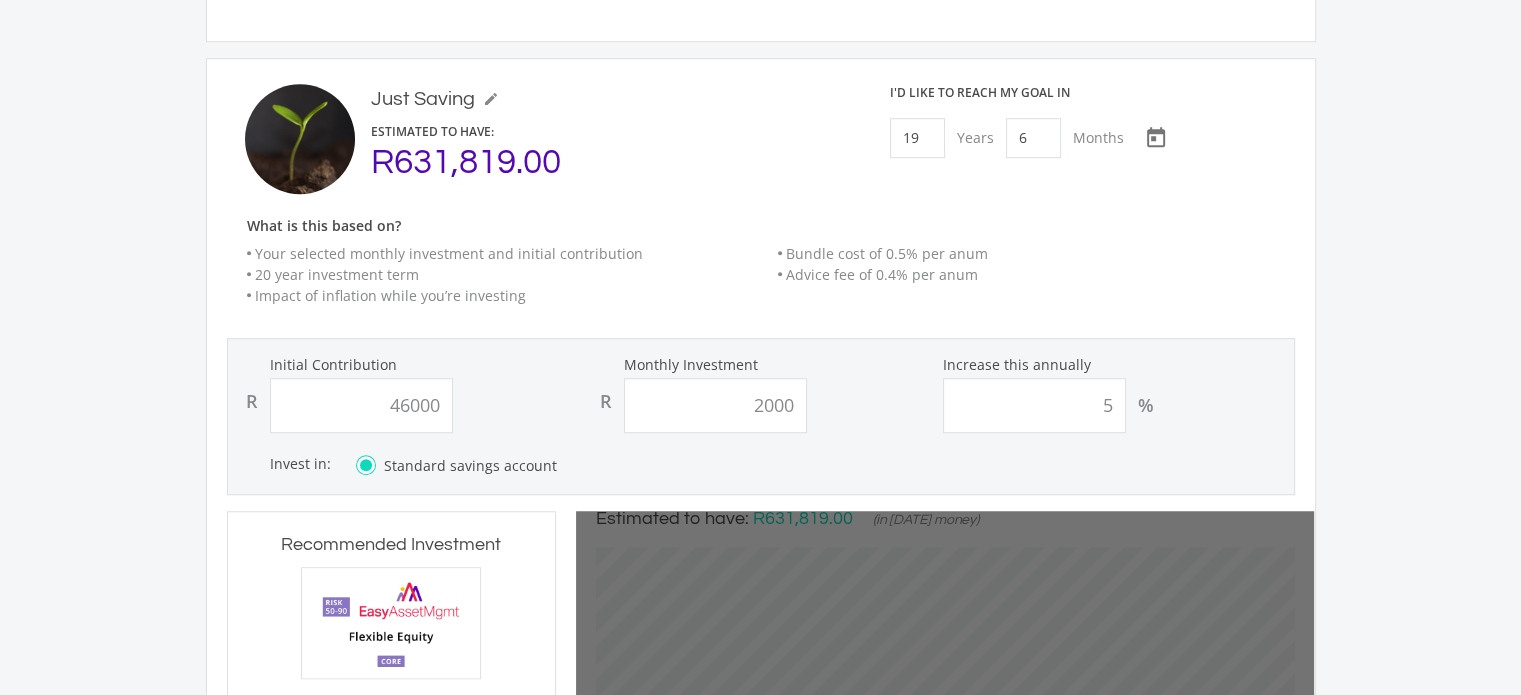 type on "46,000.00" 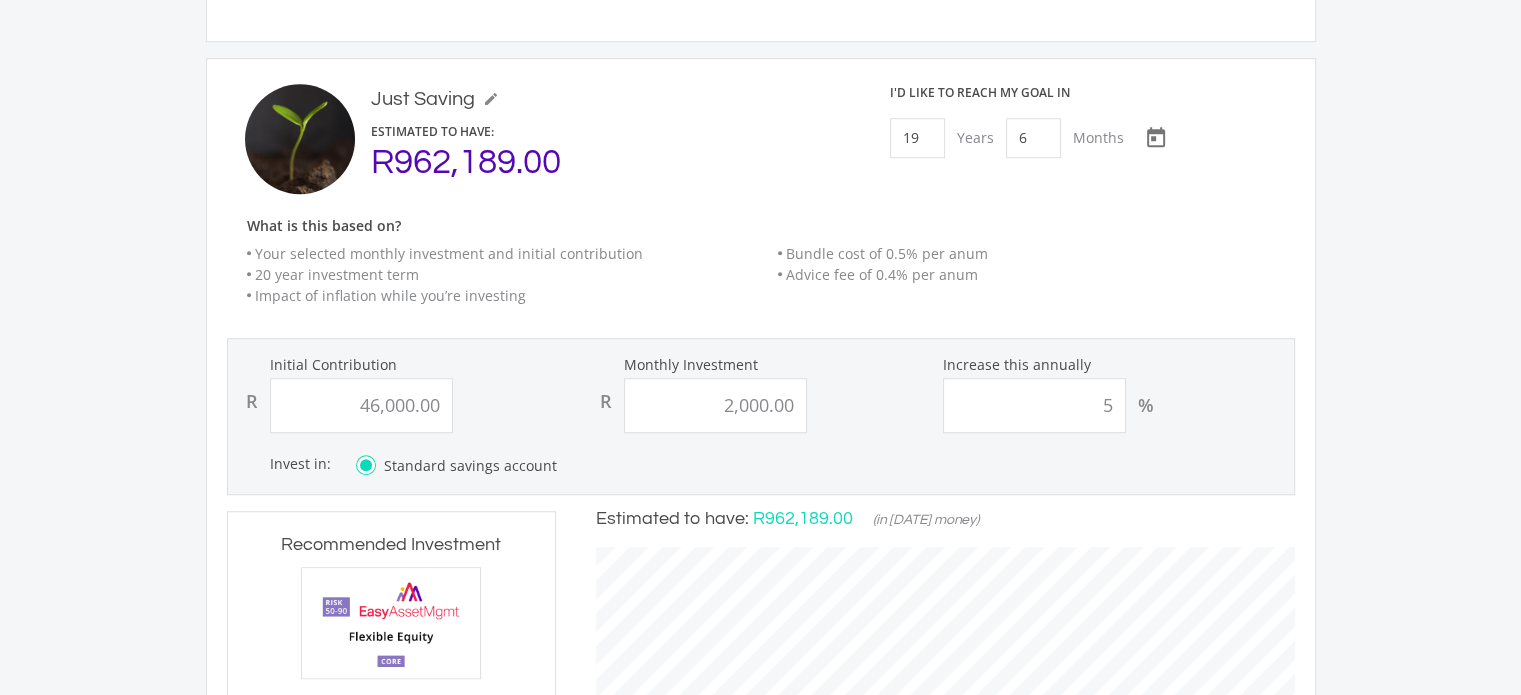 scroll, scrollTop: 999392, scrollLeft: 999260, axis: both 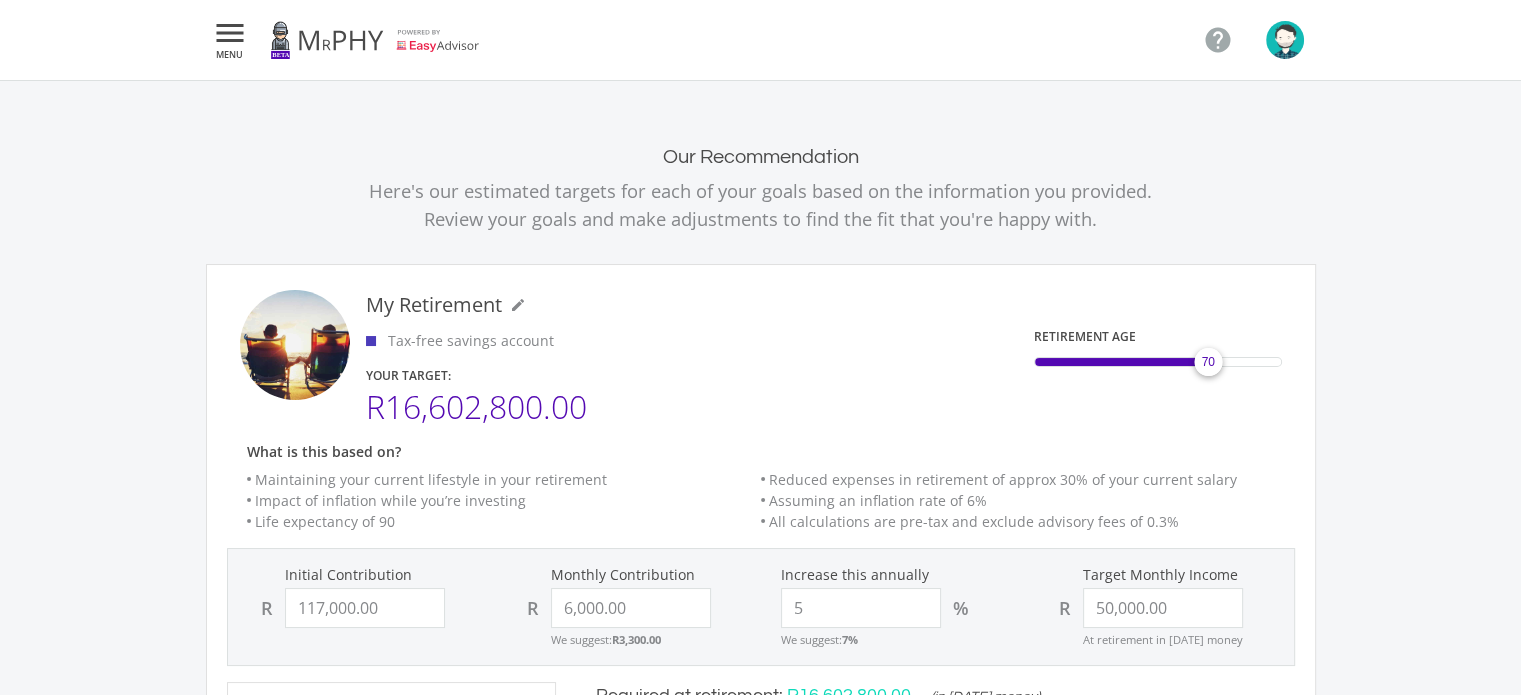 drag, startPoint x: 510, startPoint y: 180, endPoint x: 1054, endPoint y: 200, distance: 544.3675 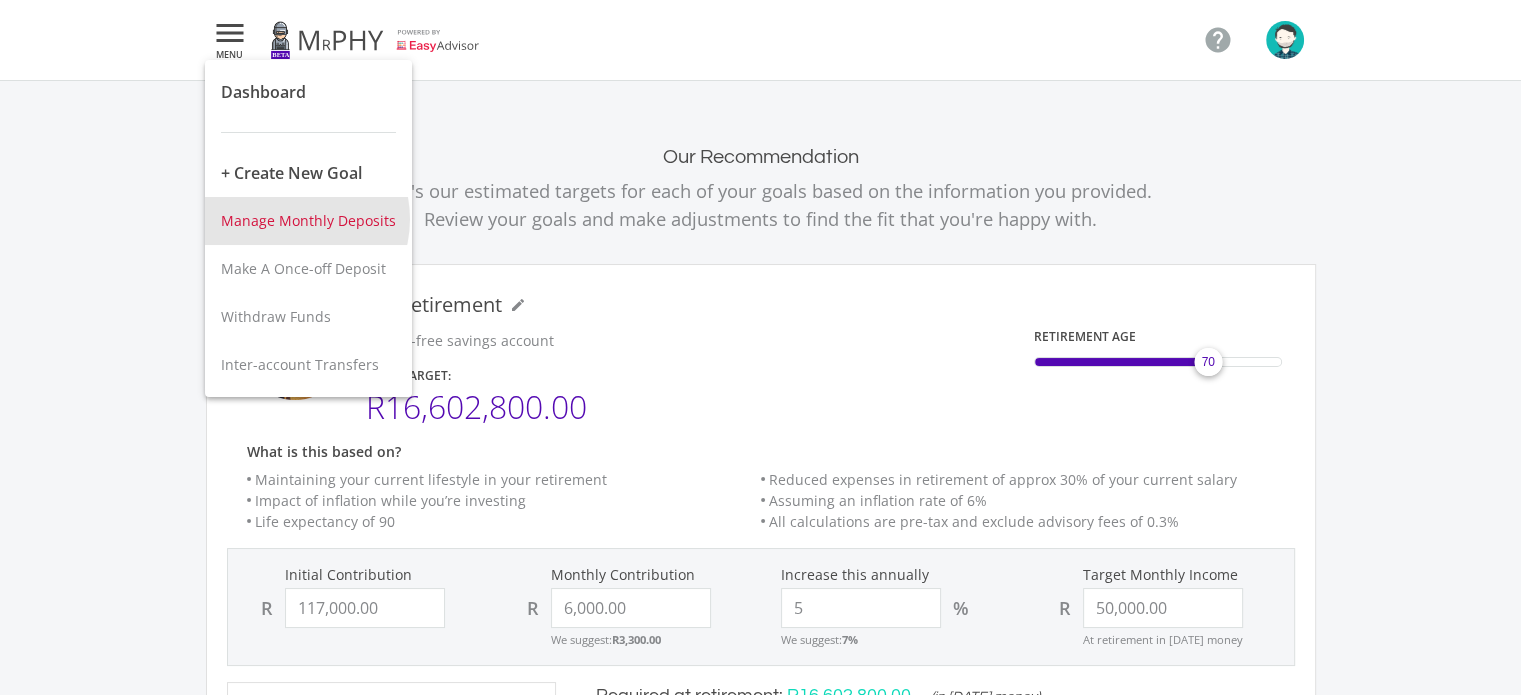click on "Manage Monthly Deposits" at bounding box center [308, 220] 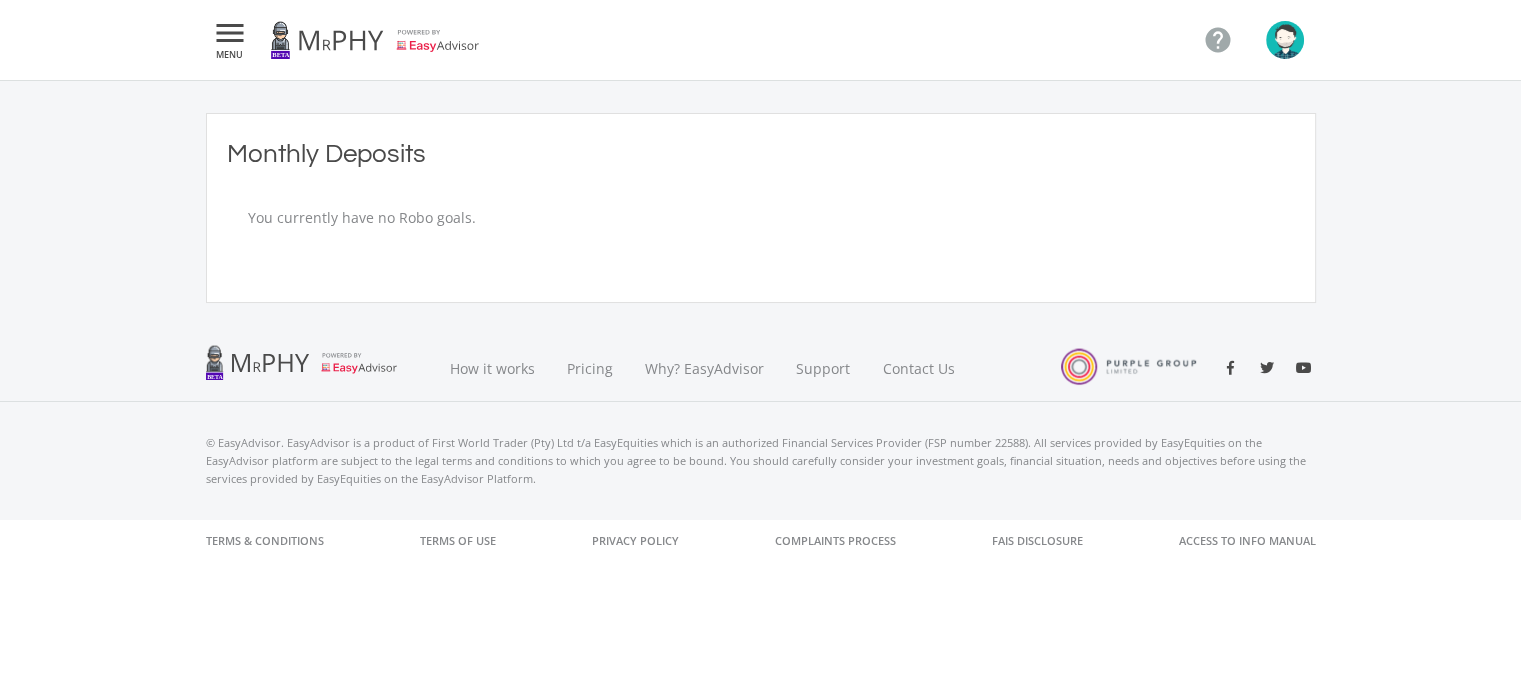 drag, startPoint x: 468, startPoint y: 213, endPoint x: 320, endPoint y: 201, distance: 148.48569 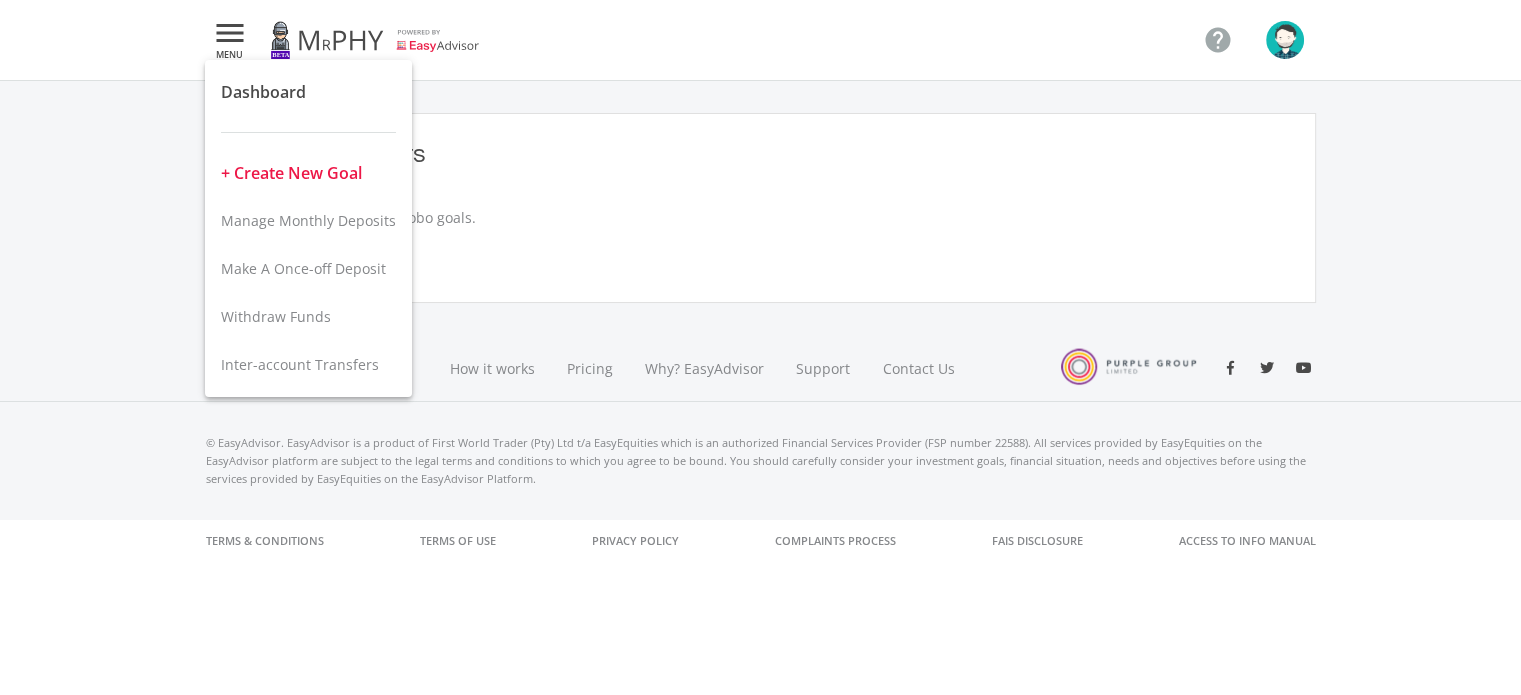 click on "+ Create New Goal" at bounding box center [308, 173] 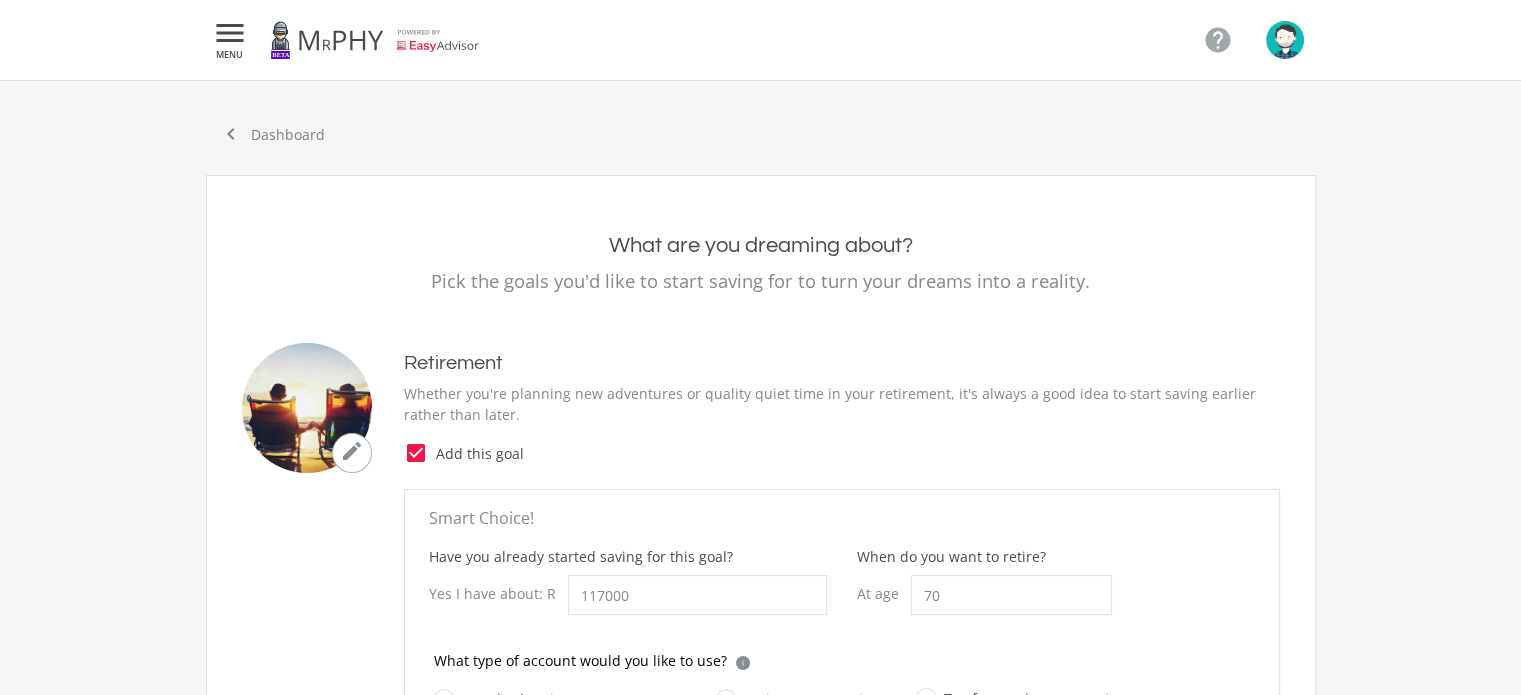 type on "117,000.00" 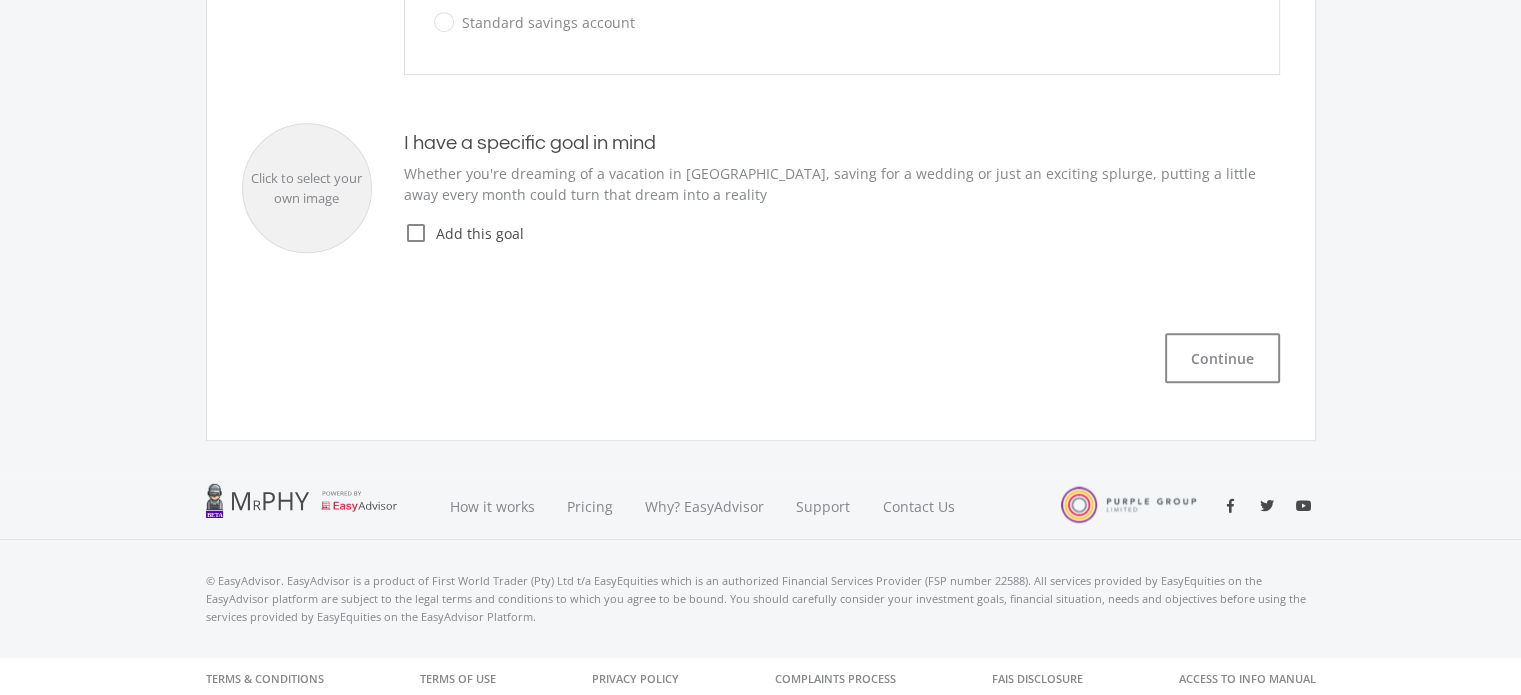 scroll, scrollTop: 1117, scrollLeft: 0, axis: vertical 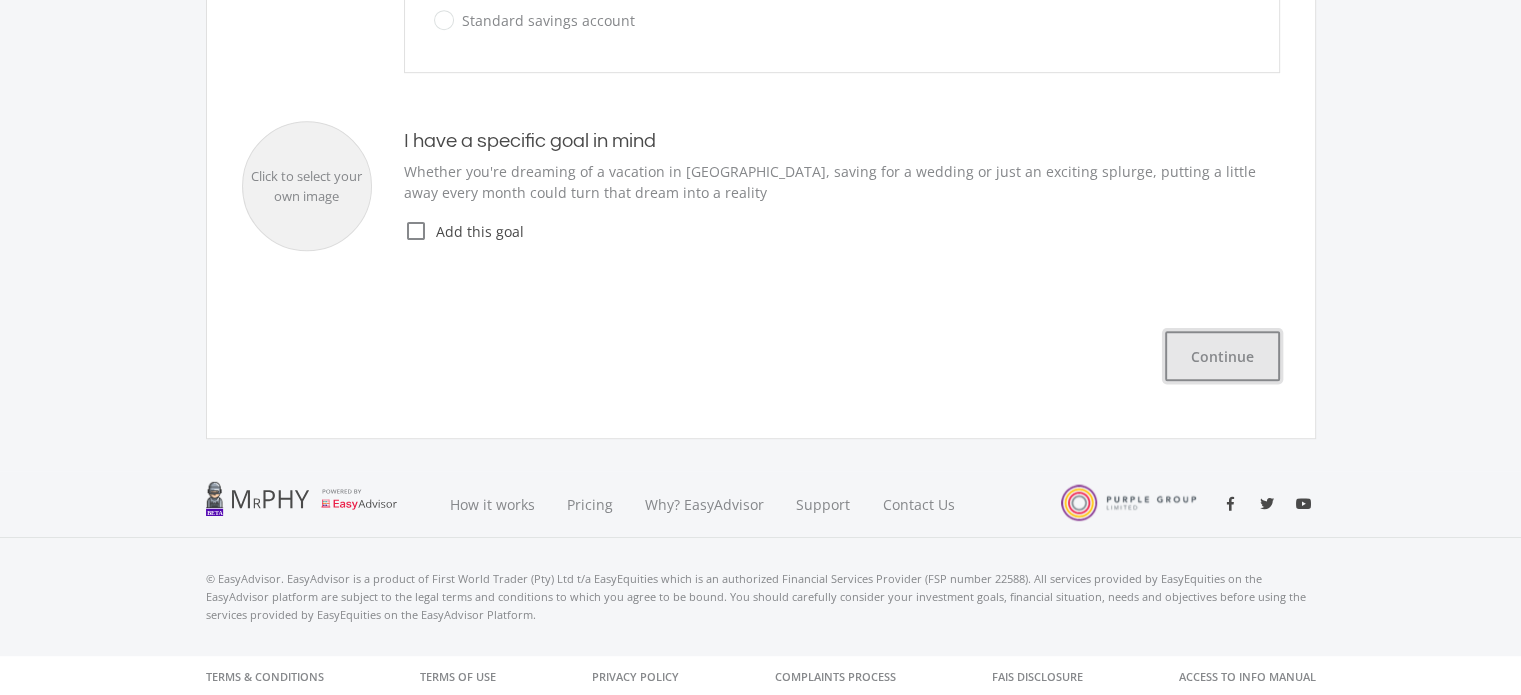 click on "Continue" 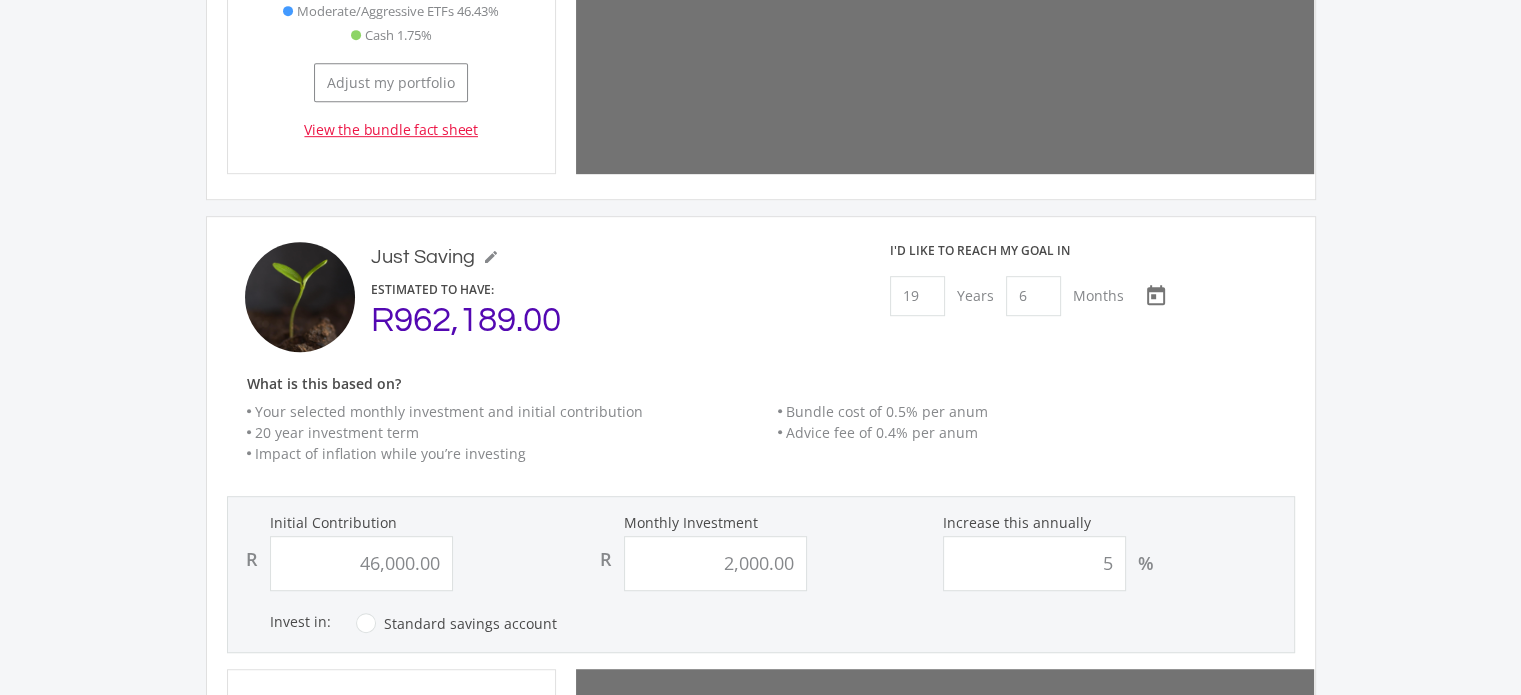 scroll, scrollTop: 0, scrollLeft: 0, axis: both 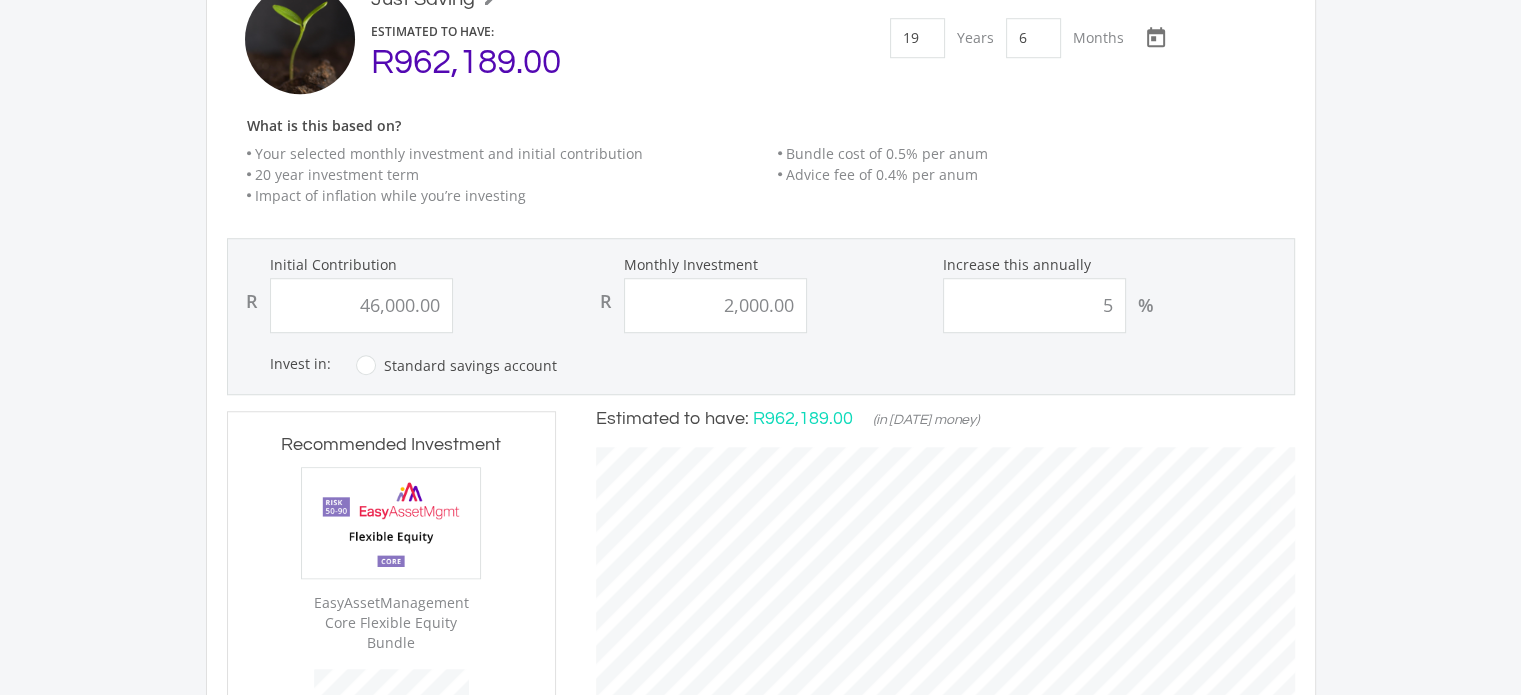 drag, startPoint x: 866, startPoint y: 417, endPoint x: 1018, endPoint y: 414, distance: 152.0296 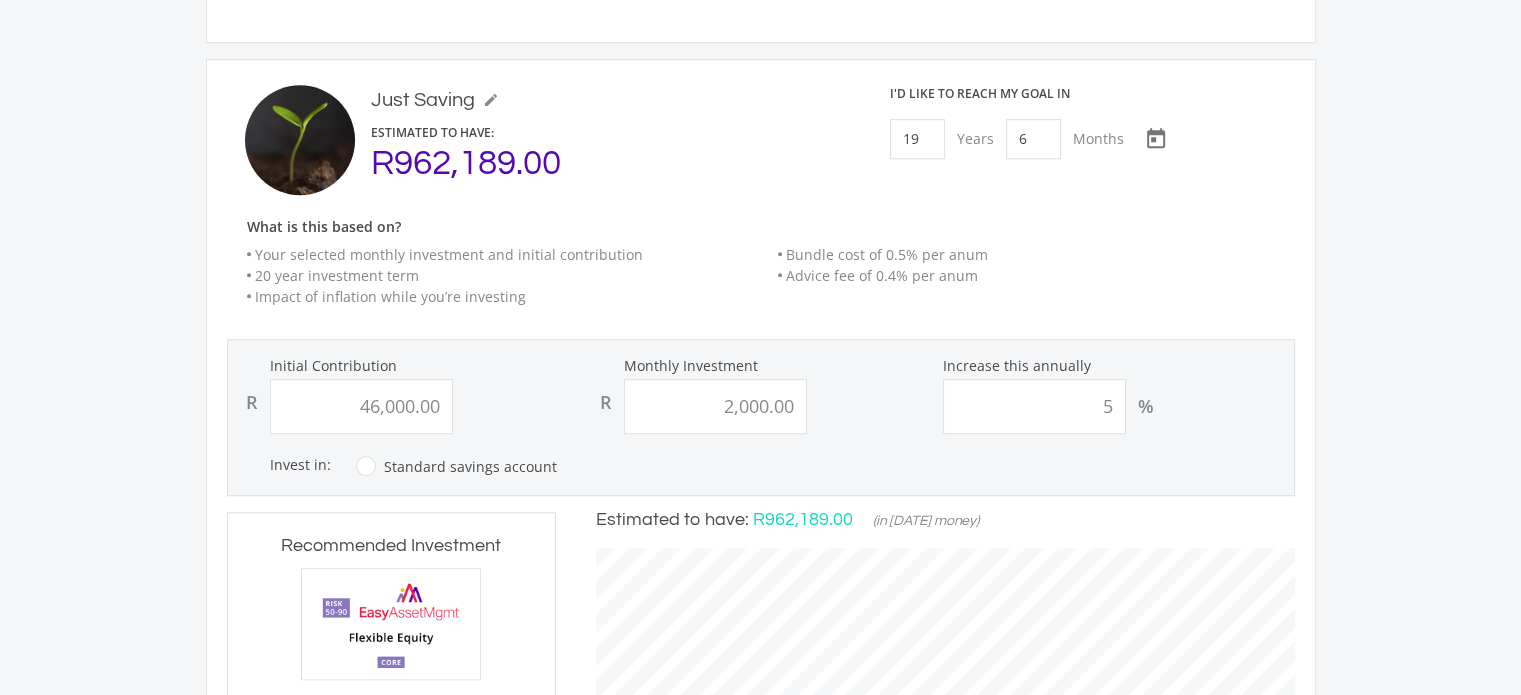 scroll, scrollTop: 1398, scrollLeft: 0, axis: vertical 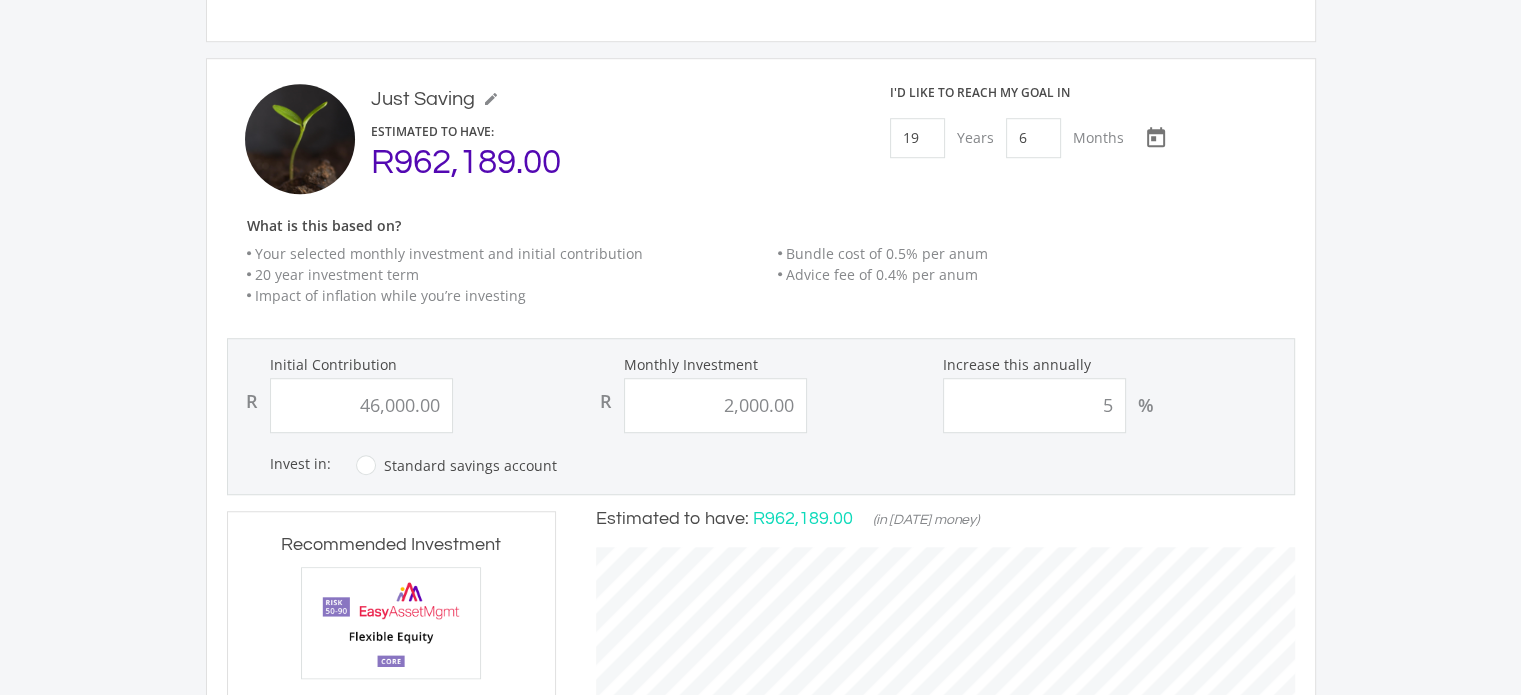 drag, startPoint x: 818, startPoint y: 251, endPoint x: 1000, endPoint y: 279, distance: 184.14125 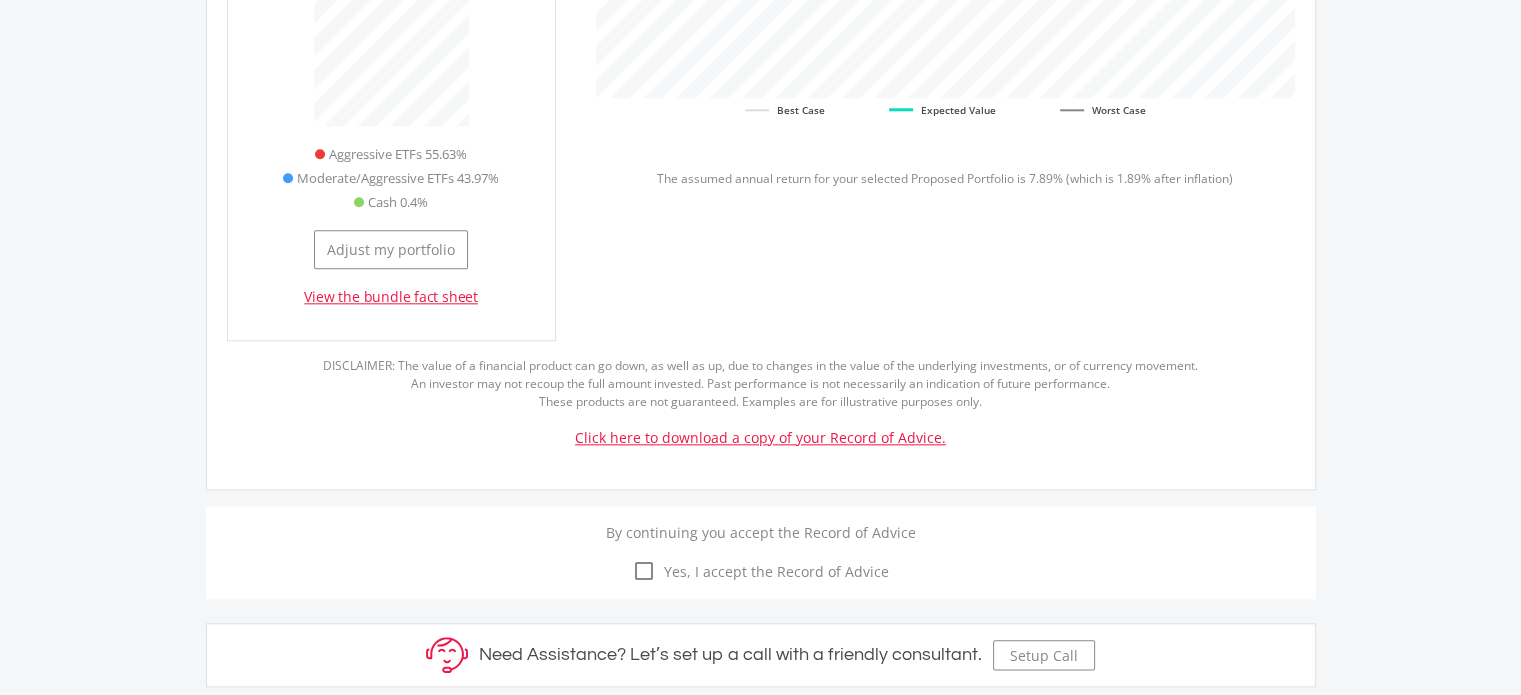 scroll, scrollTop: 2197, scrollLeft: 0, axis: vertical 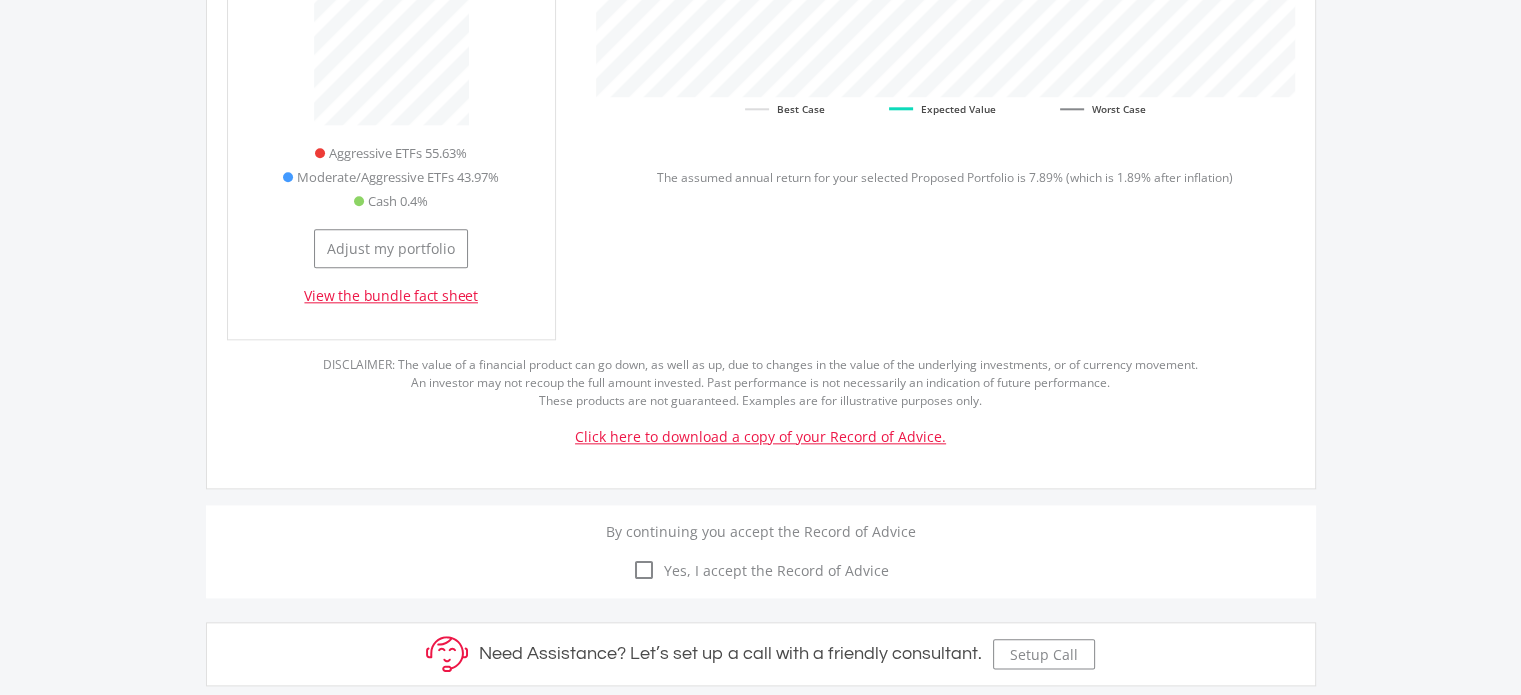 click on "Click here to download a copy of your Record of Advice." 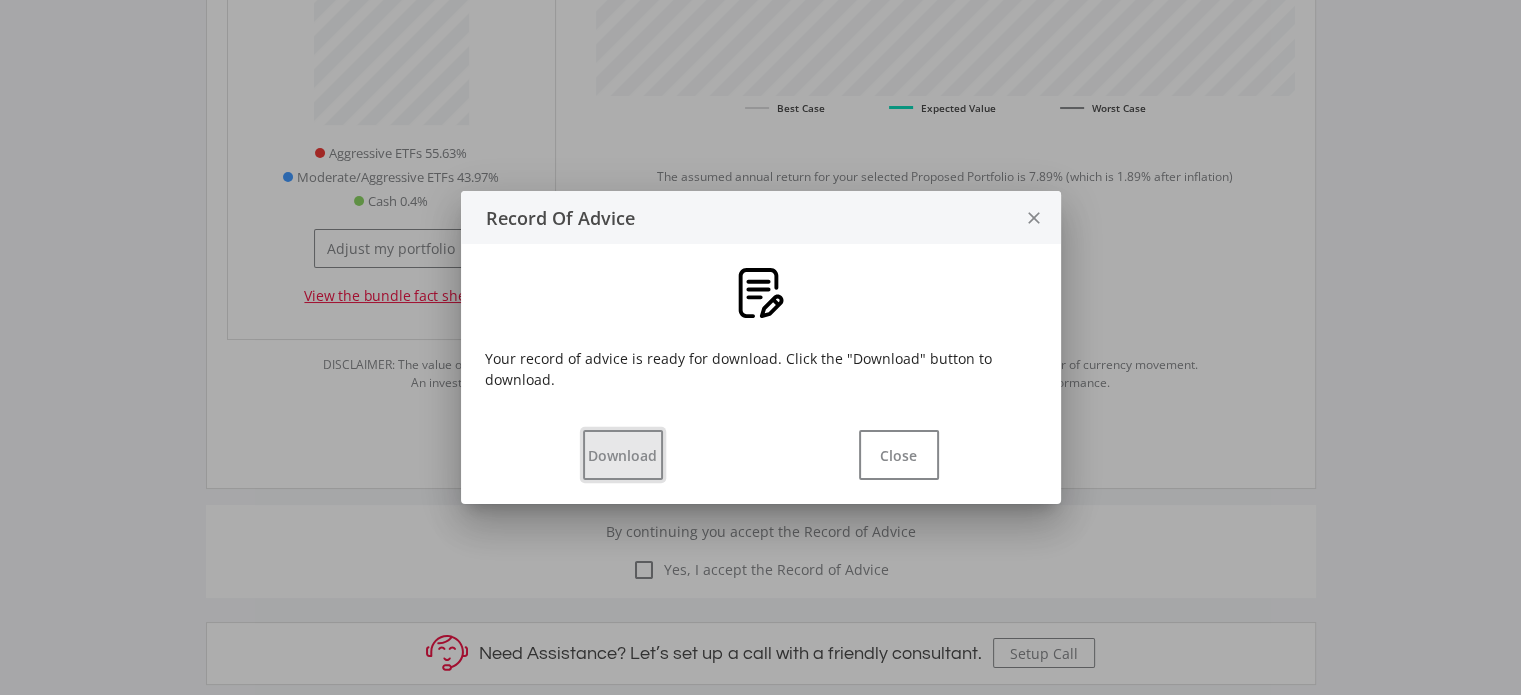 click on "Download" at bounding box center [623, 455] 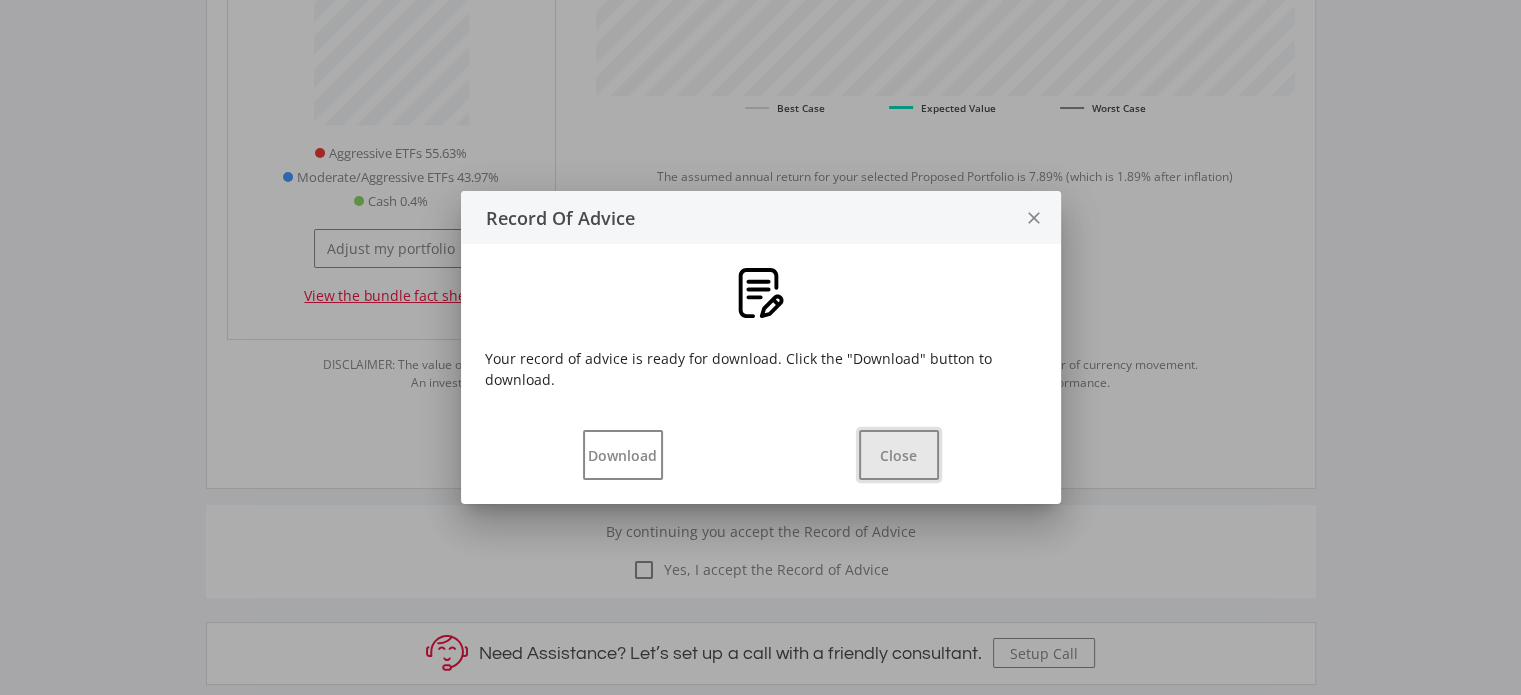 click on "Close" at bounding box center (899, 455) 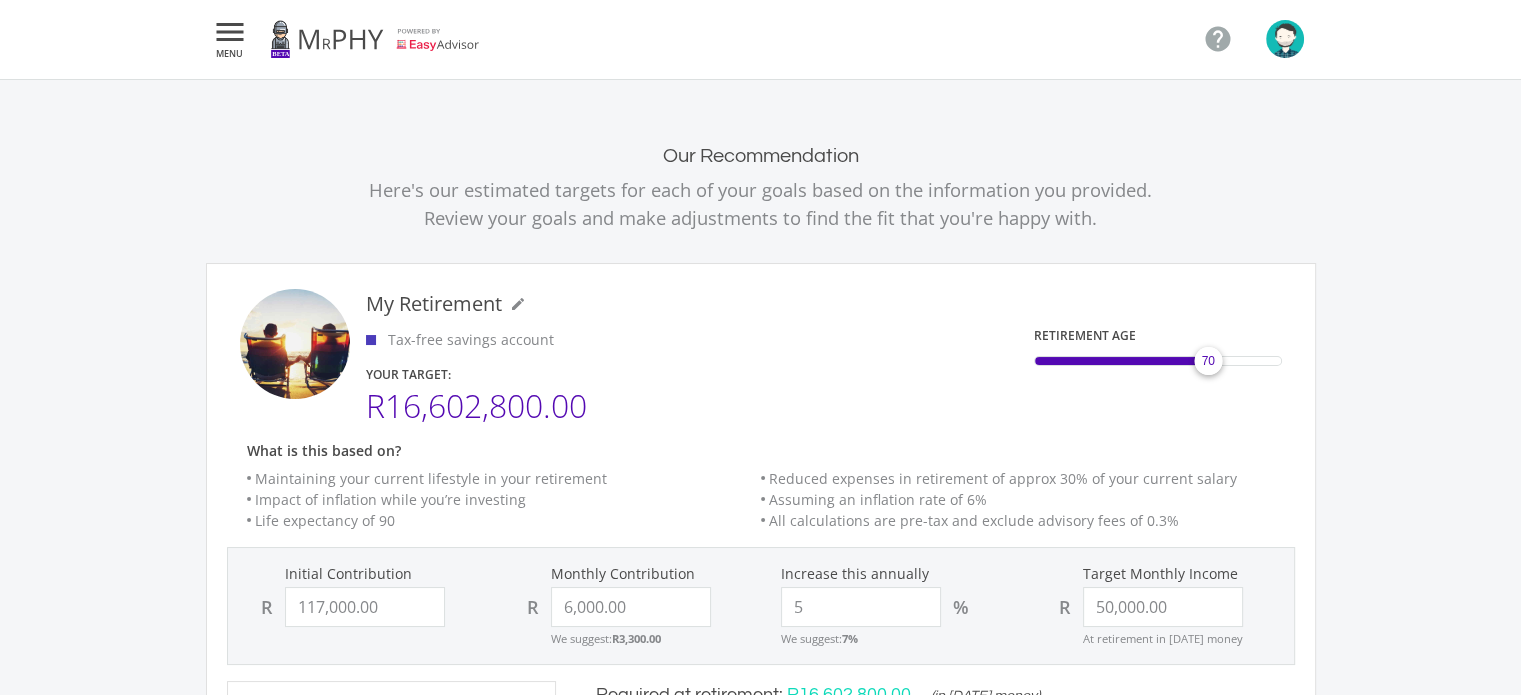scroll, scrollTop: 0, scrollLeft: 0, axis: both 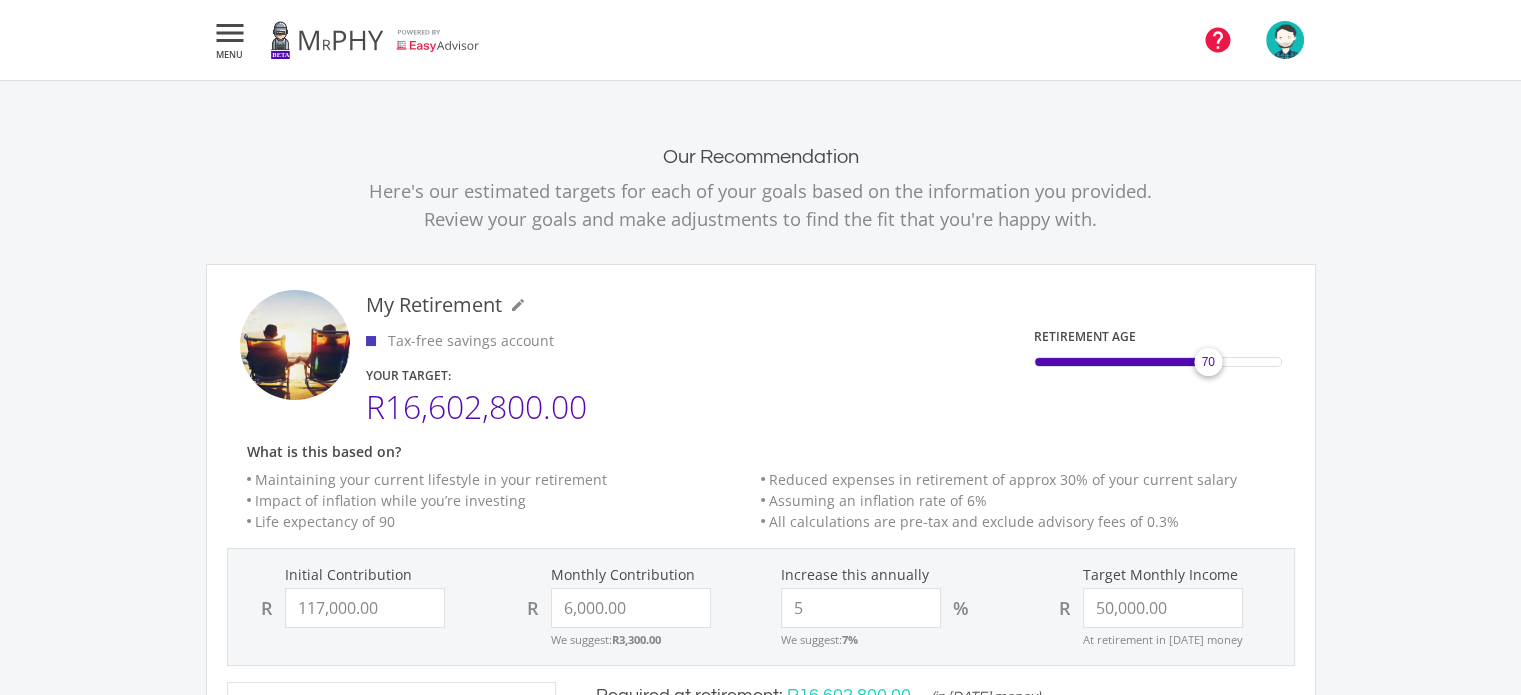 click on "" 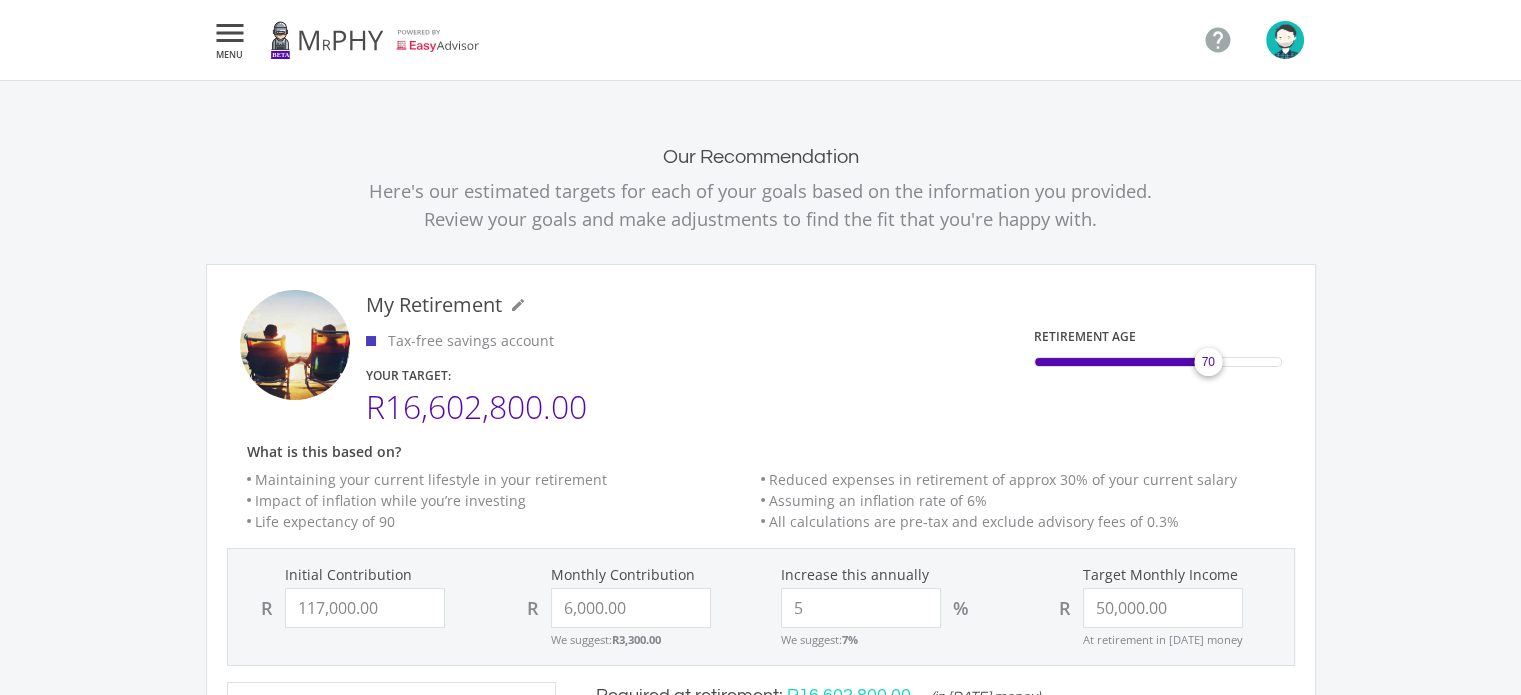 click on "" 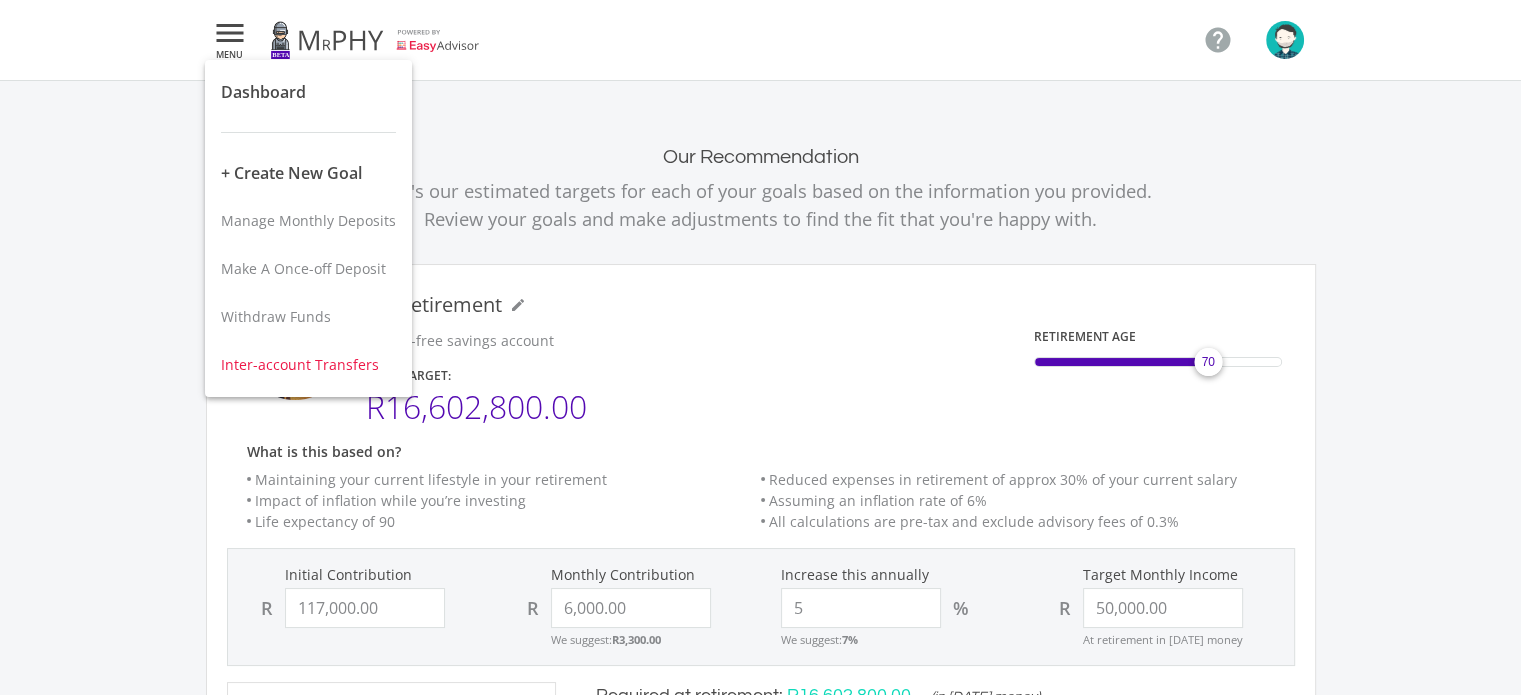 click on "Inter-account Transfers" at bounding box center [300, 364] 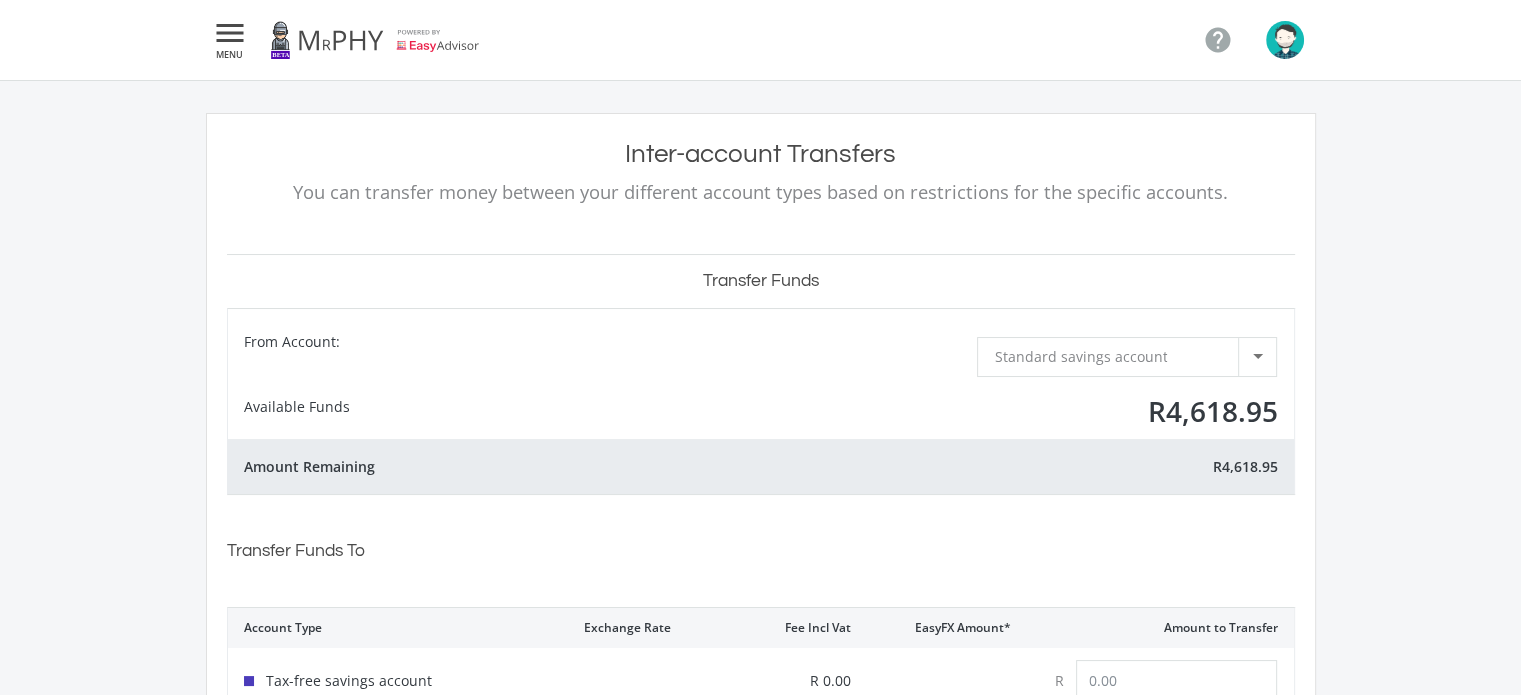drag, startPoint x: 716, startPoint y: 191, endPoint x: 1031, endPoint y: 191, distance: 315 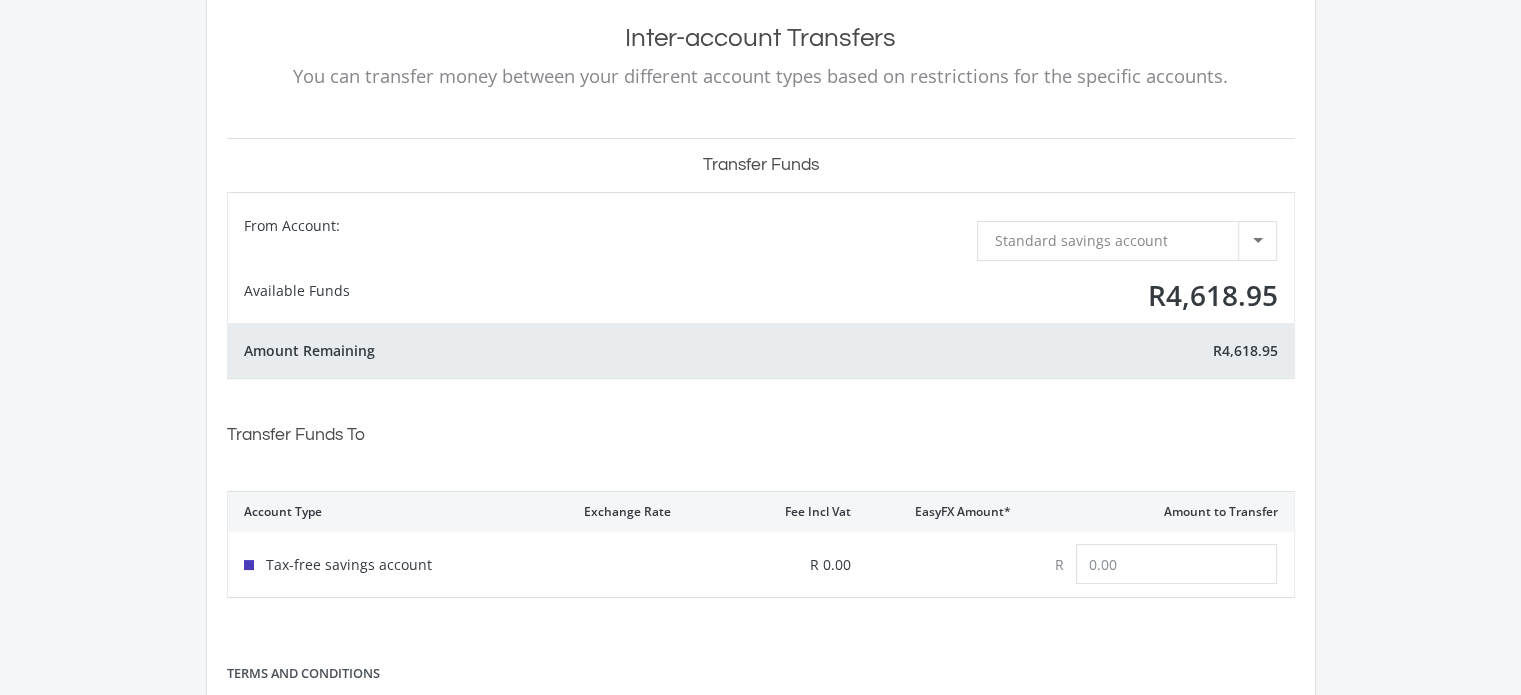 scroll, scrollTop: 0, scrollLeft: 0, axis: both 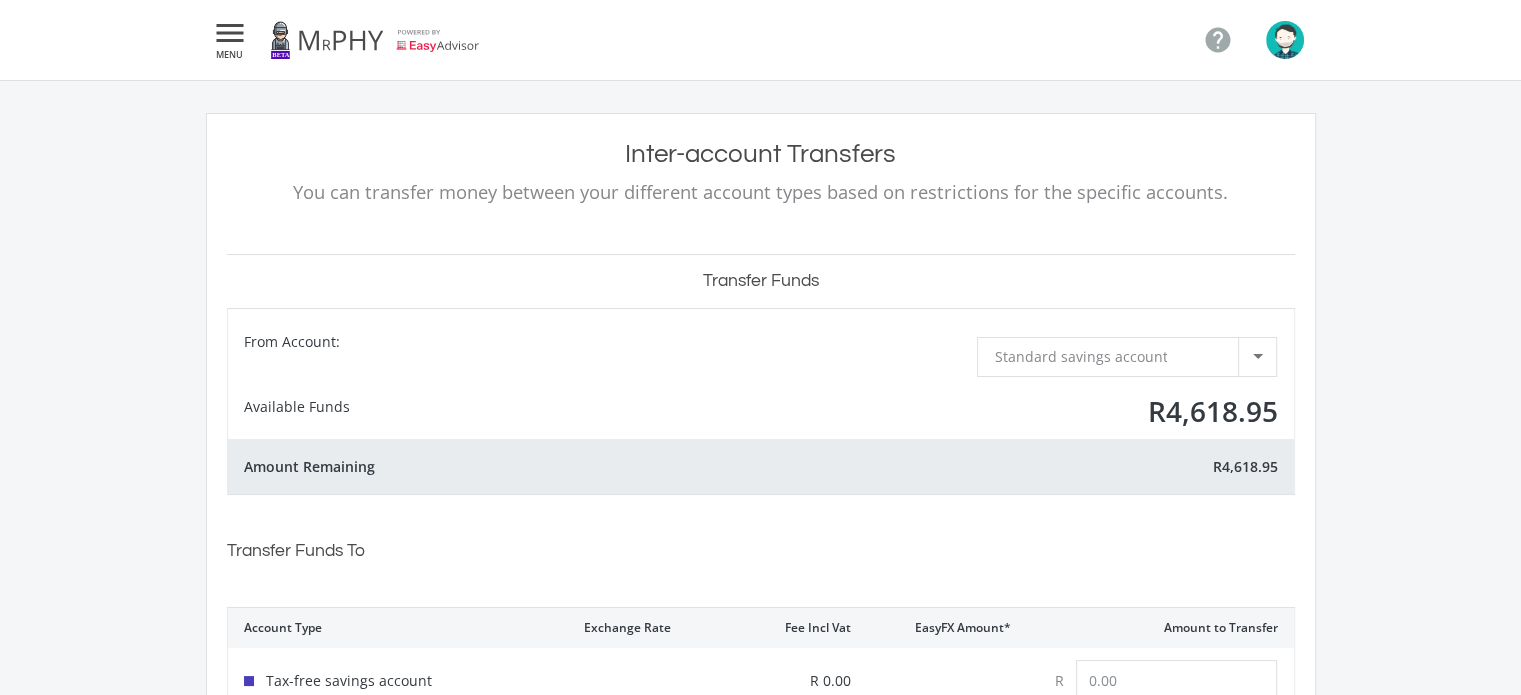 click on "Standard savings account" at bounding box center [1080, 356] 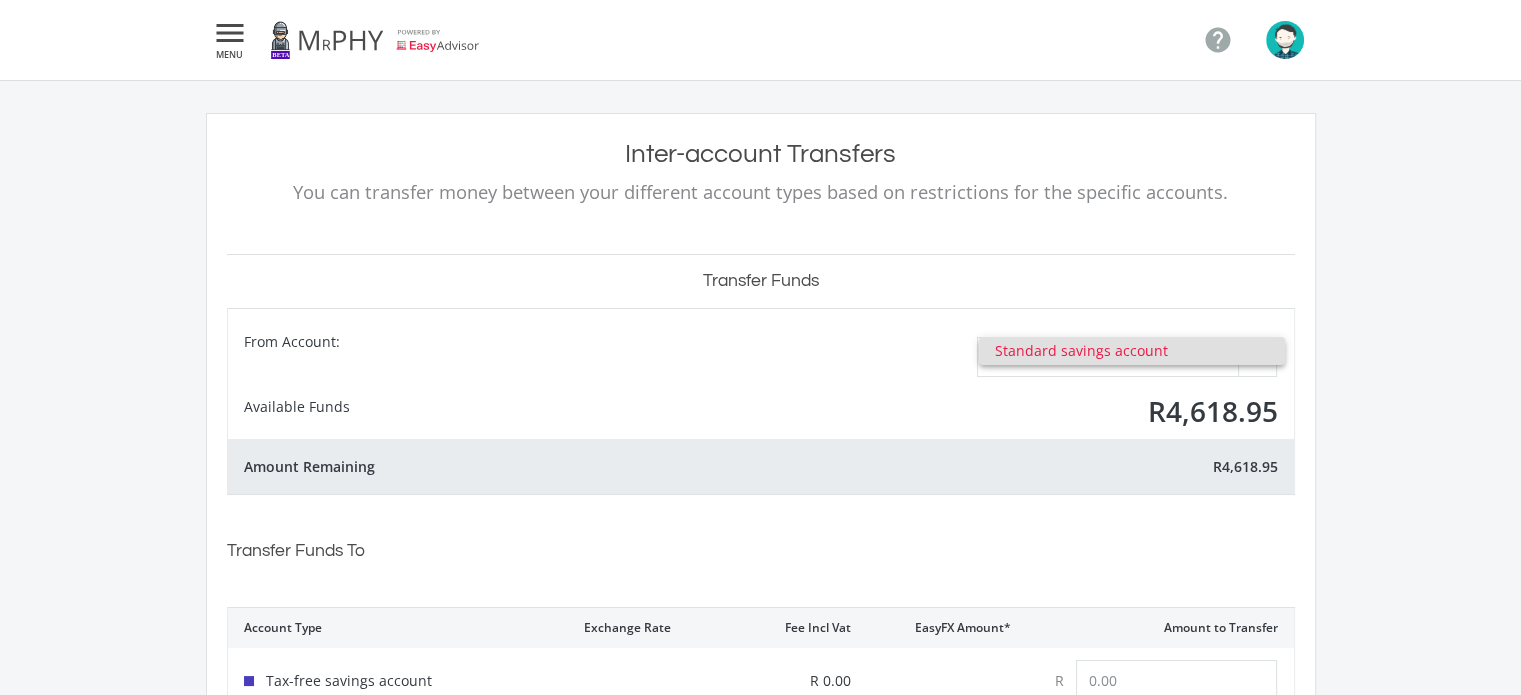 click at bounding box center [760, 347] 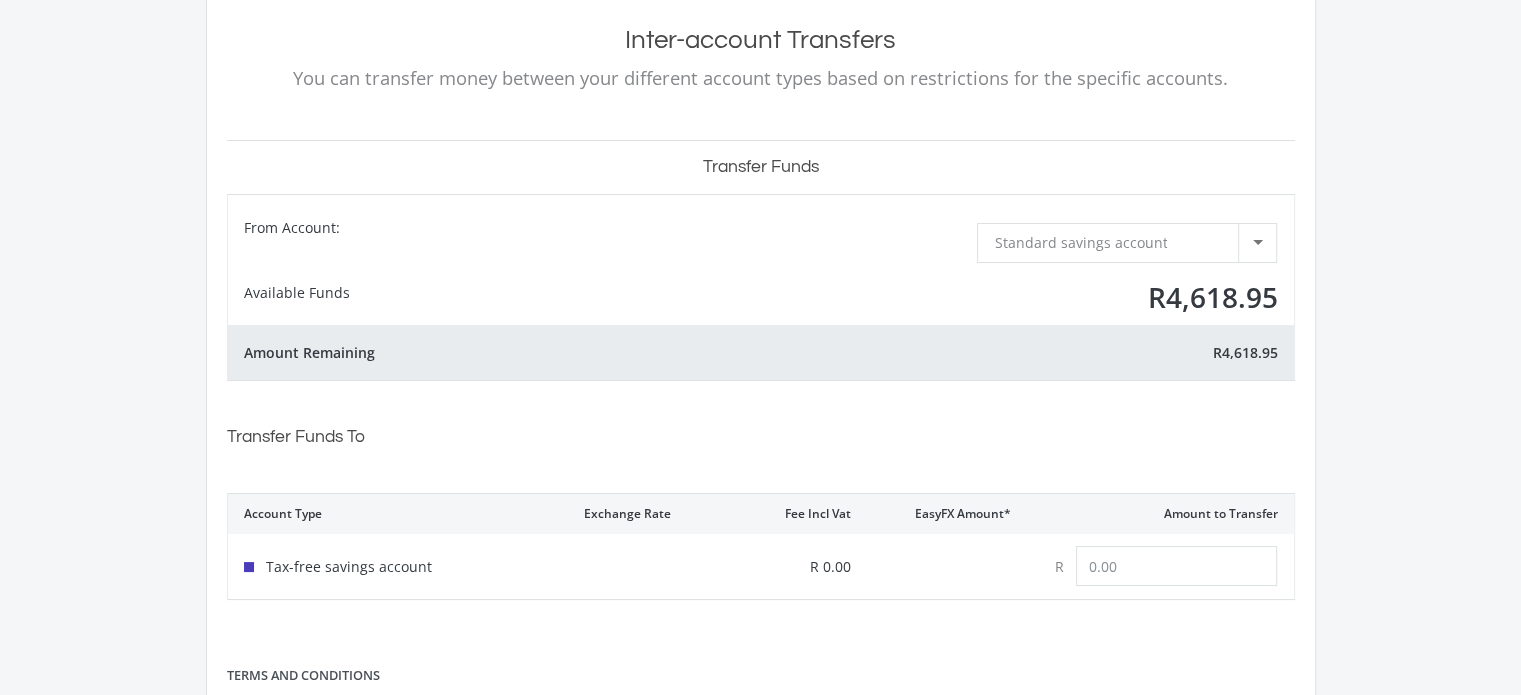 scroll, scrollTop: 0, scrollLeft: 0, axis: both 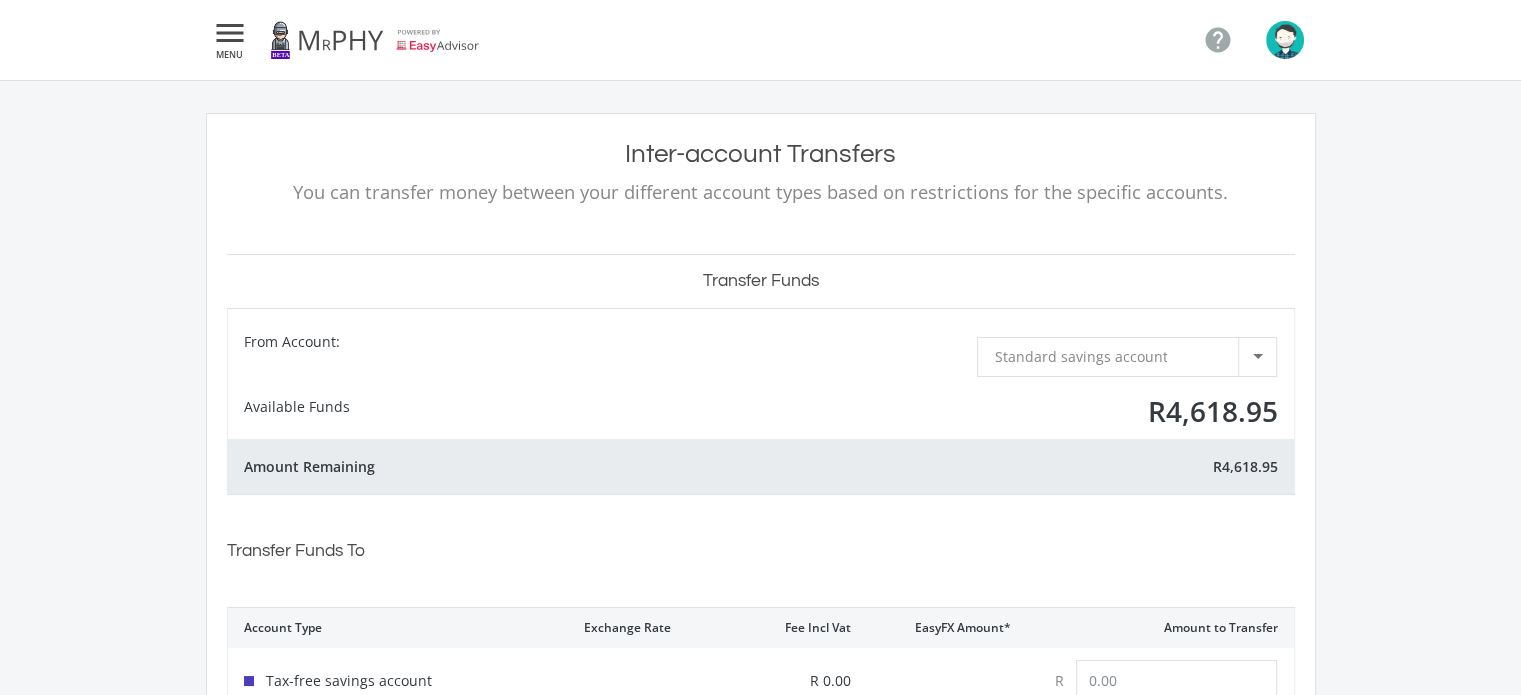 click on "
MENU" 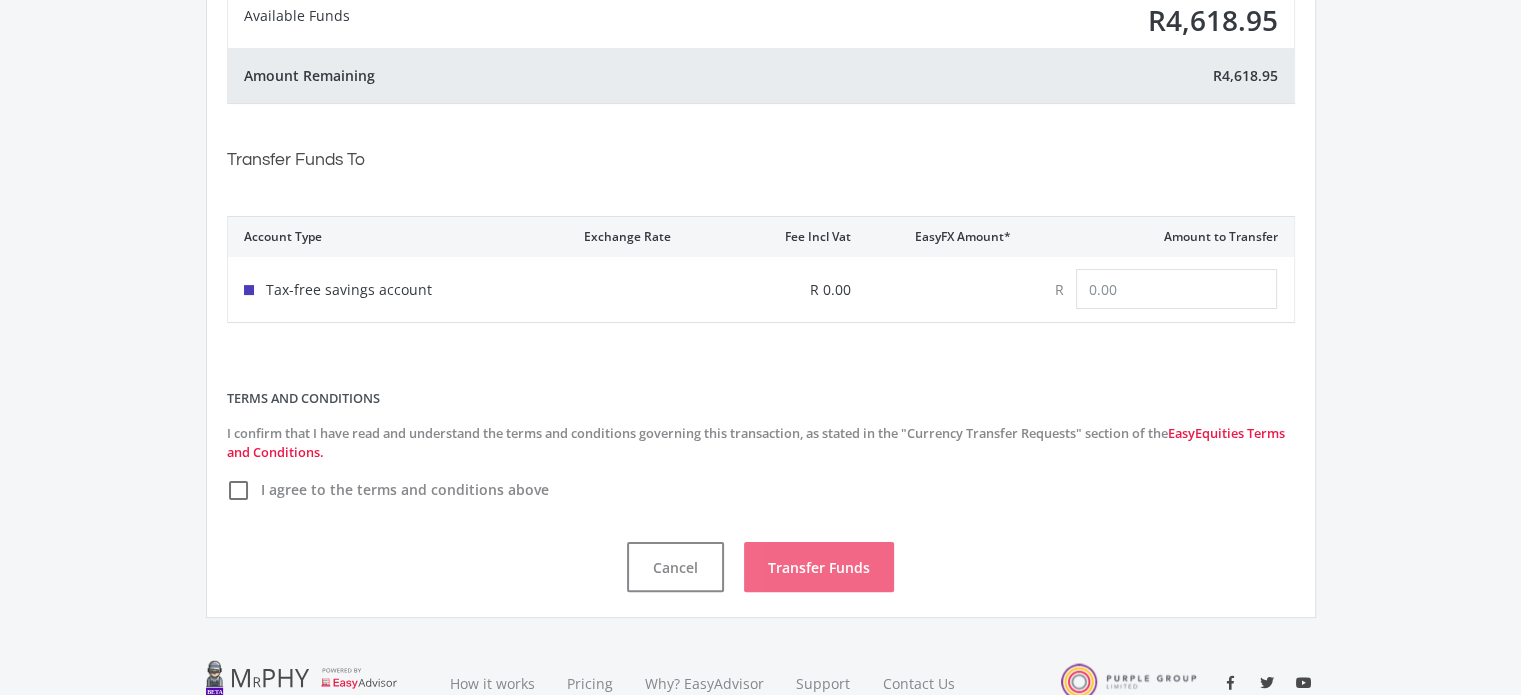 scroll, scrollTop: 0, scrollLeft: 0, axis: both 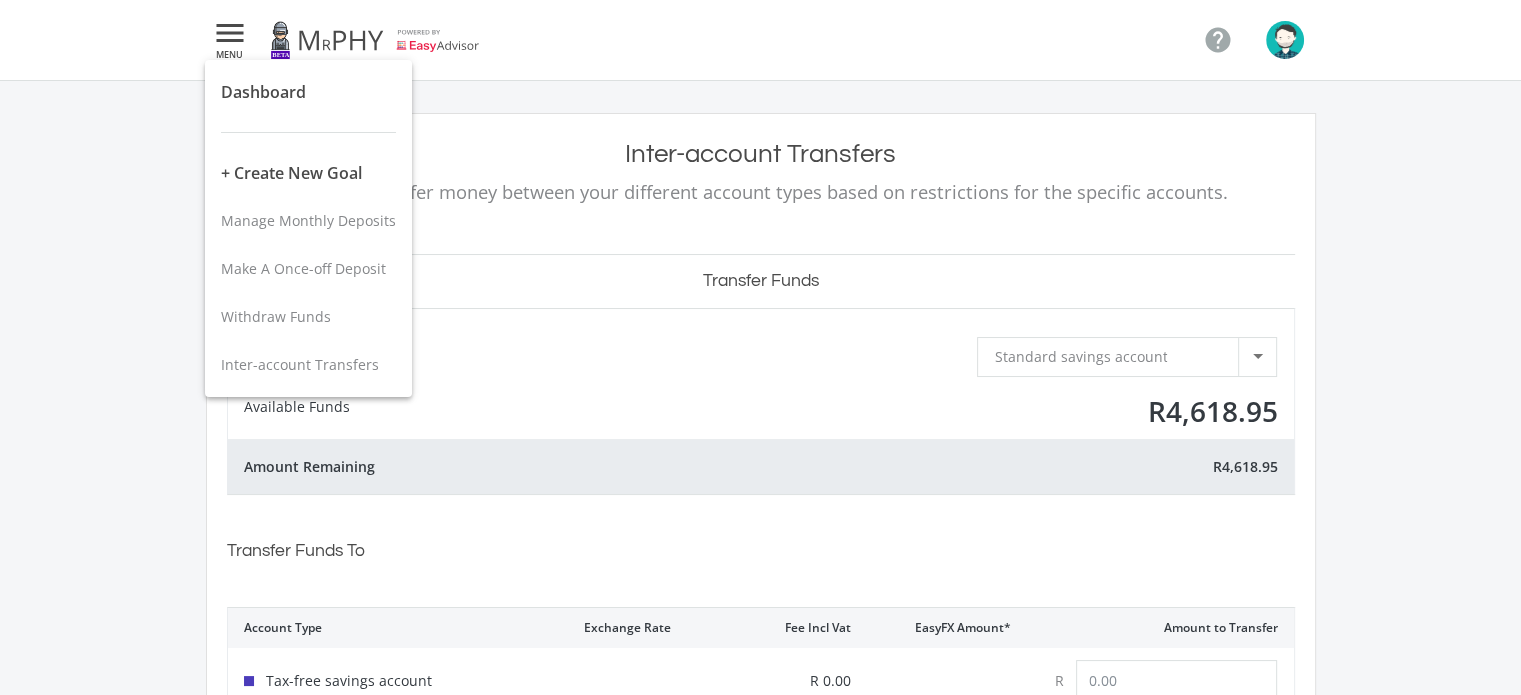 click at bounding box center (760, 347) 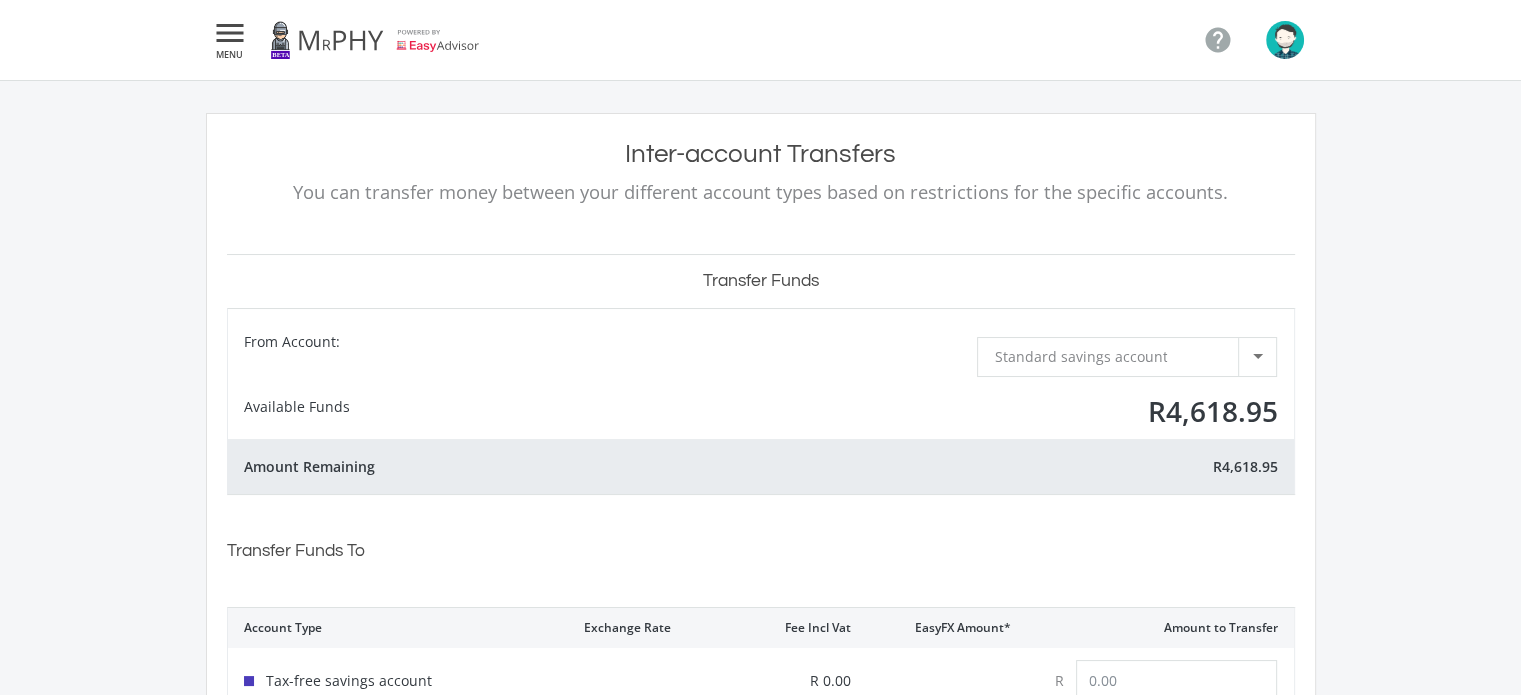 click on "" 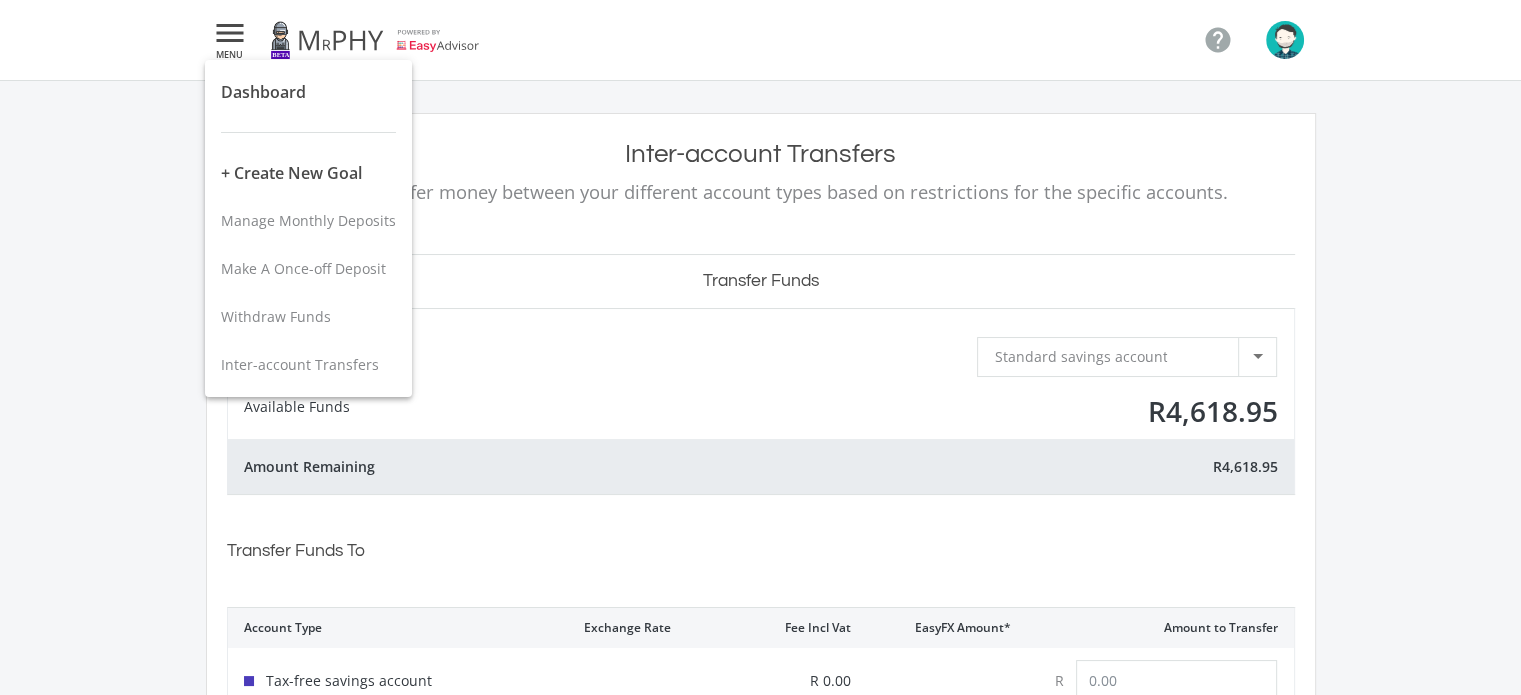 click at bounding box center [760, 347] 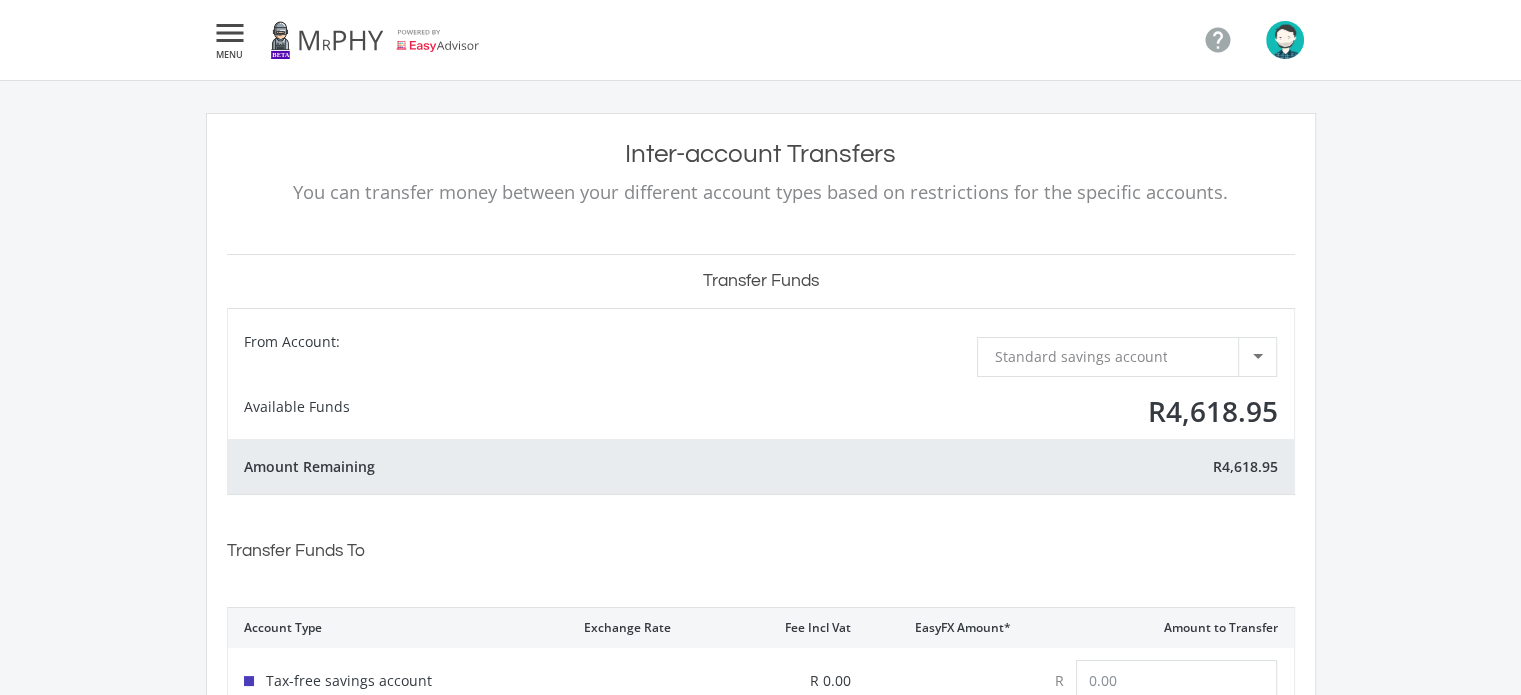 click 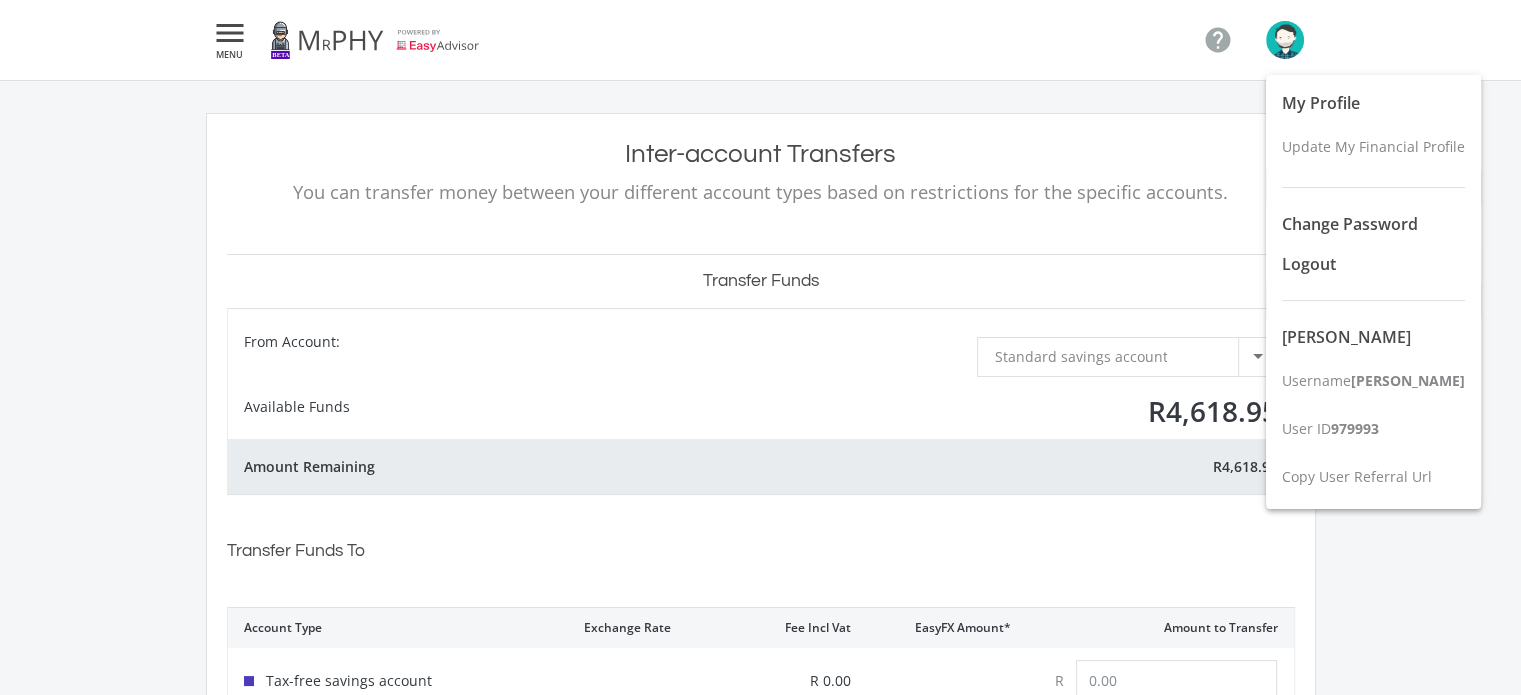 drag, startPoint x: 1379, startPoint y: 431, endPoint x: 1332, endPoint y: 430, distance: 47.010635 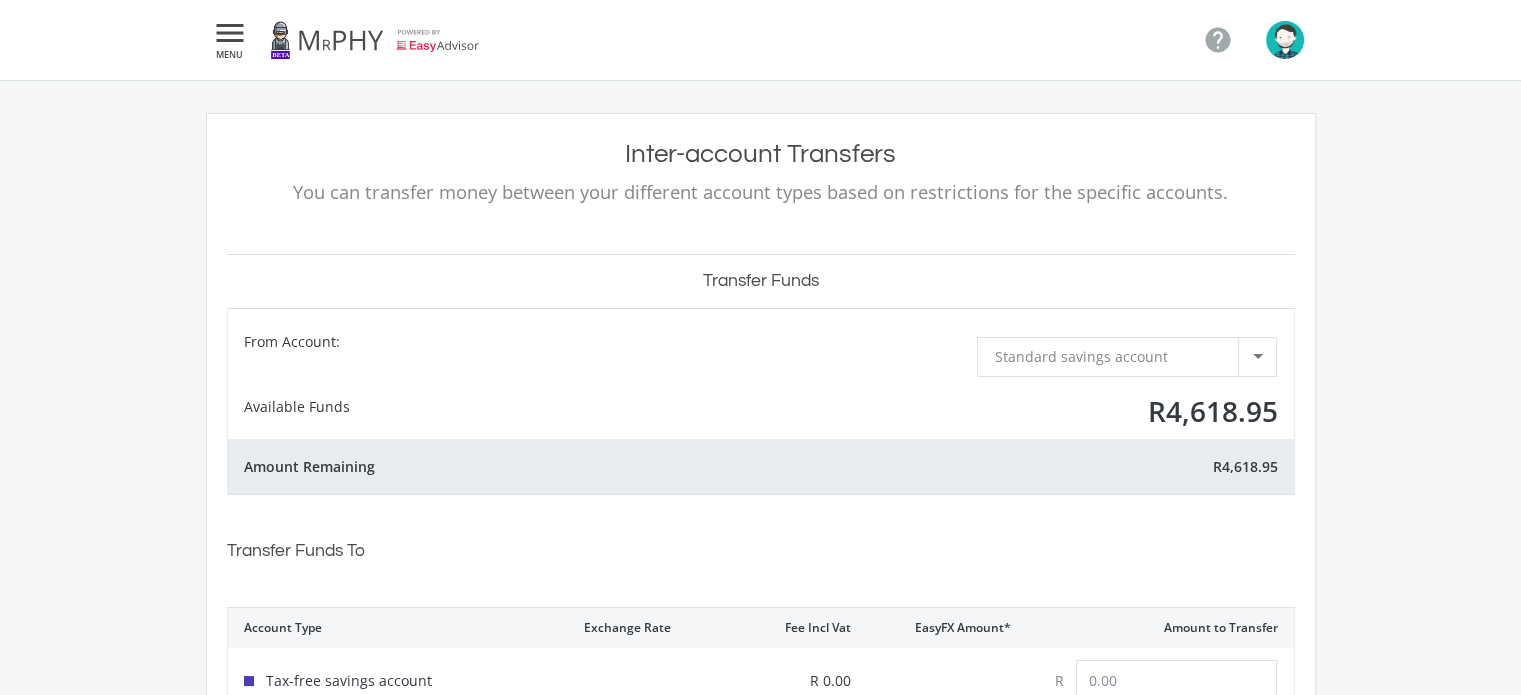 click on "Inter-account Transfers
You can transfer money between your different account types based on restrictions for the specific accounts.
Transfer Funds
From Account:
Standard savings account
Select From Account
Available Funds
R4,618.95
Amount Remaining" 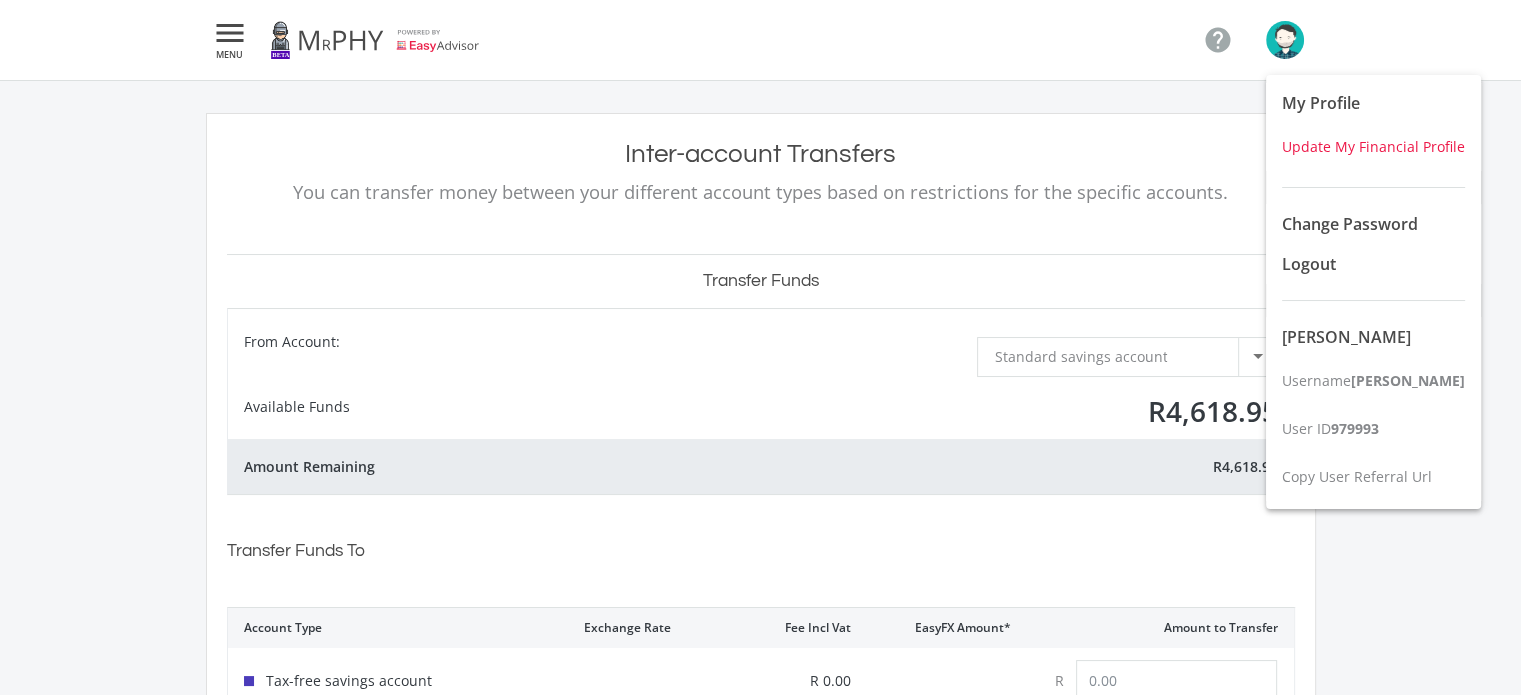 click on "Update My Financial Profile" at bounding box center [1373, 146] 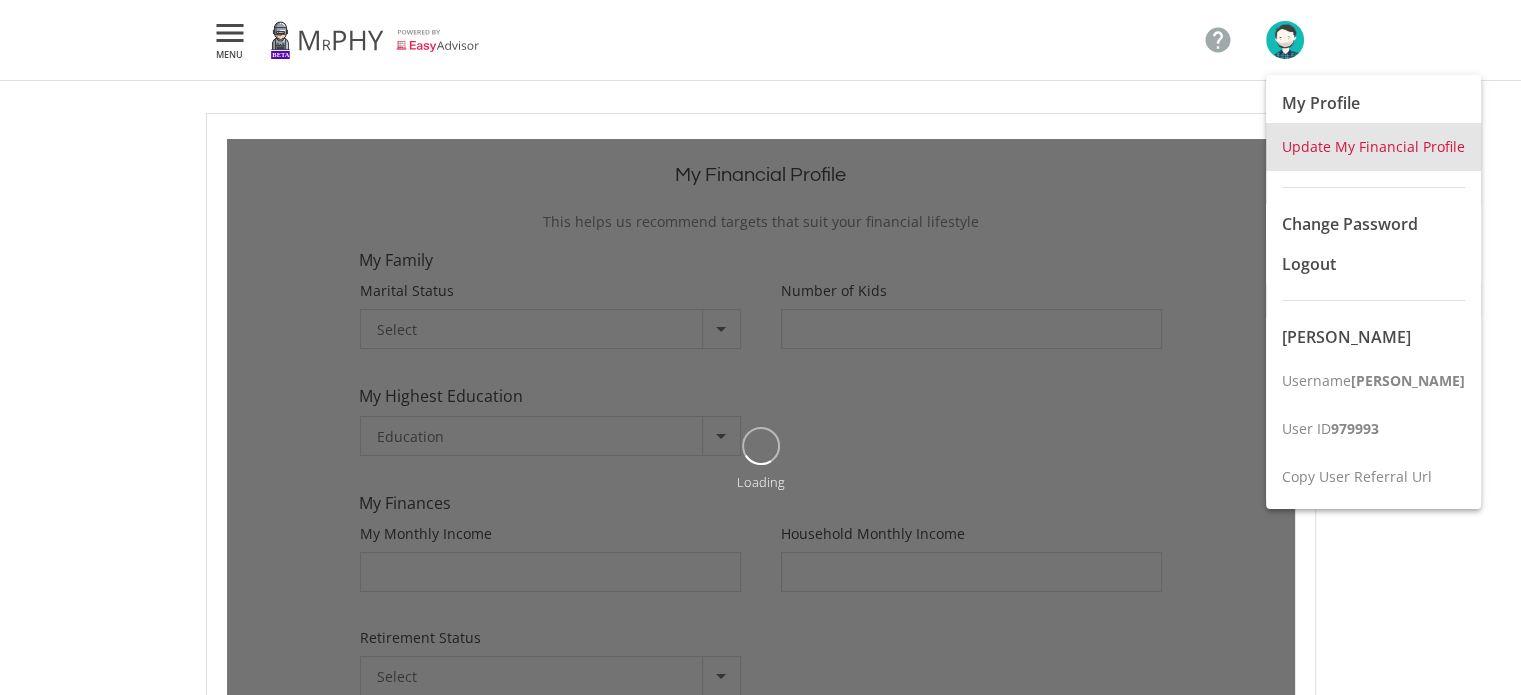 type on "0" 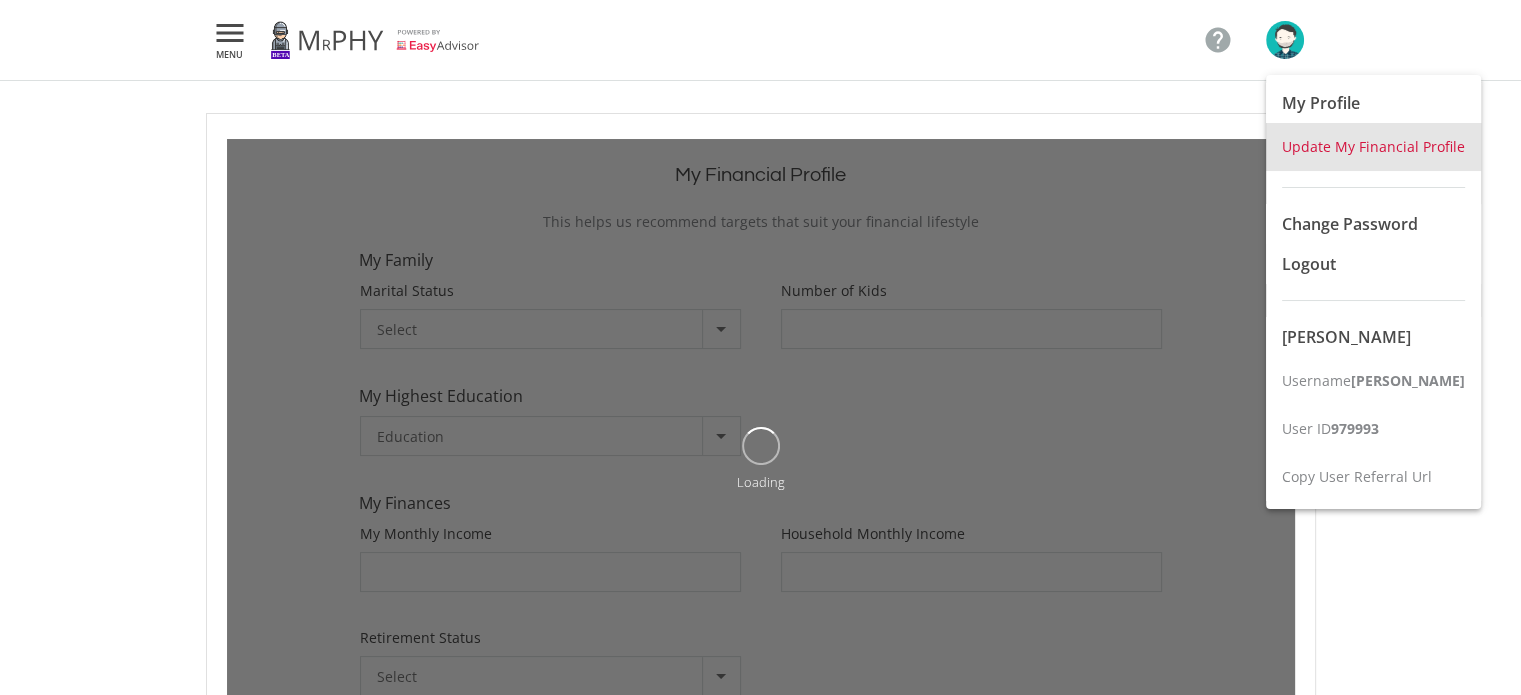 type on "22000" 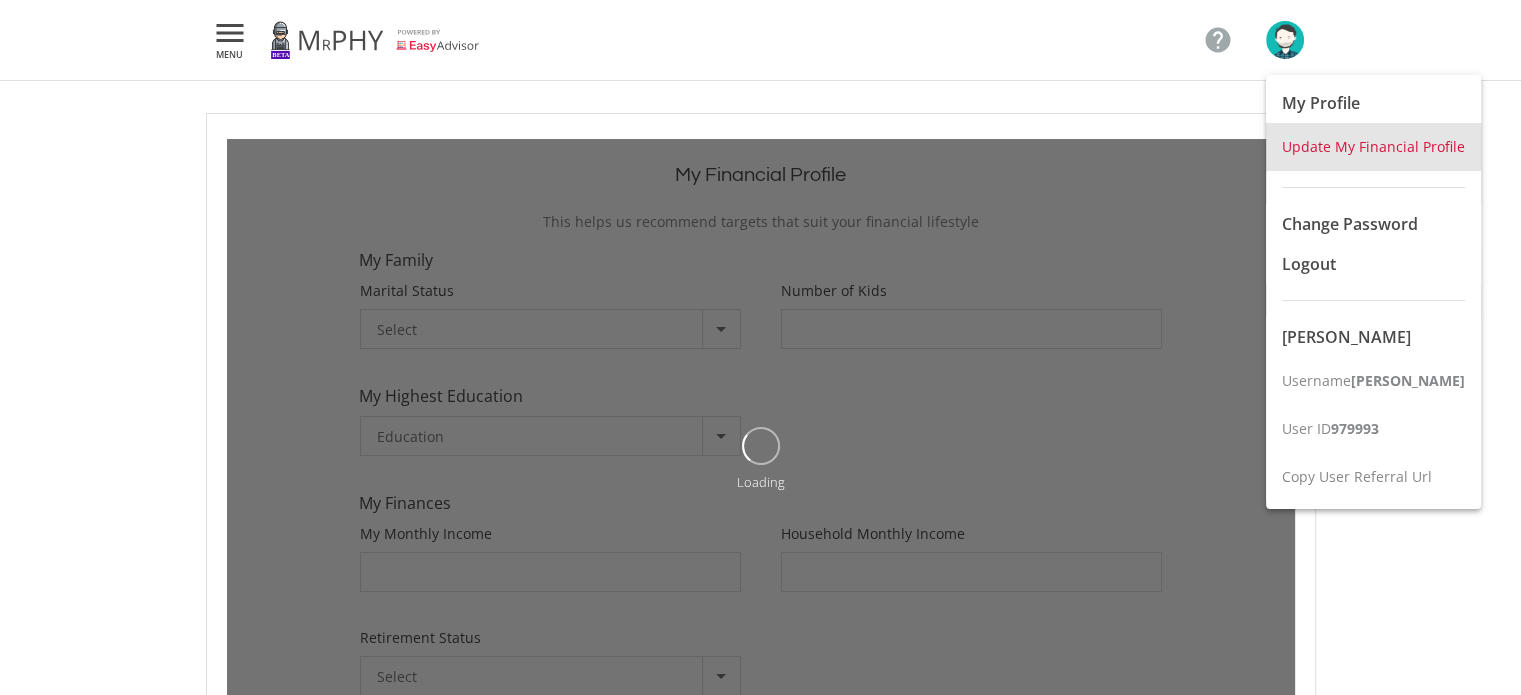 type on "22000" 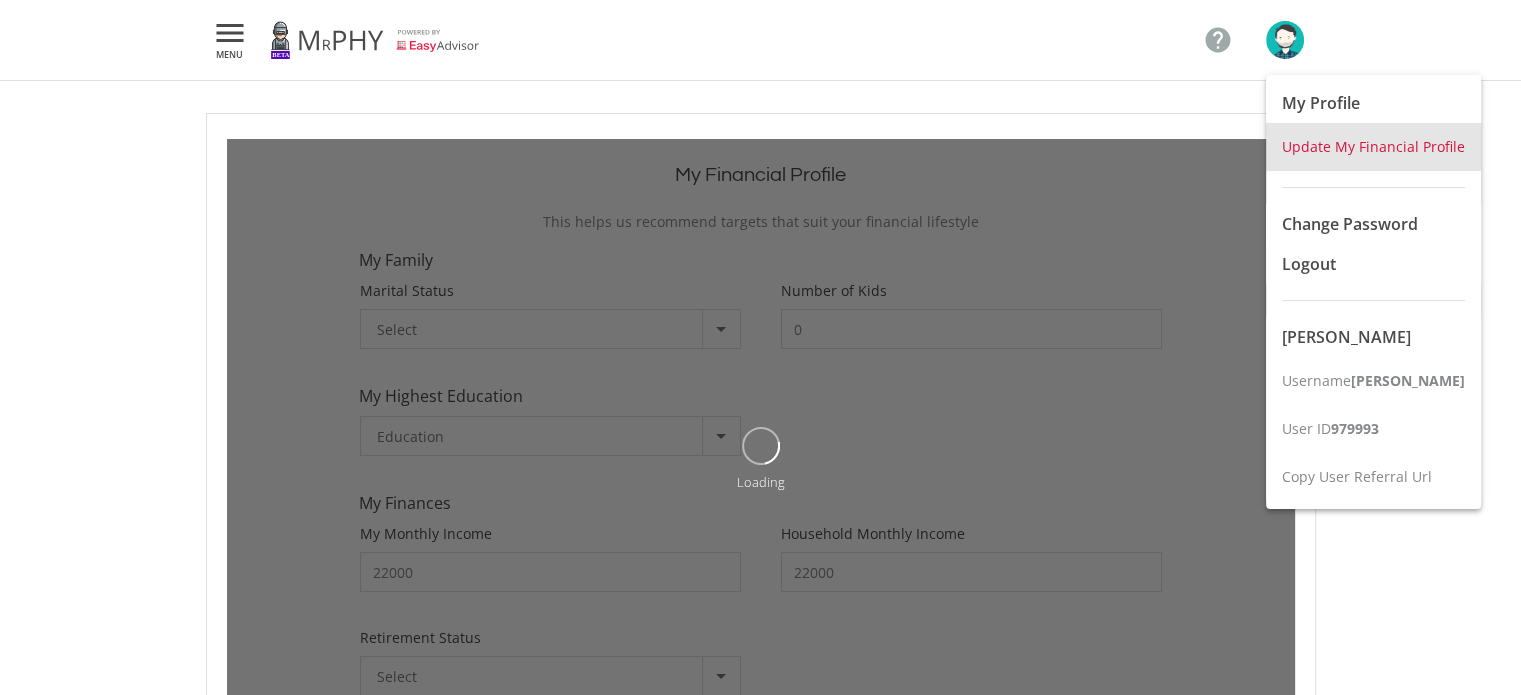 type on "22,000.00" 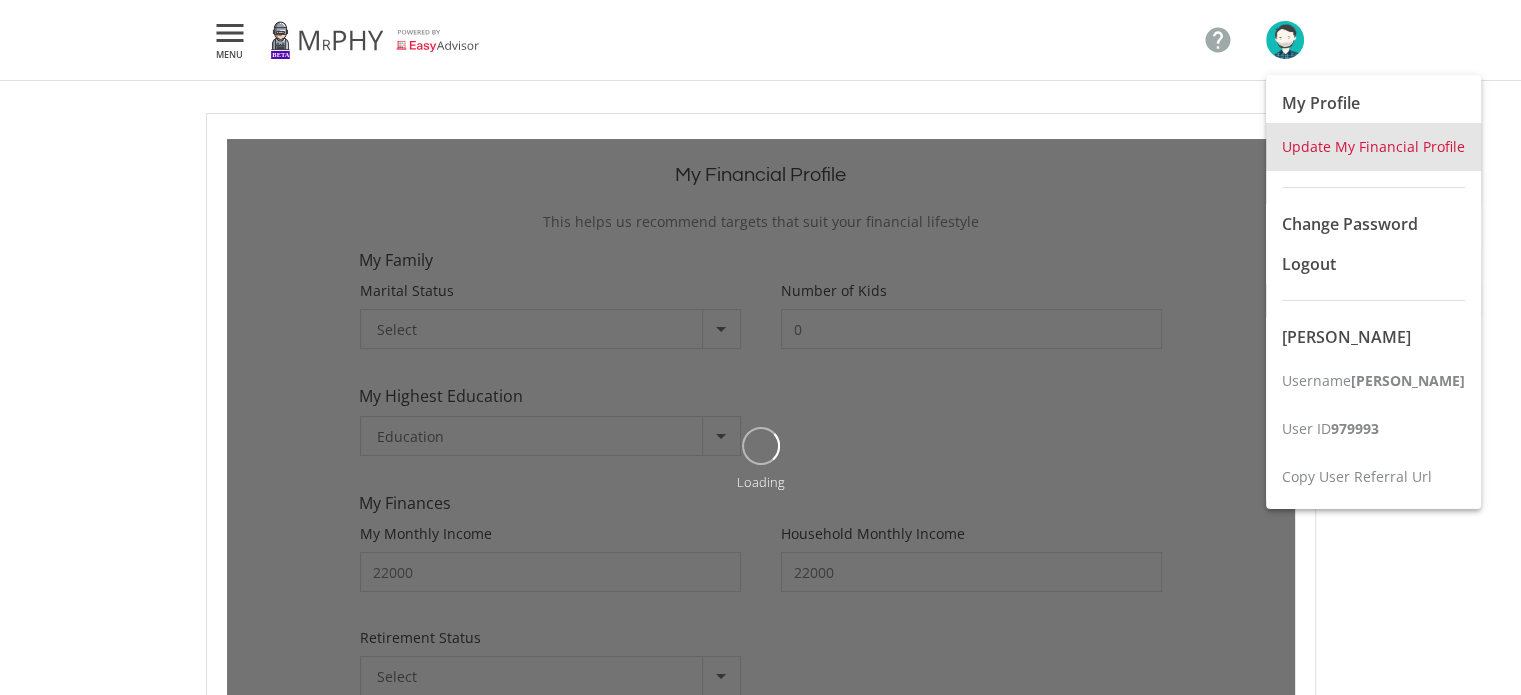 type on "22,000.00" 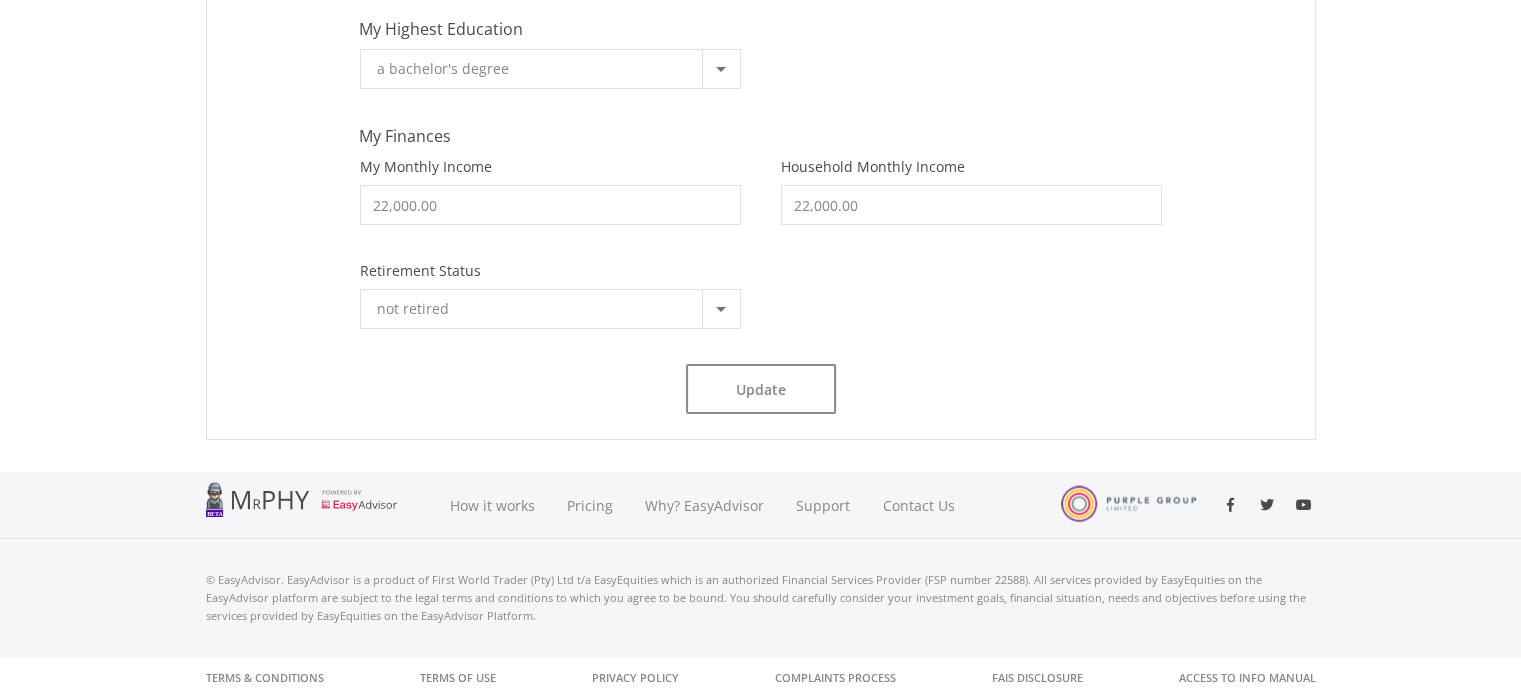 scroll, scrollTop: 0, scrollLeft: 0, axis: both 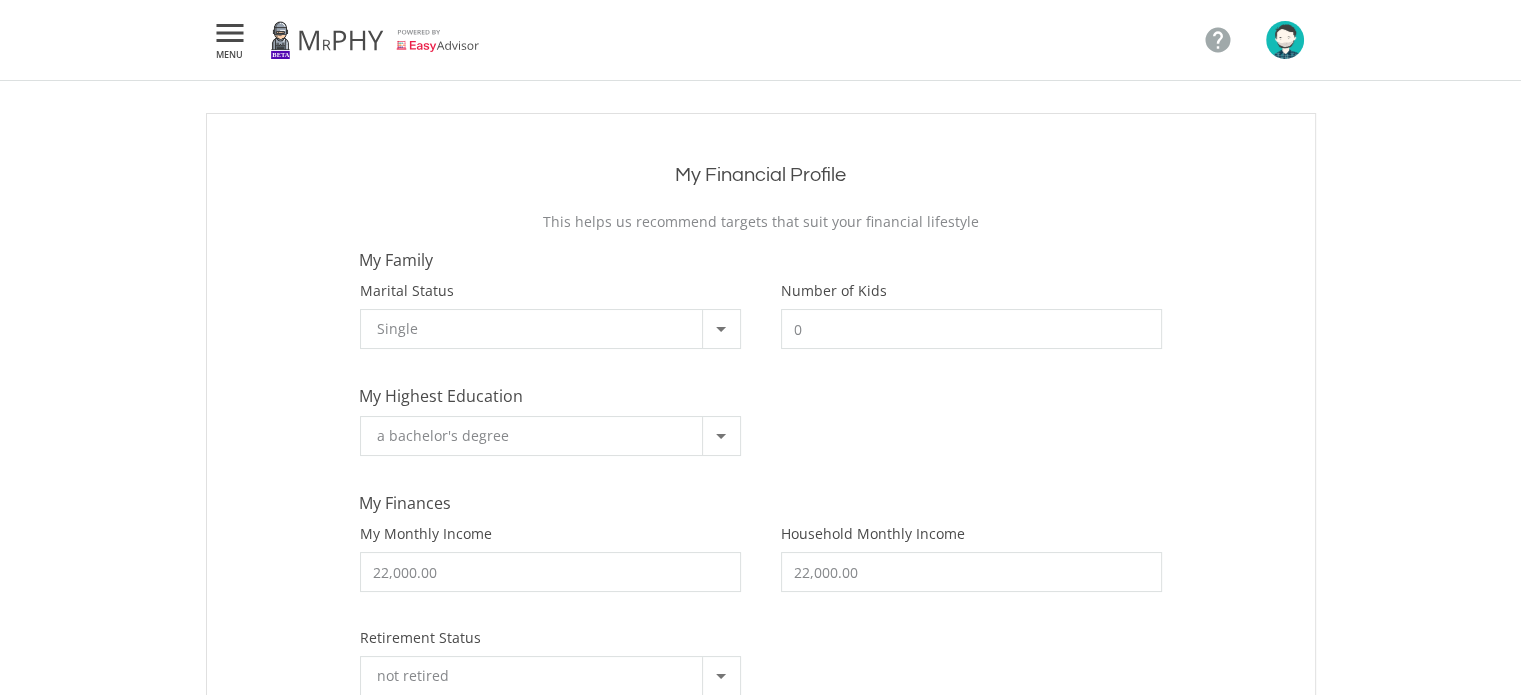 click on "" 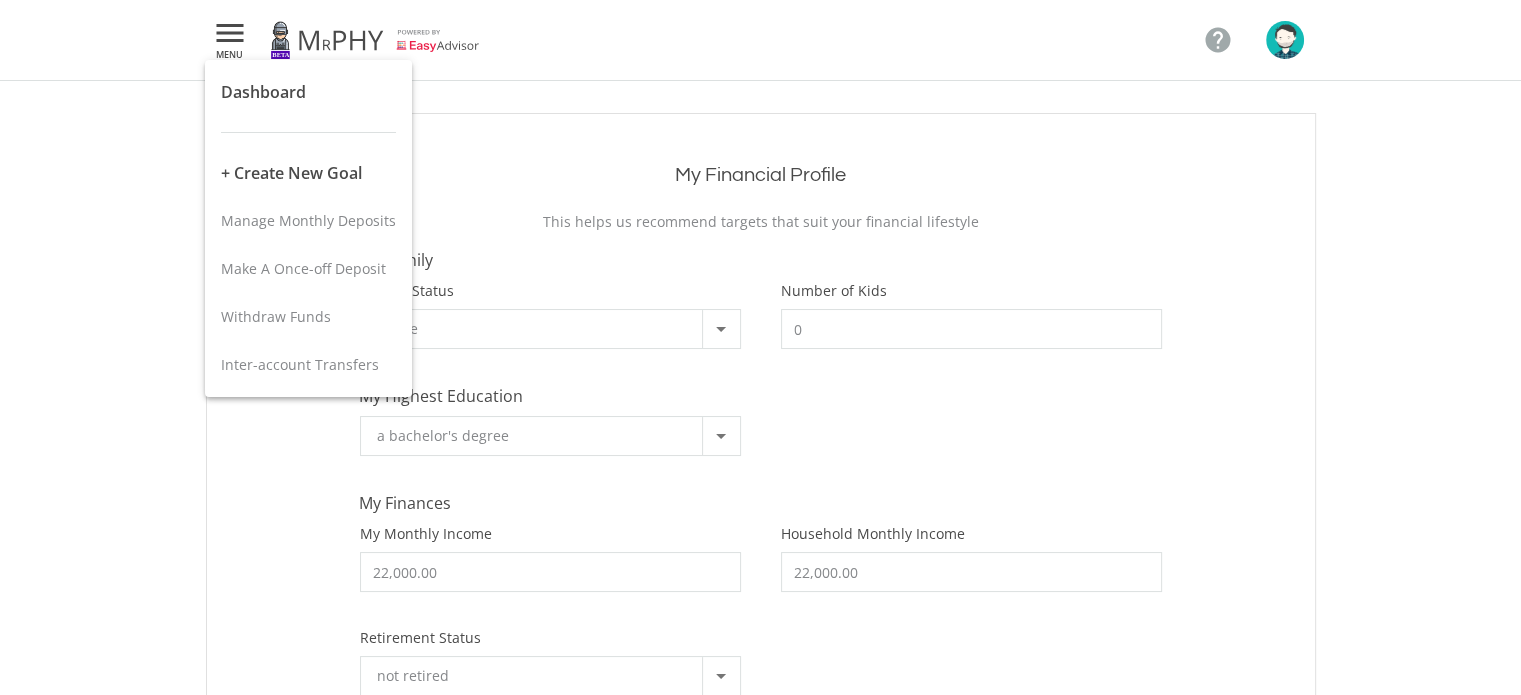 click at bounding box center [760, 347] 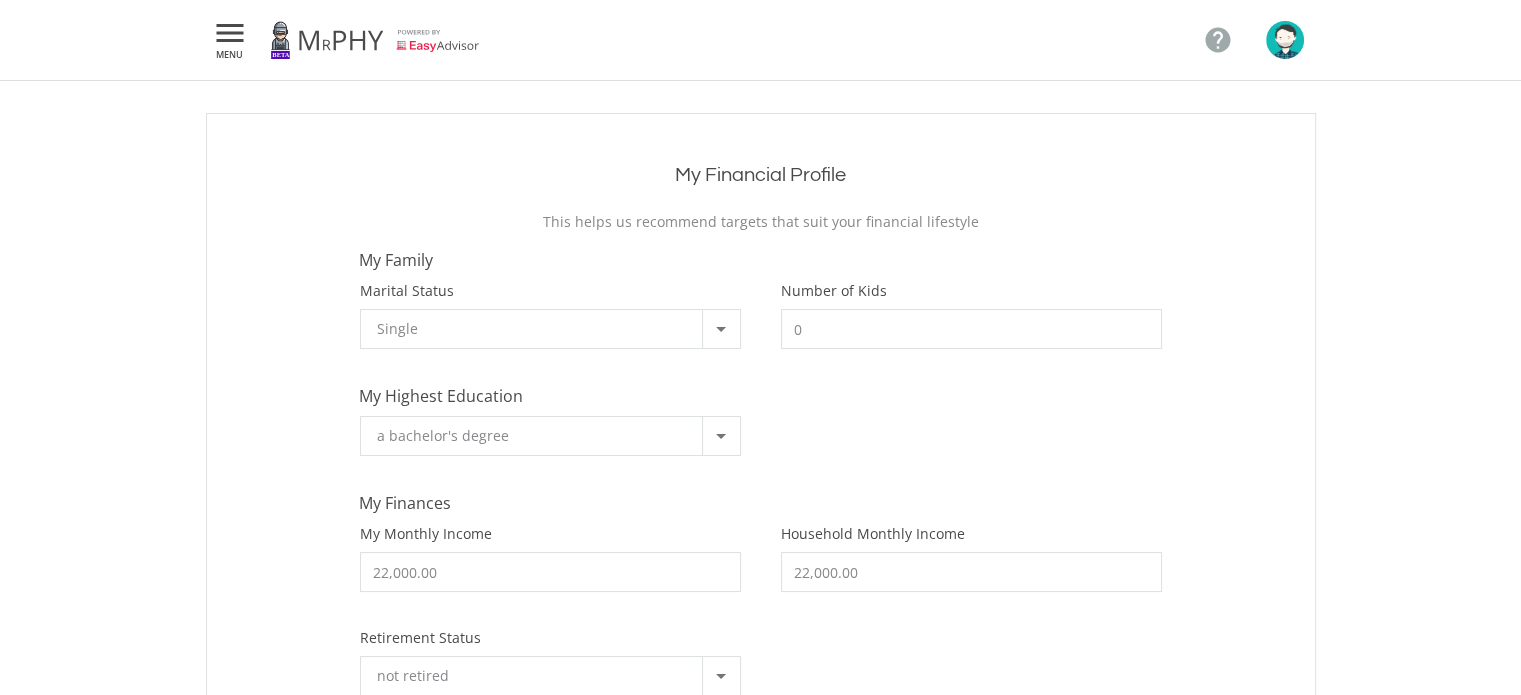 click 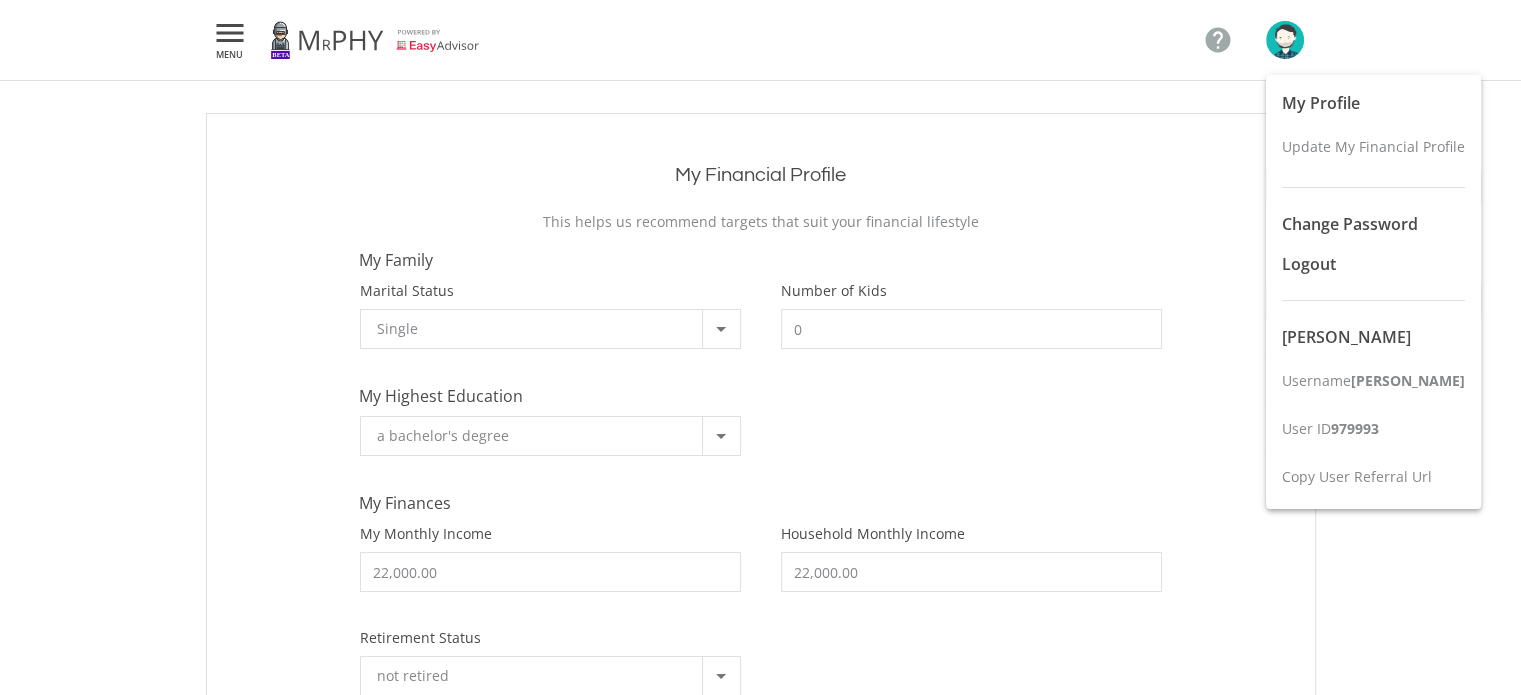 click at bounding box center [760, 347] 